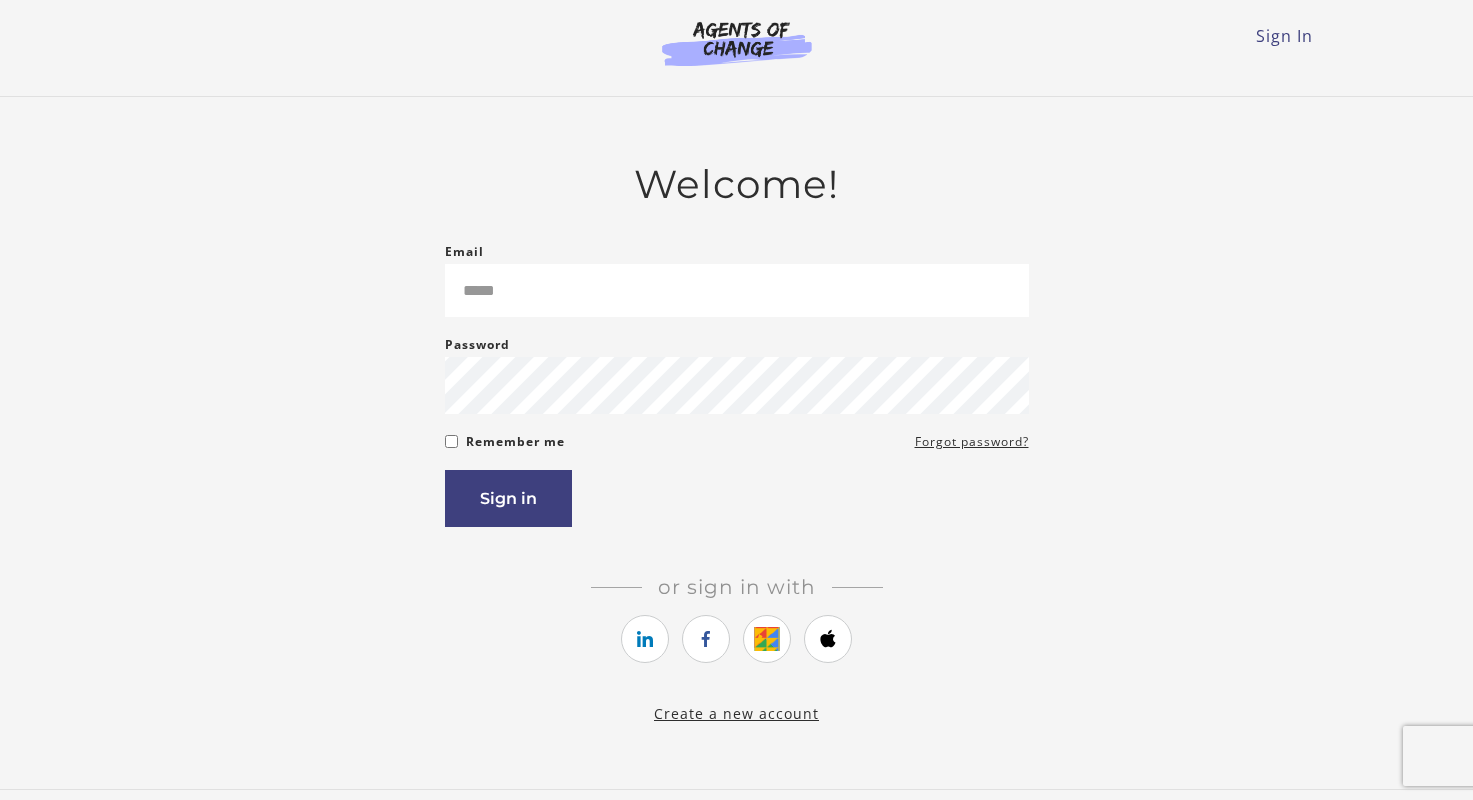 scroll, scrollTop: 0, scrollLeft: 0, axis: both 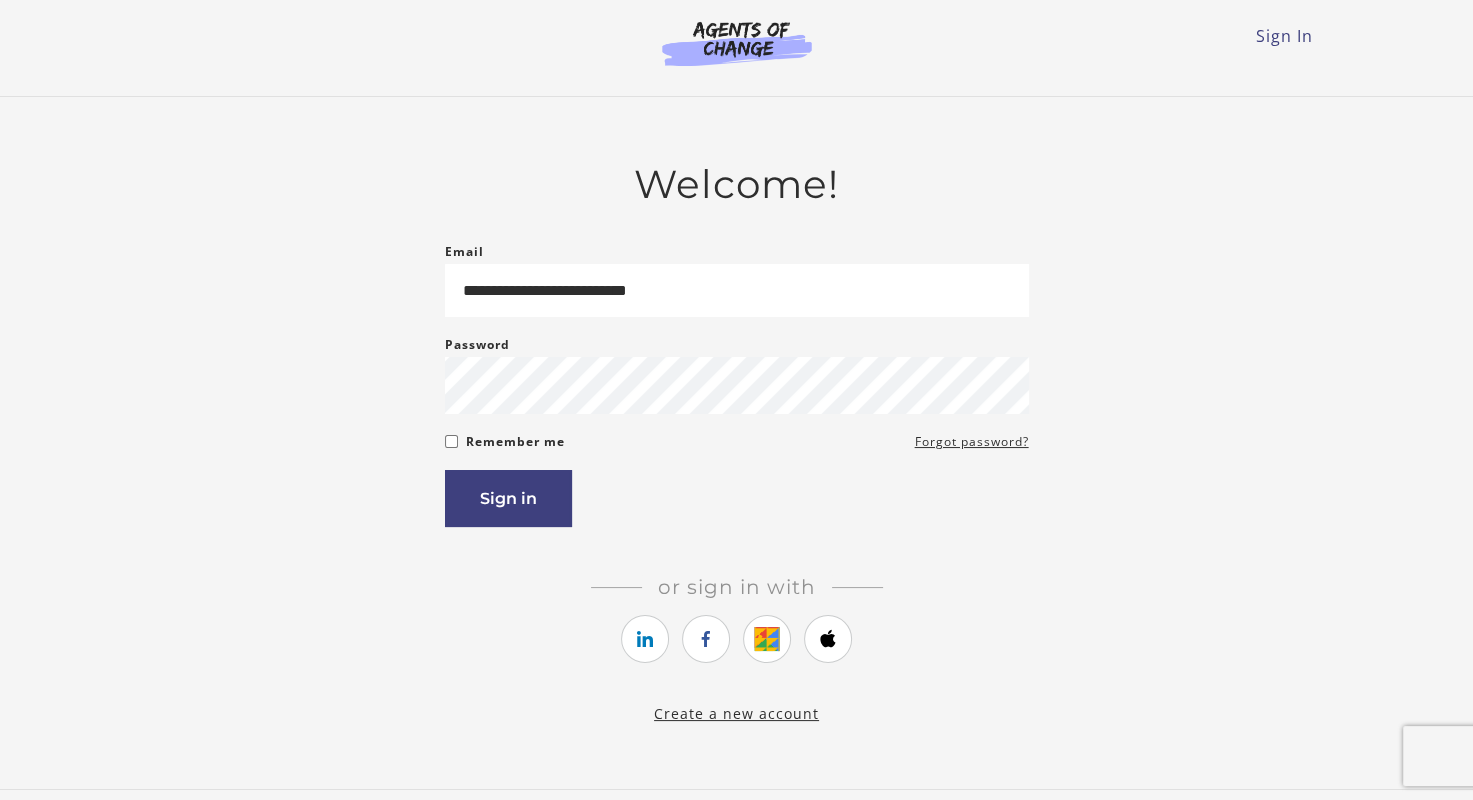 type on "**********" 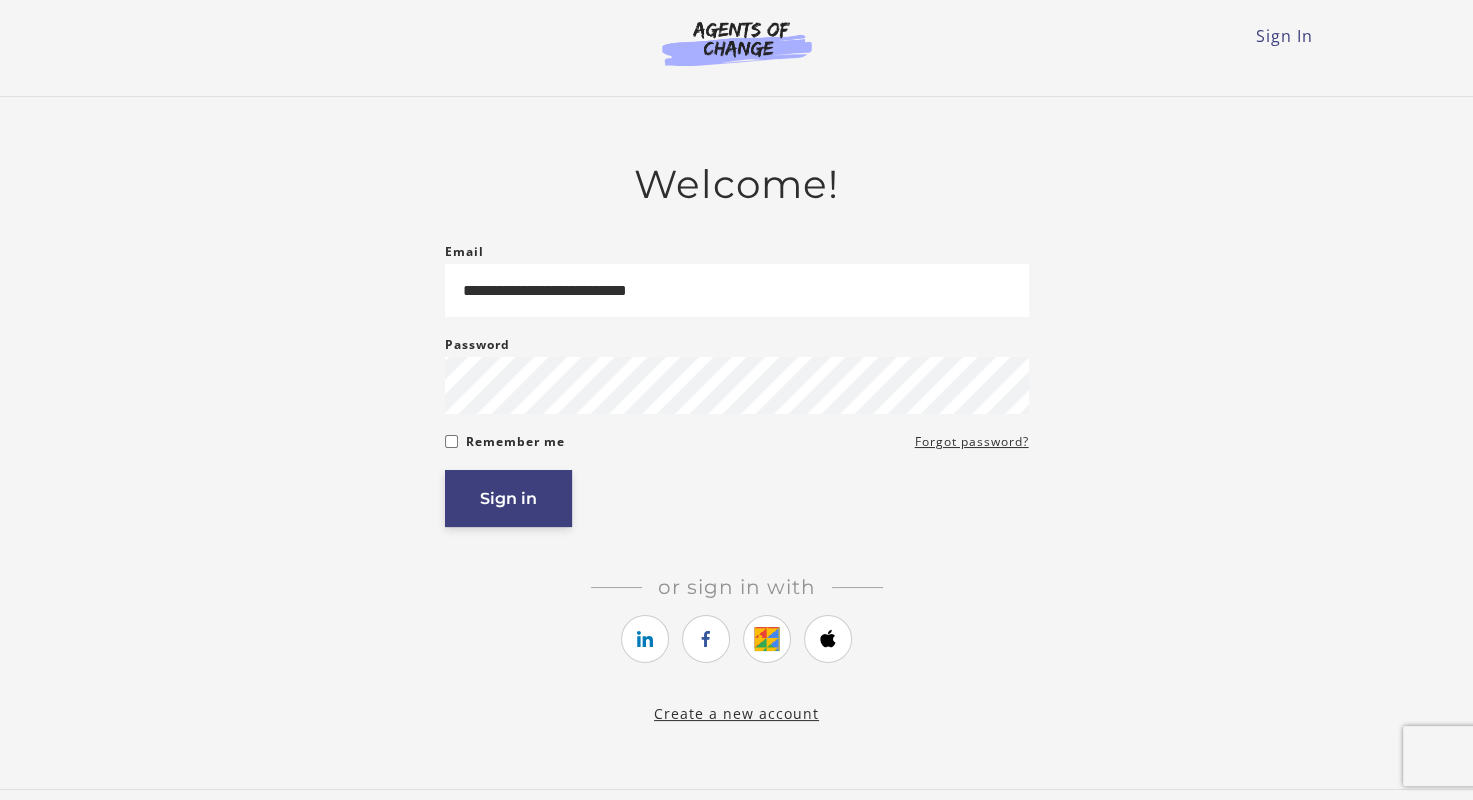 click on "Sign in" at bounding box center [508, 498] 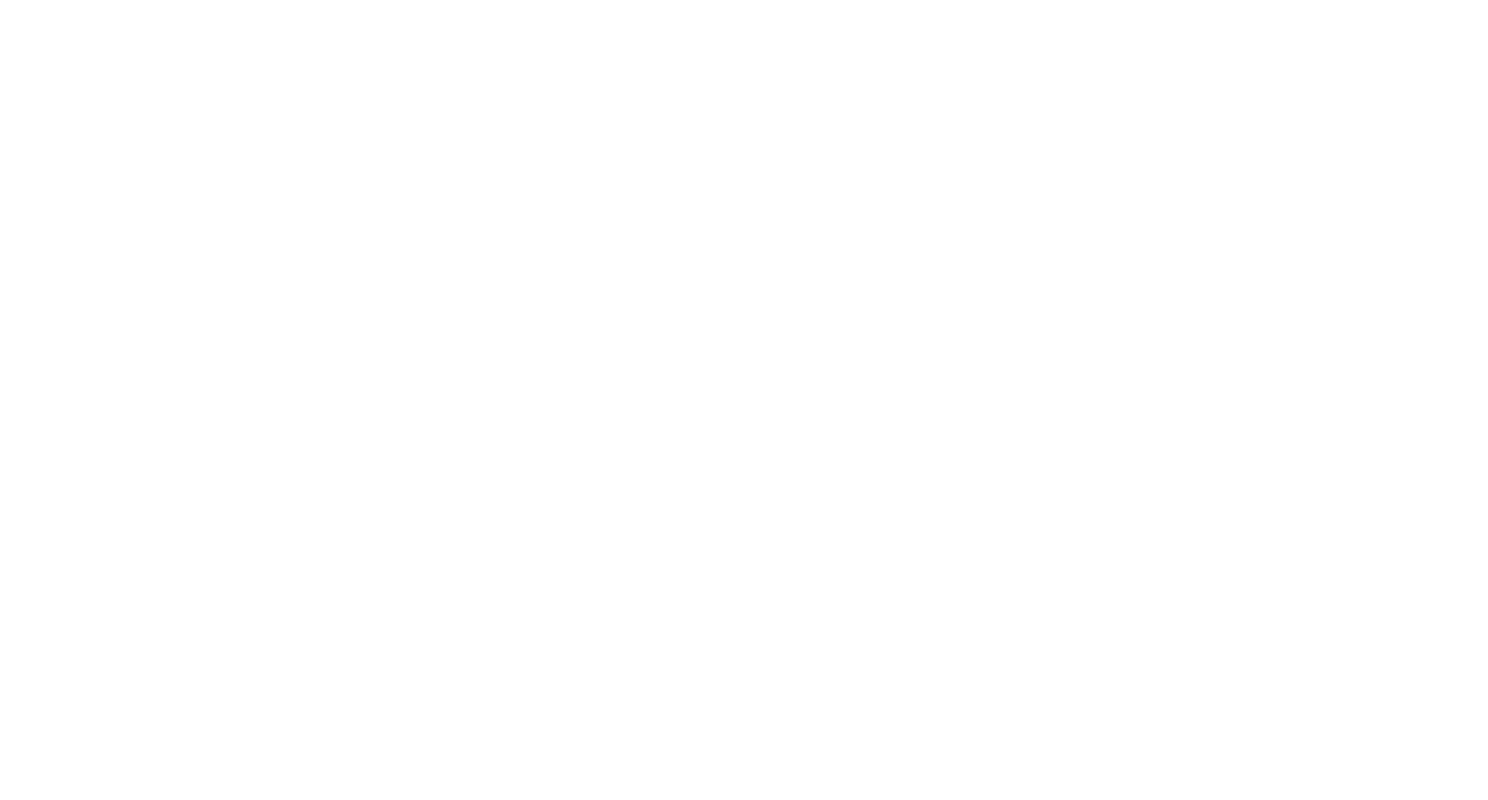 scroll, scrollTop: 0, scrollLeft: 0, axis: both 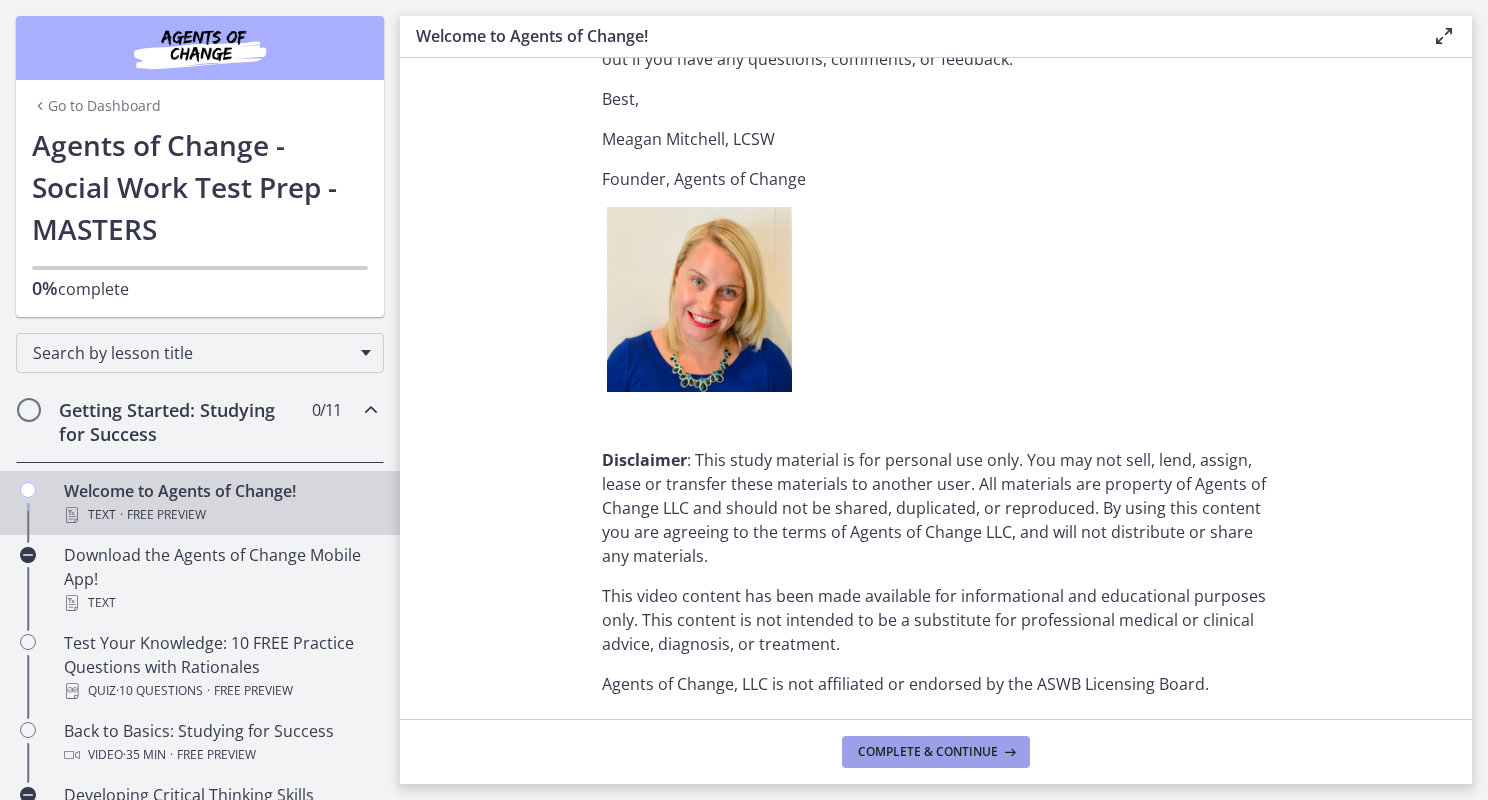 click on "Complete & continue" at bounding box center (936, 752) 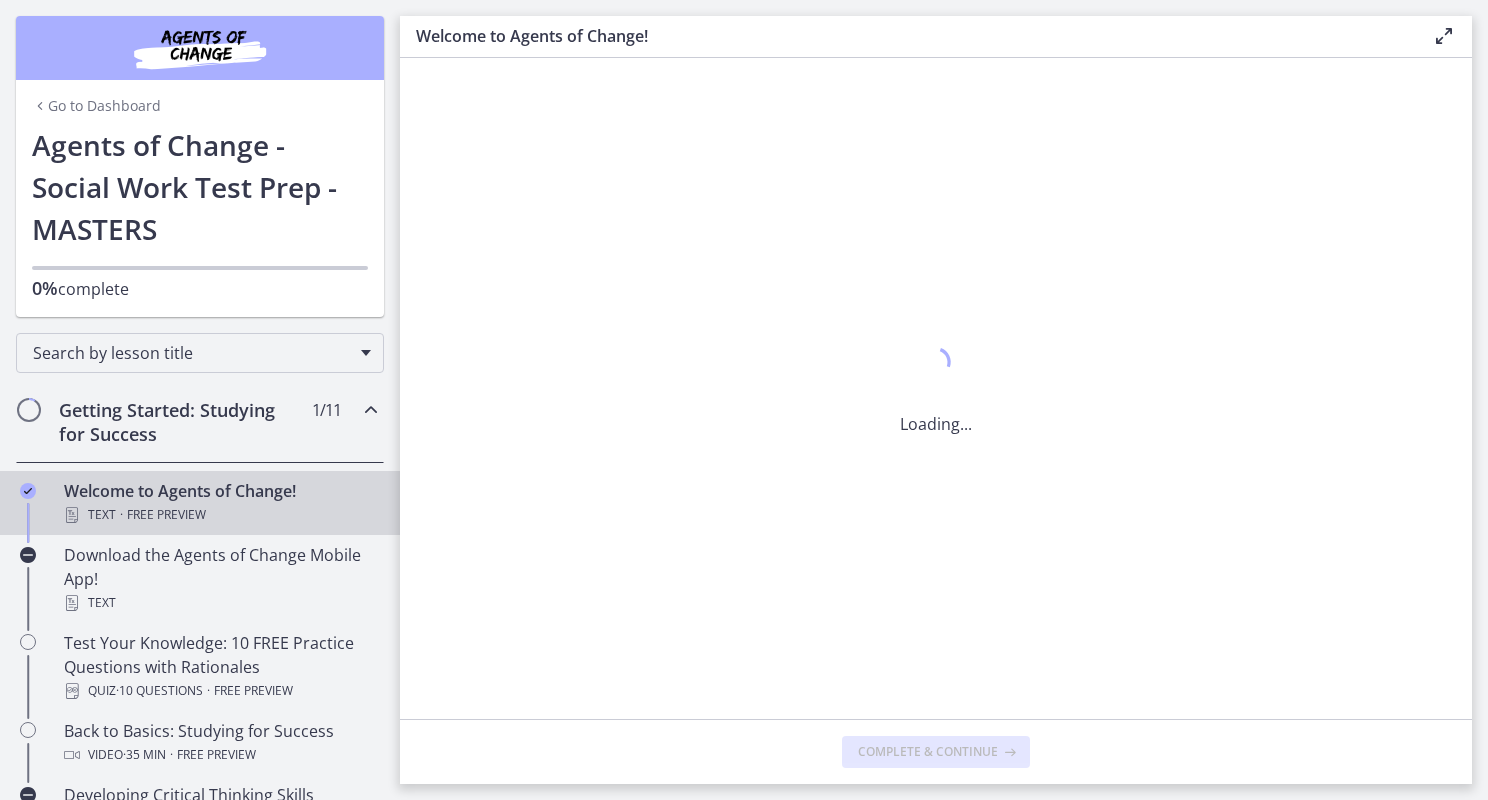 scroll, scrollTop: 0, scrollLeft: 0, axis: both 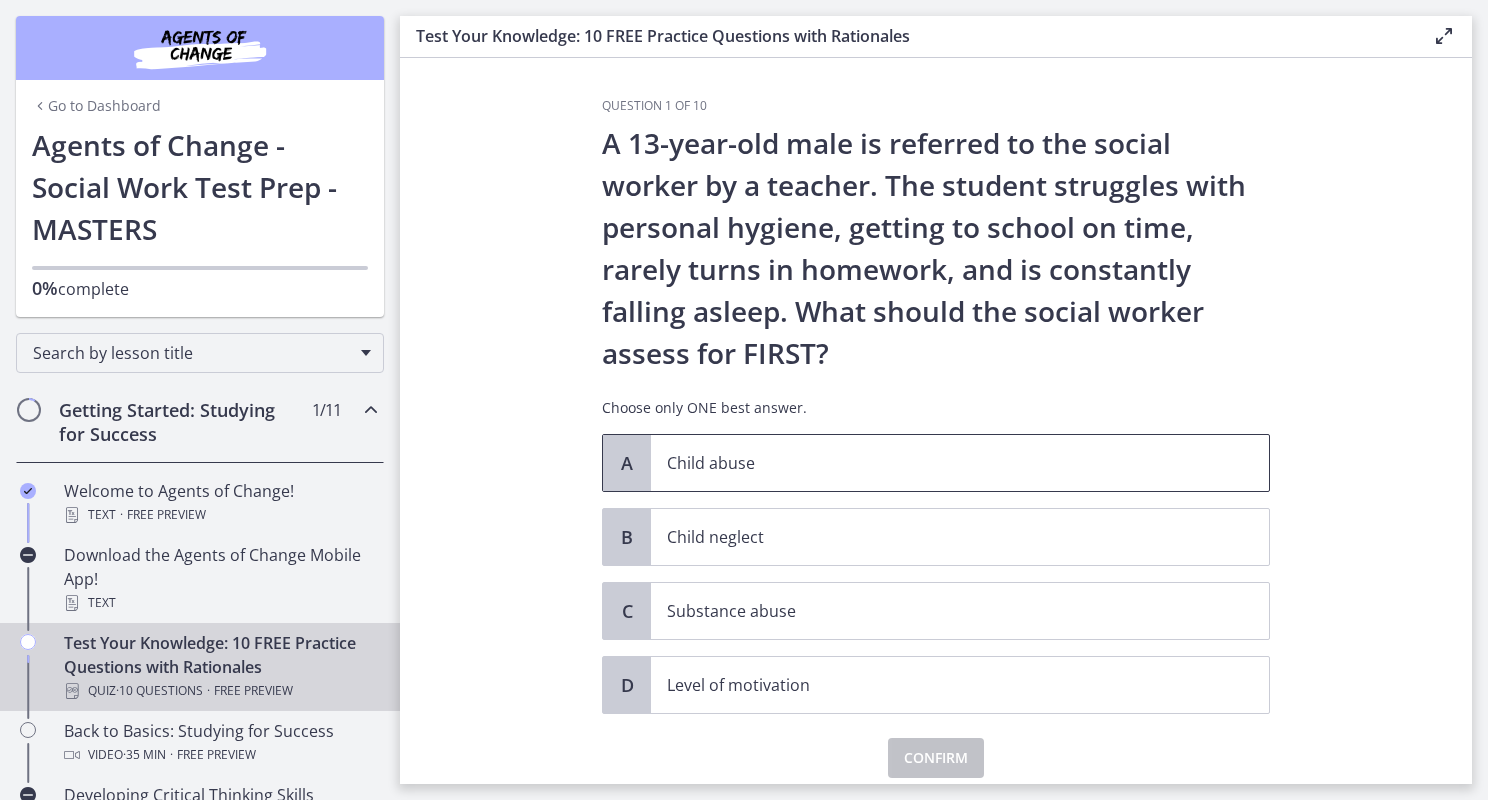 click on "Child abuse" at bounding box center (960, 463) 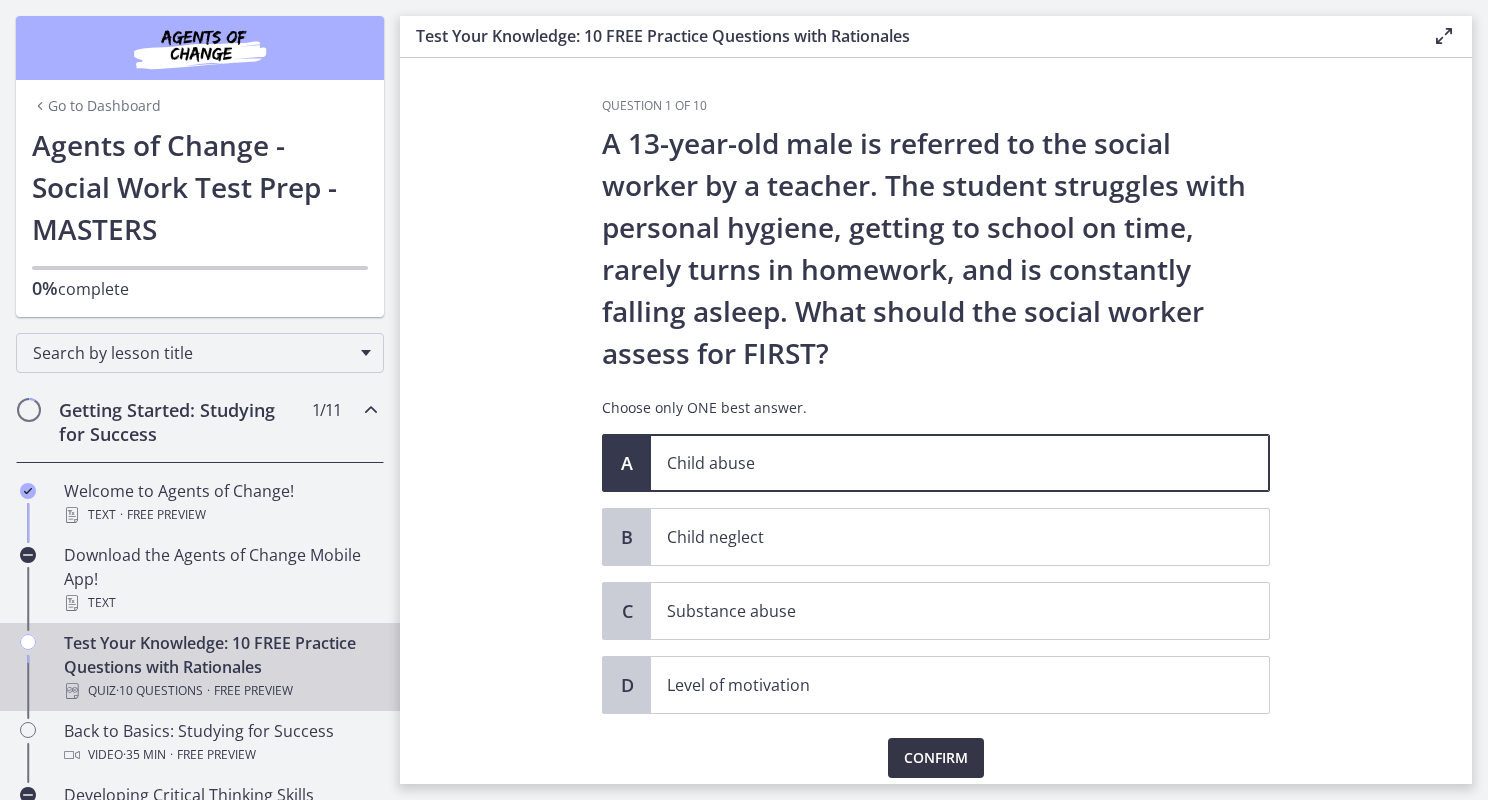 click on "Confirm" at bounding box center (936, 758) 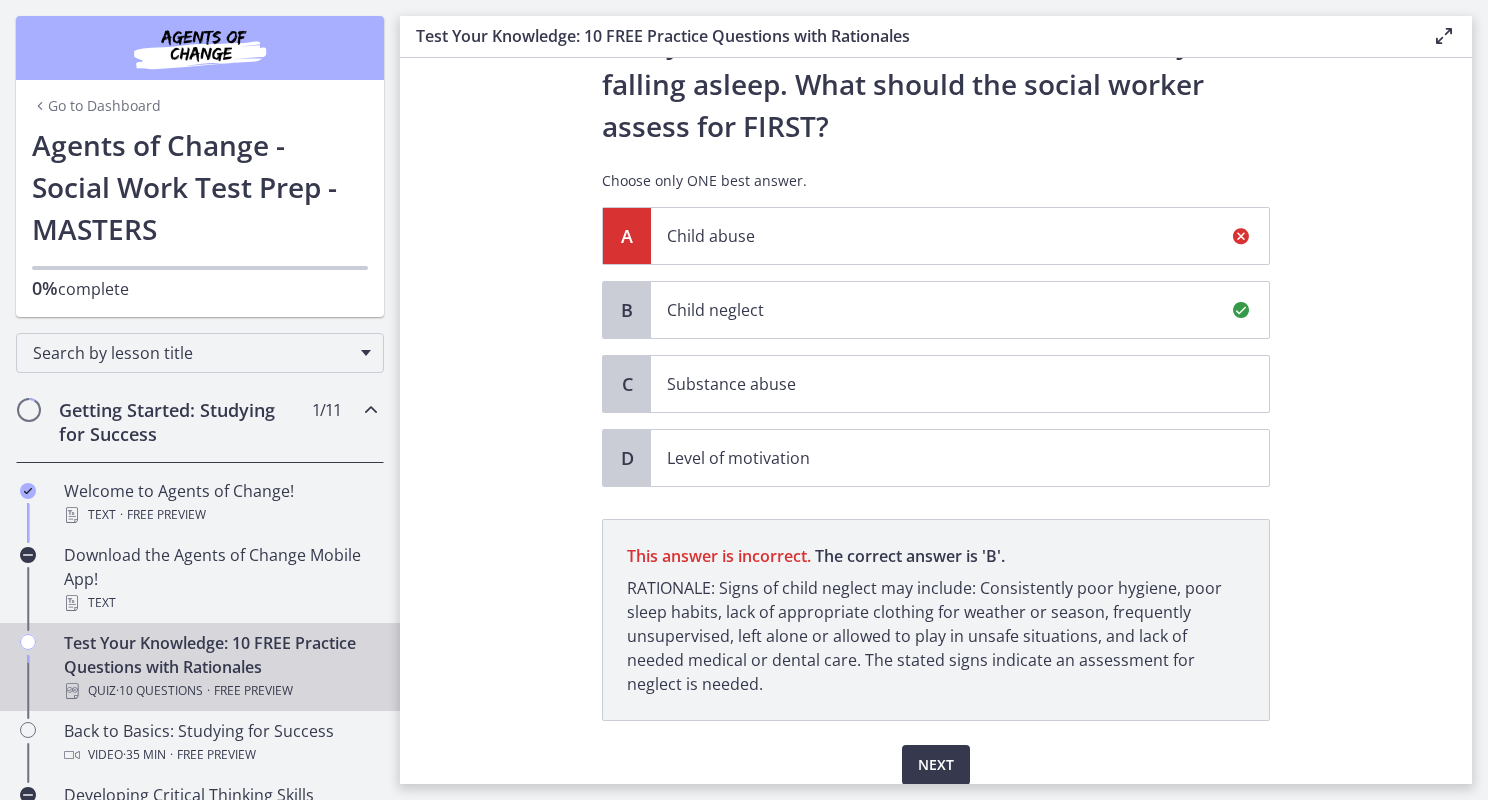 scroll, scrollTop: 305, scrollLeft: 0, axis: vertical 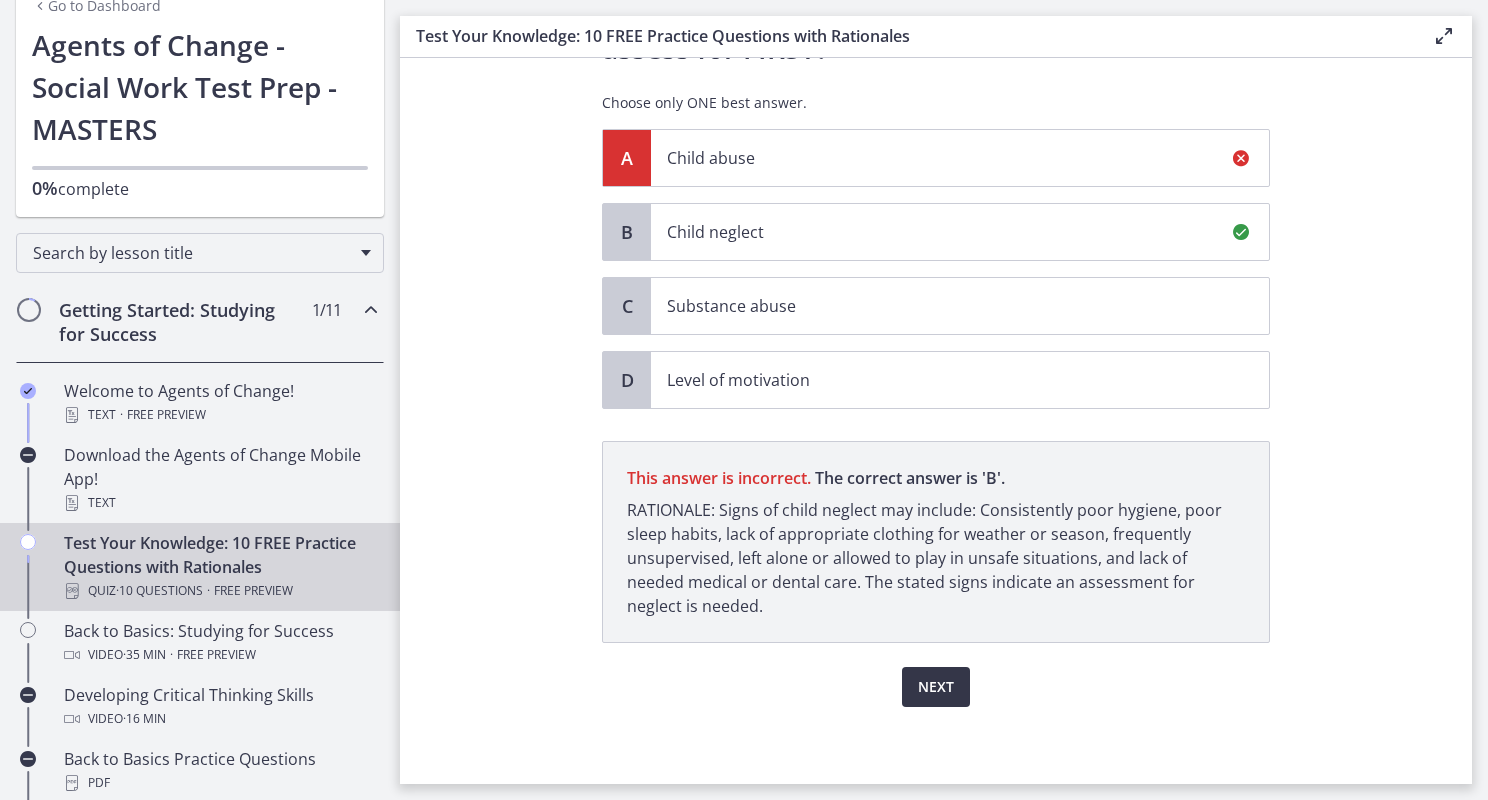 click on "Next" at bounding box center [936, 687] 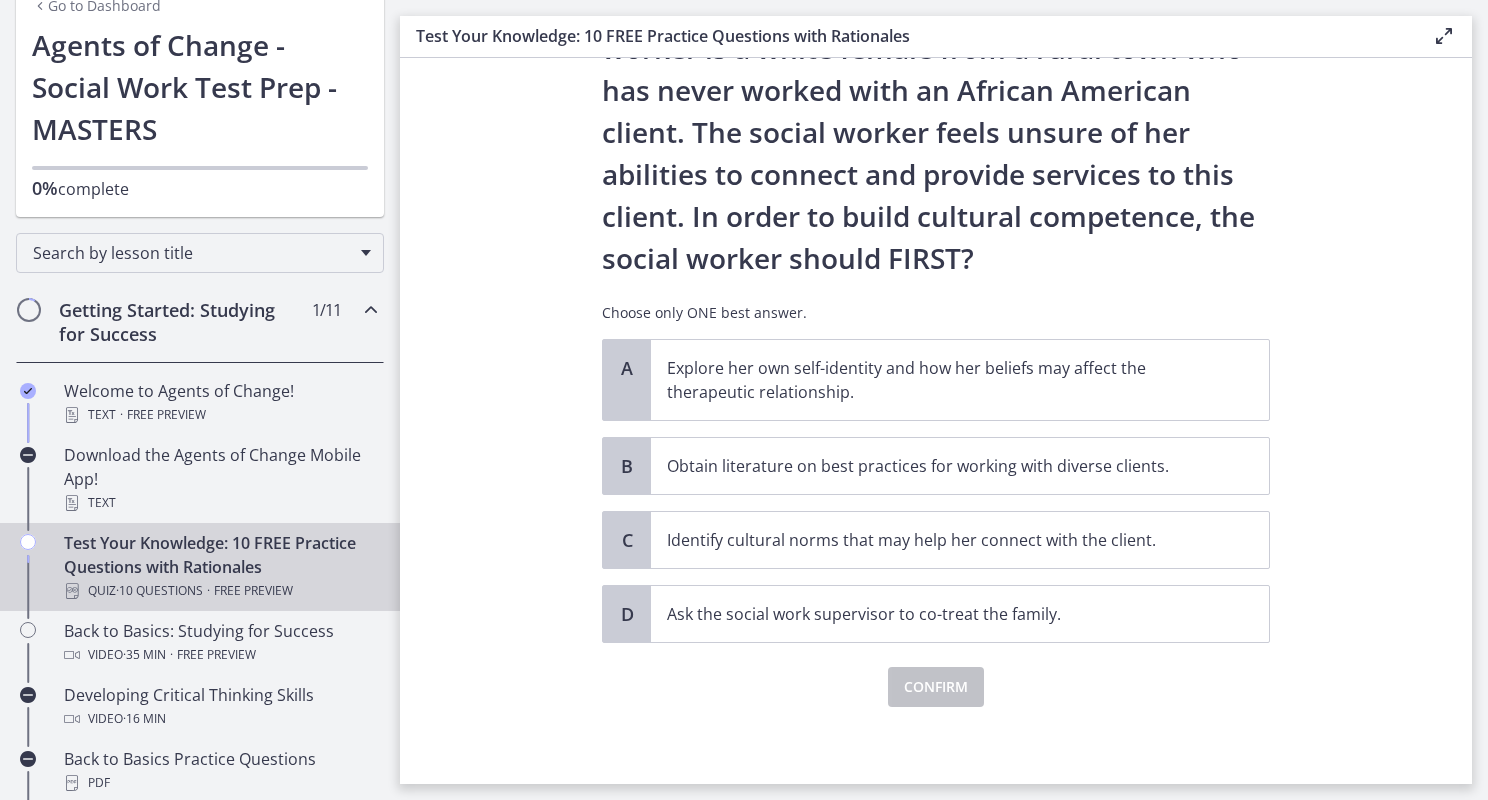 scroll, scrollTop: 222, scrollLeft: 0, axis: vertical 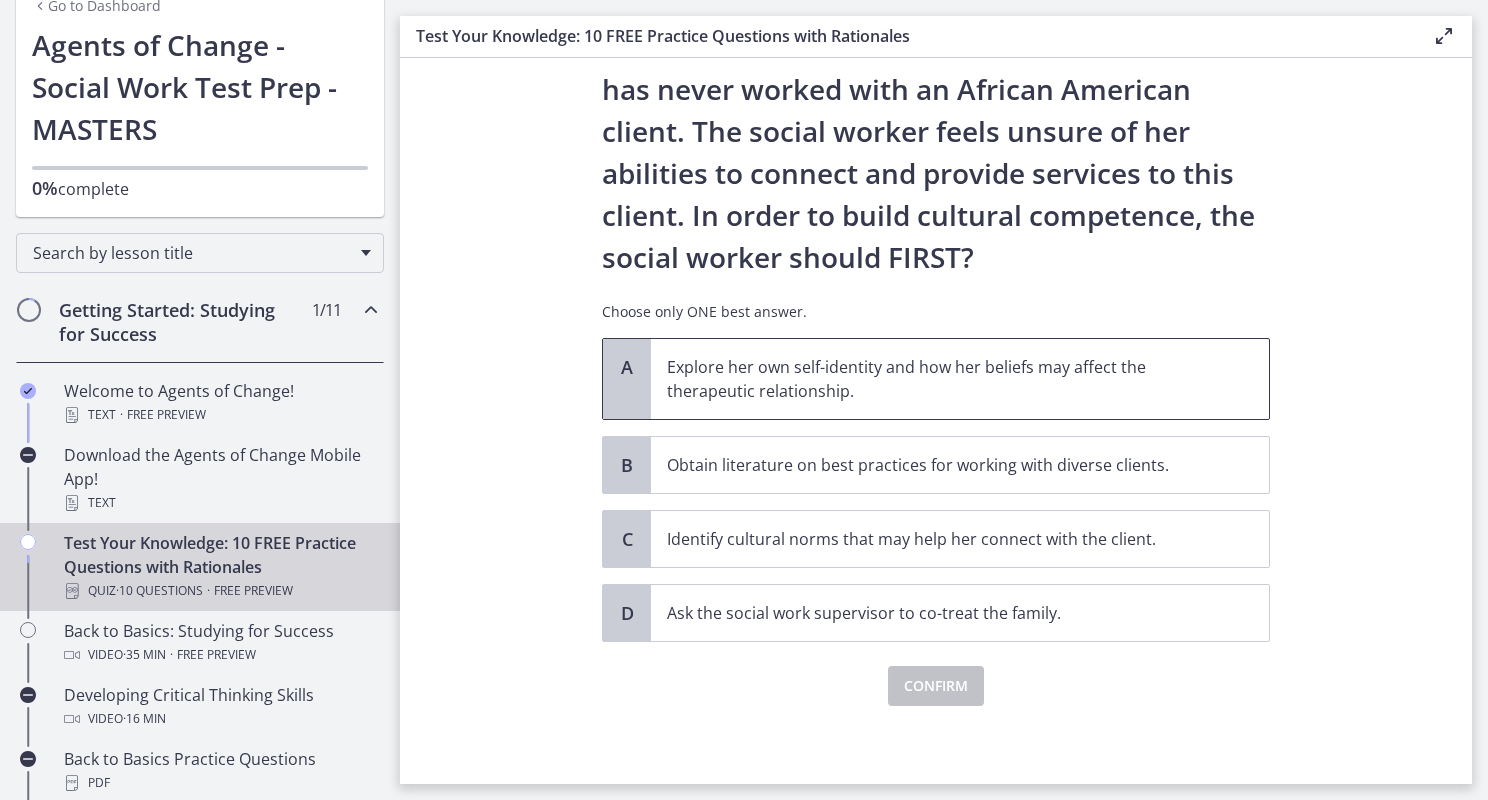 click on "Explore her own self-identity and how her beliefs may affect the therapeutic relationship." at bounding box center [960, 379] 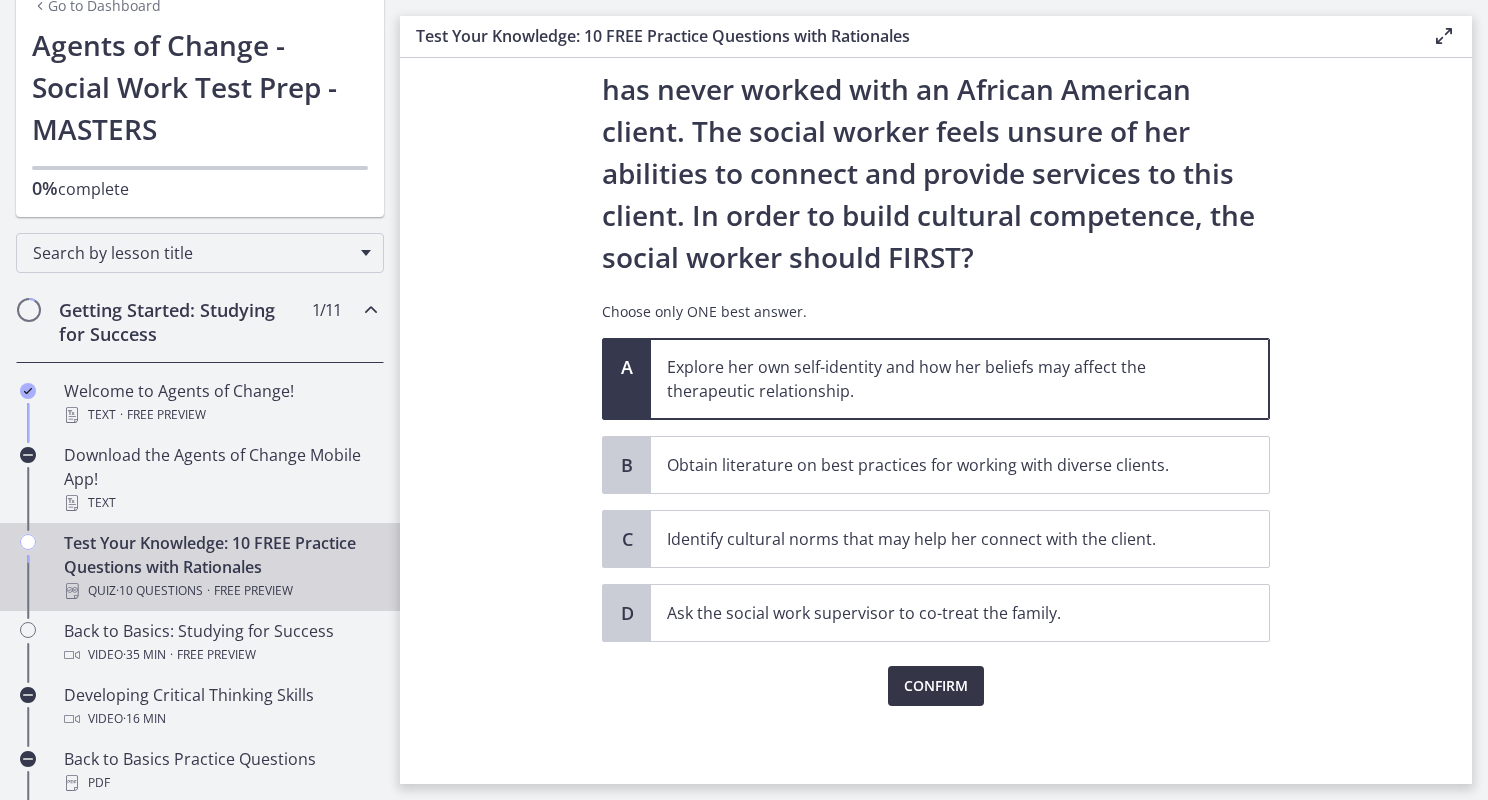 click on "Confirm" at bounding box center [936, 686] 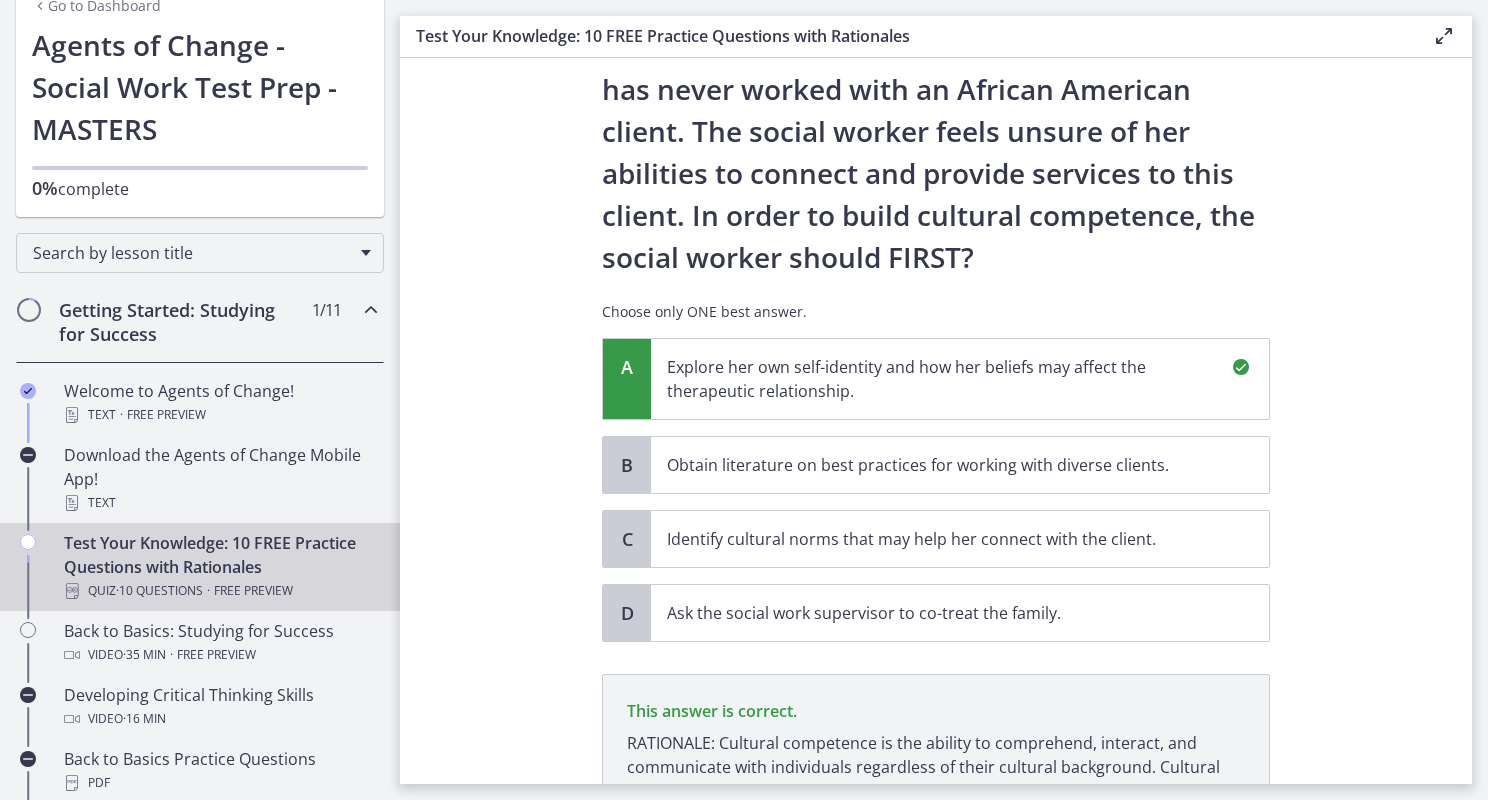scroll, scrollTop: 456, scrollLeft: 0, axis: vertical 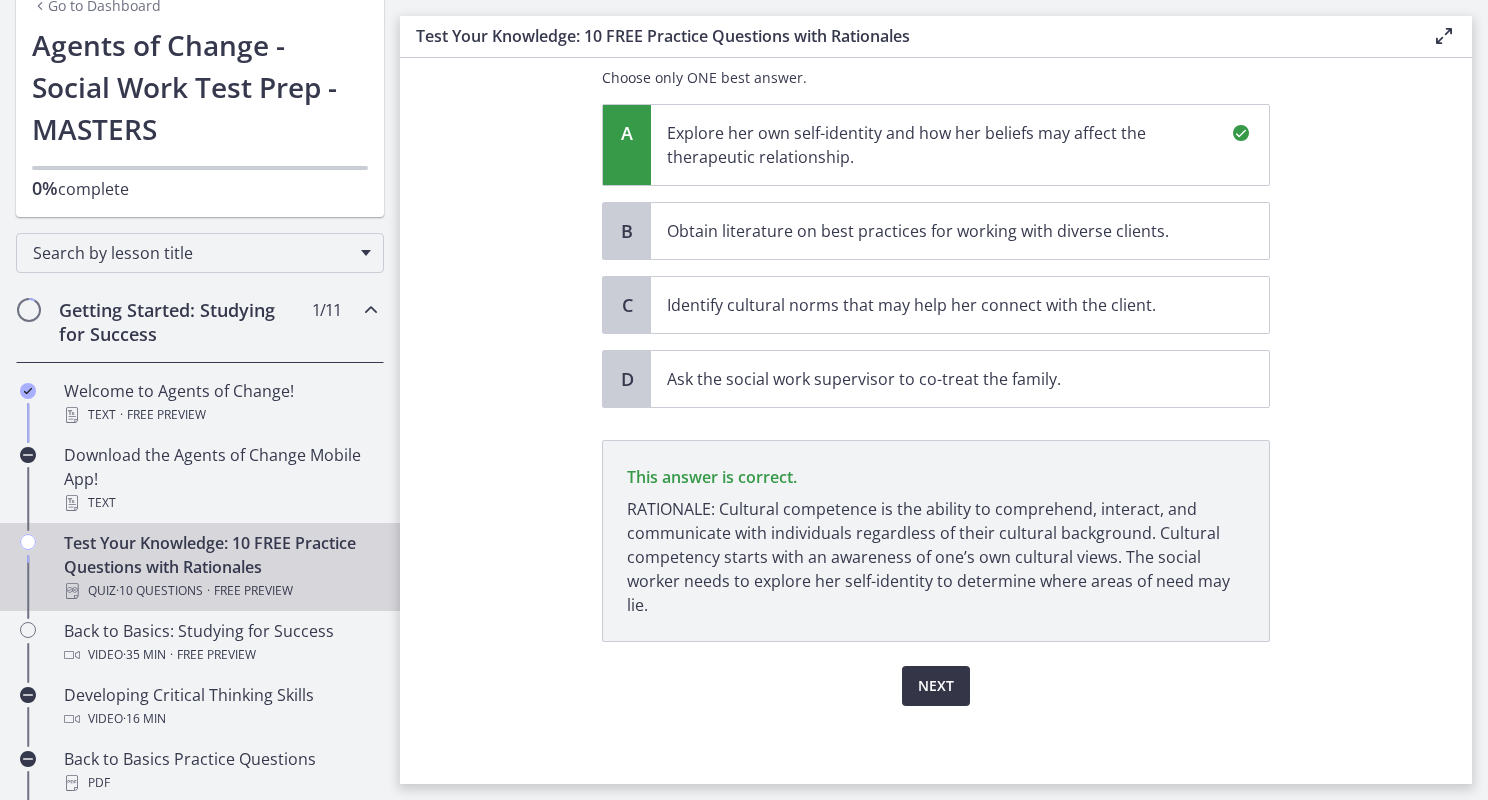 click on "Next" at bounding box center (936, 686) 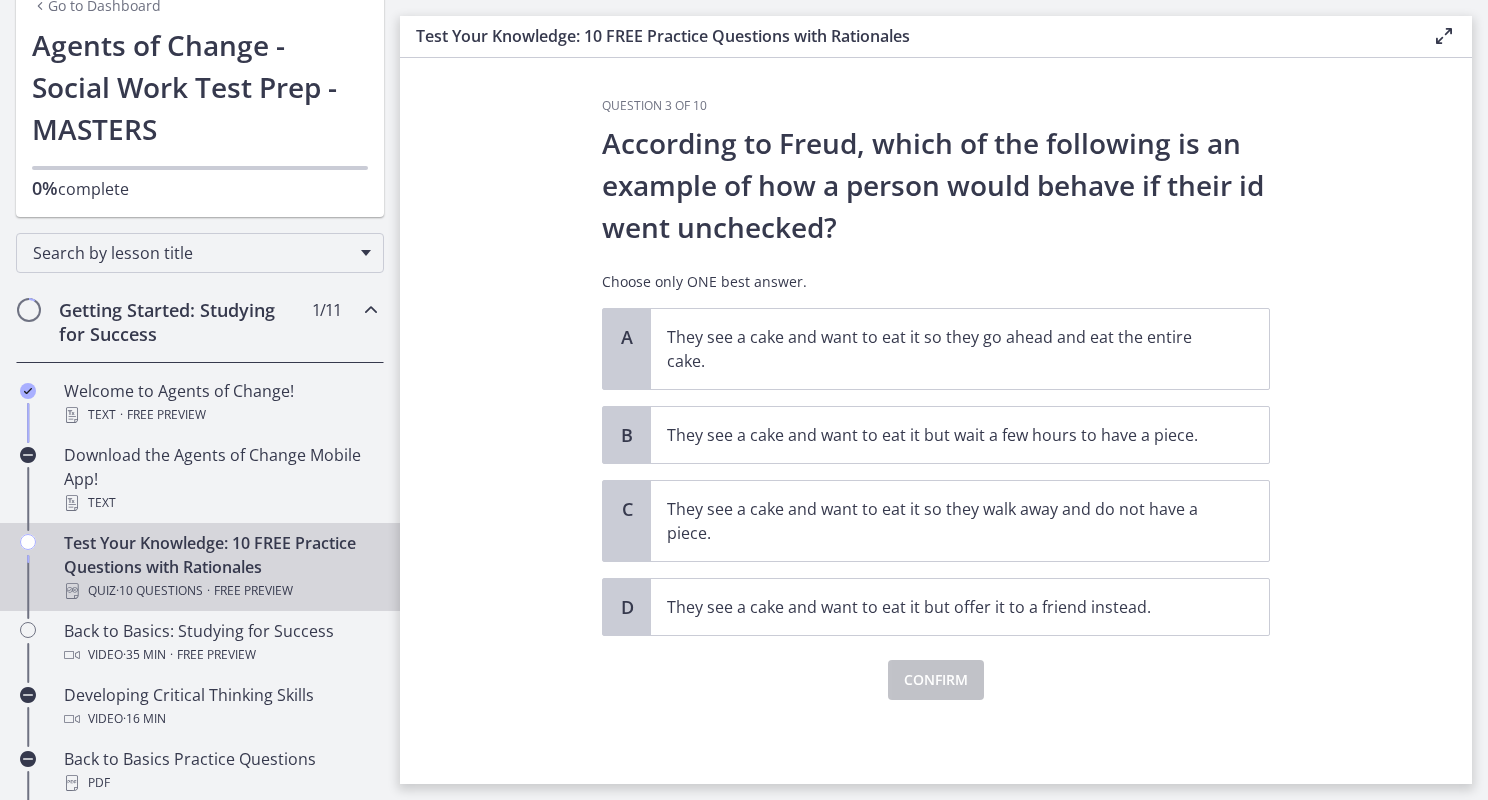 scroll, scrollTop: 0, scrollLeft: 0, axis: both 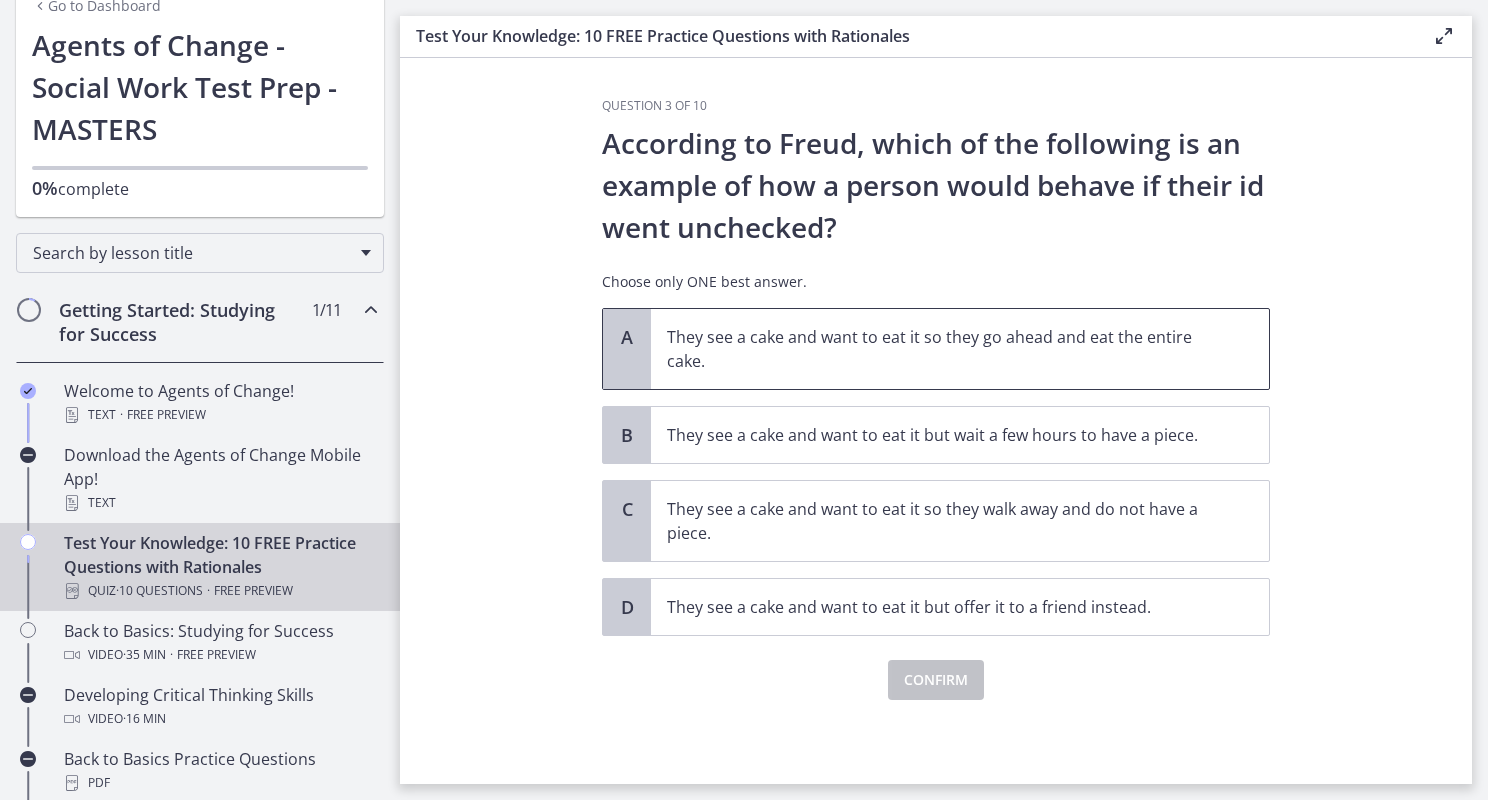 click on "They see a cake and want to eat it so they go ahead and eat the entire cake." at bounding box center [940, 349] 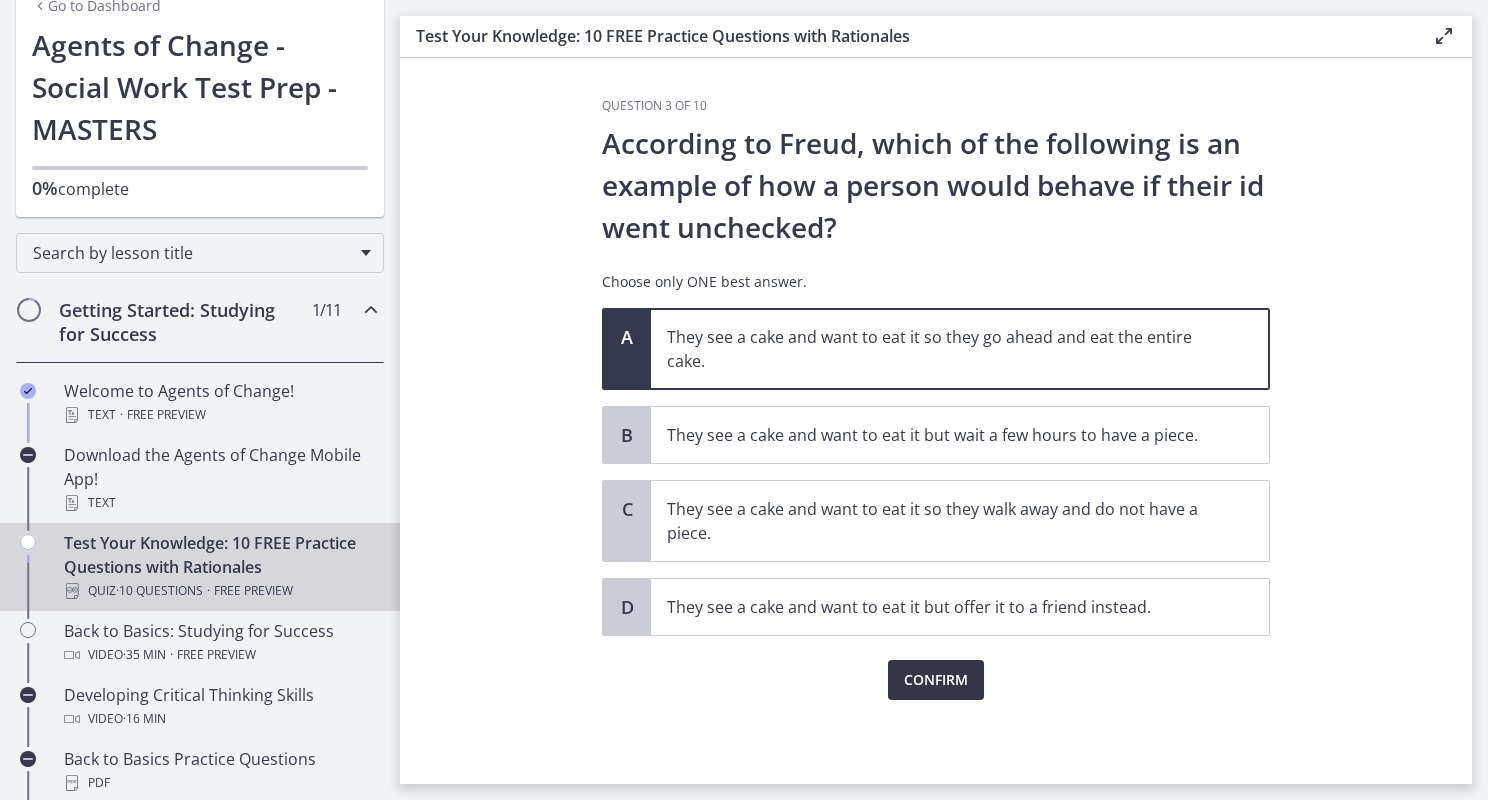 click on "Confirm" at bounding box center [936, 680] 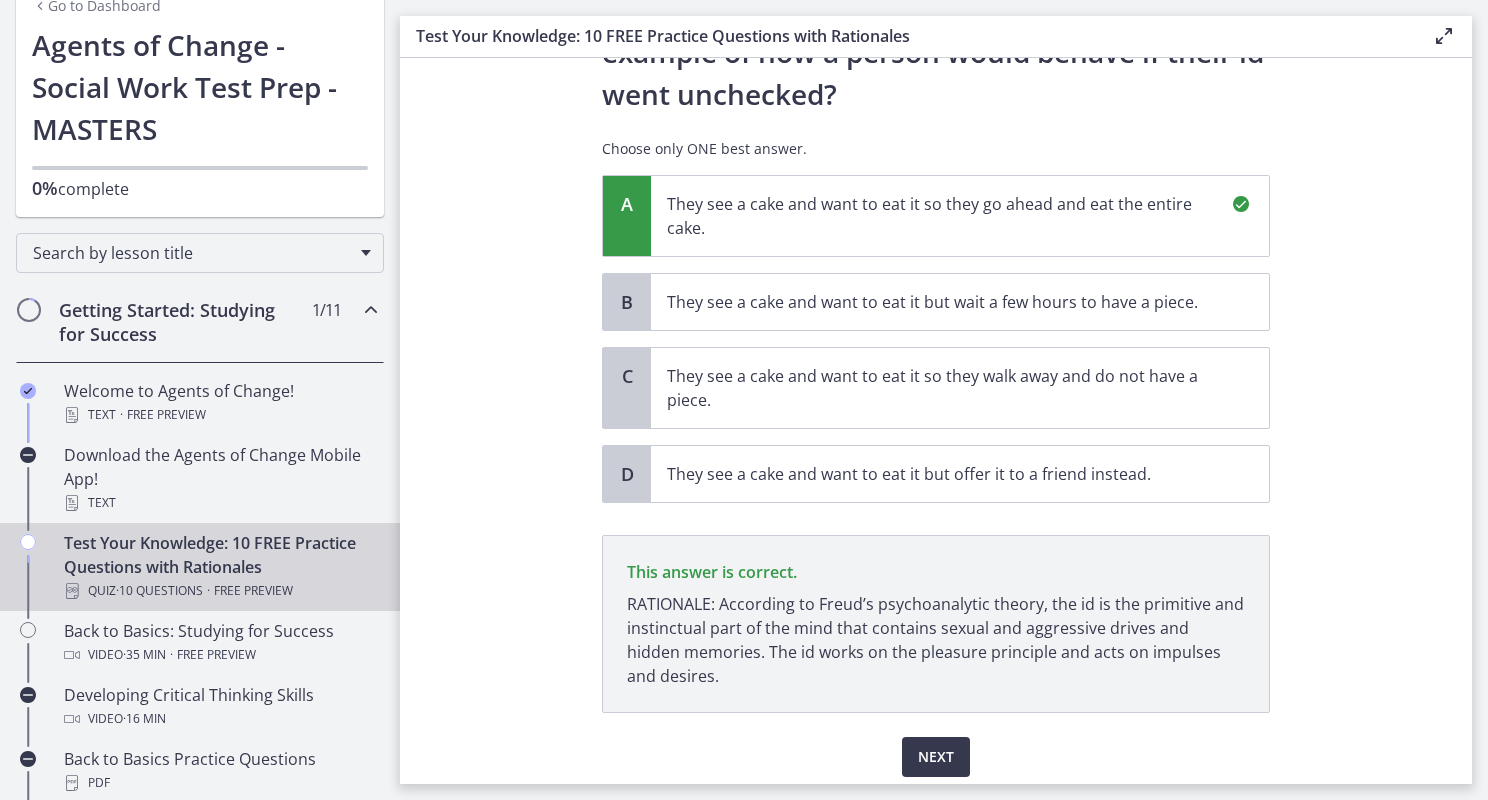scroll, scrollTop: 204, scrollLeft: 0, axis: vertical 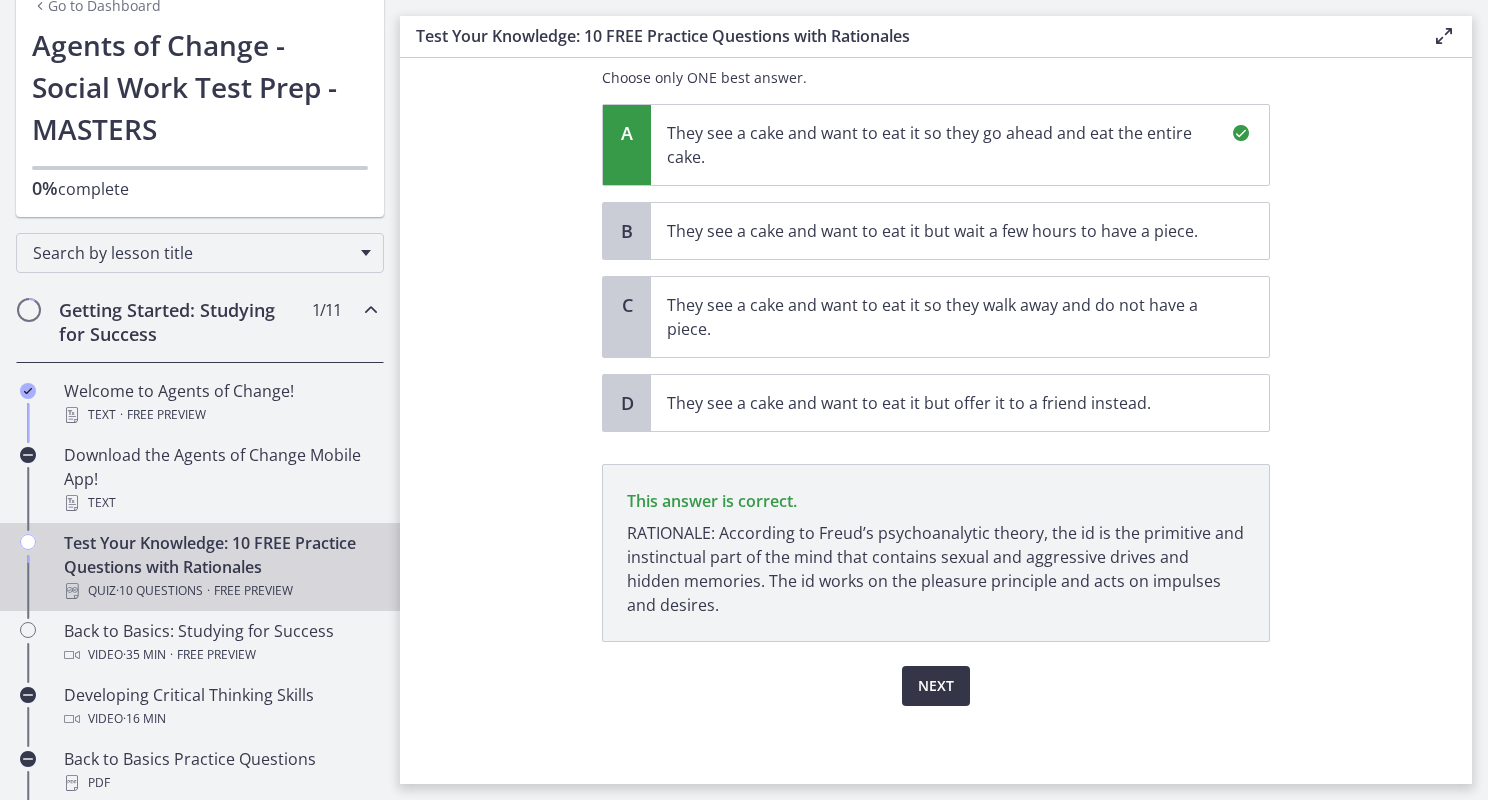 click on "Next" at bounding box center (936, 686) 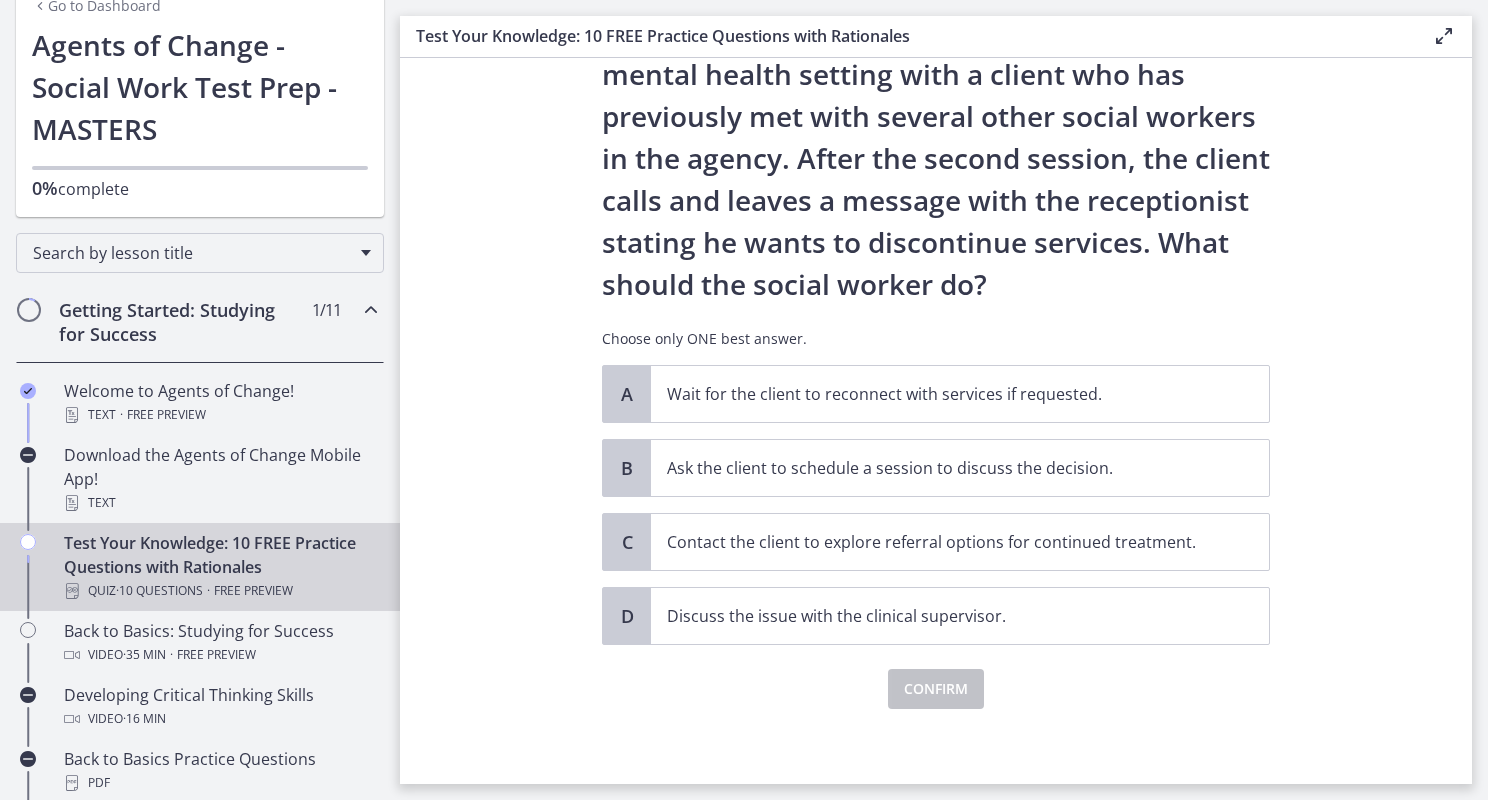 scroll, scrollTop: 114, scrollLeft: 0, axis: vertical 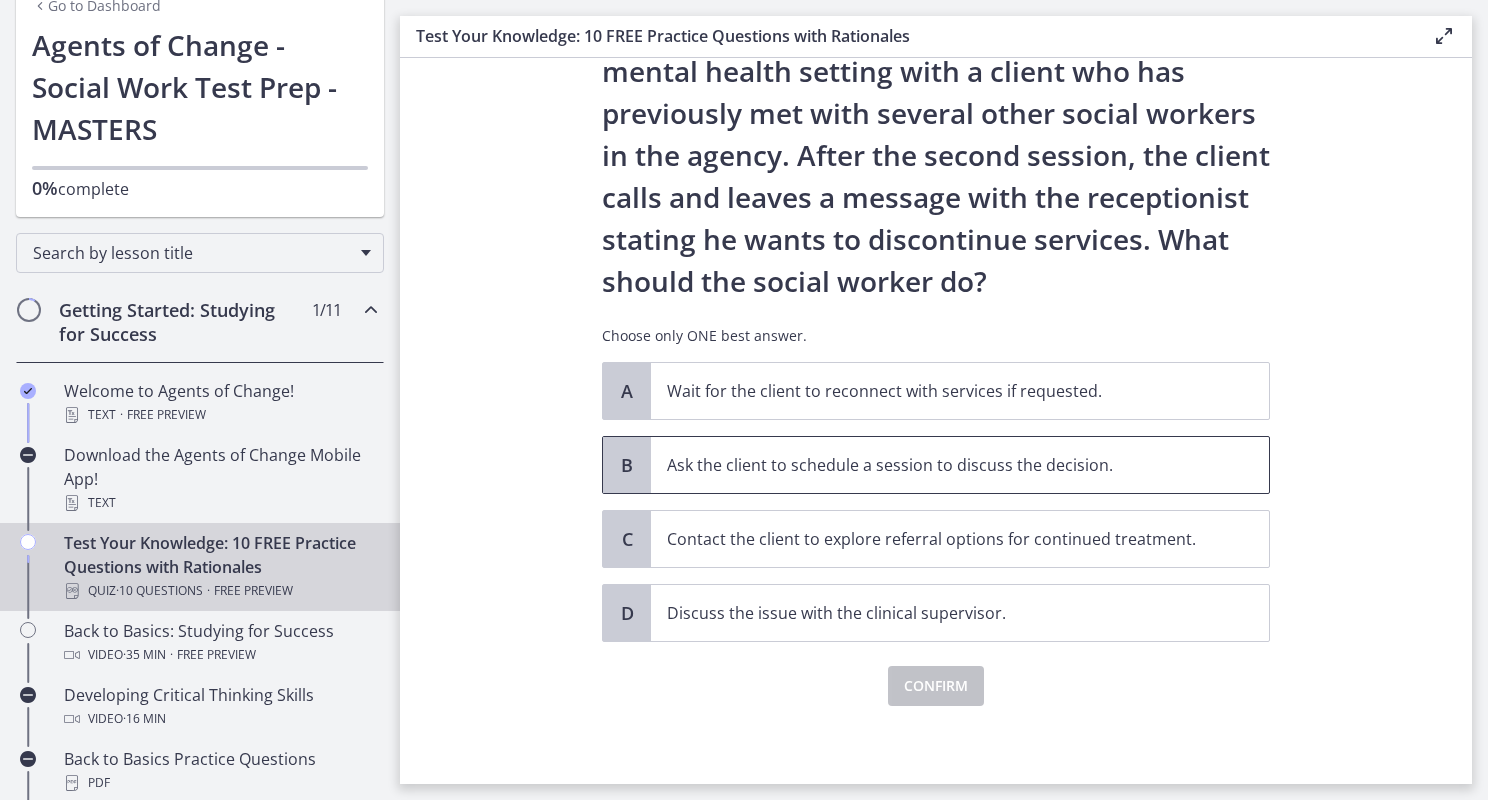 click on "Ask the client to schedule a session to discuss the decision." at bounding box center [940, 465] 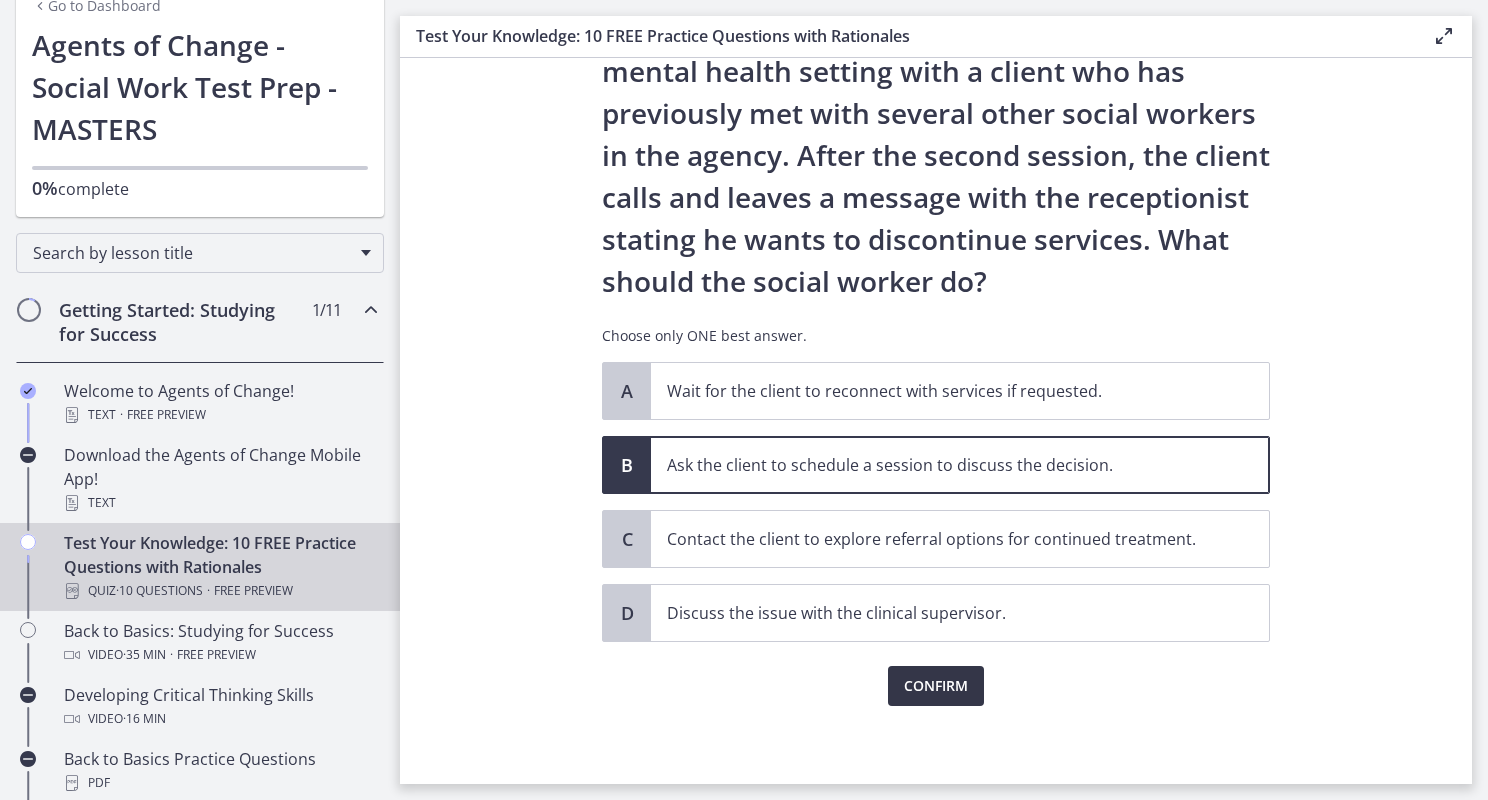 click on "Confirm" at bounding box center (936, 686) 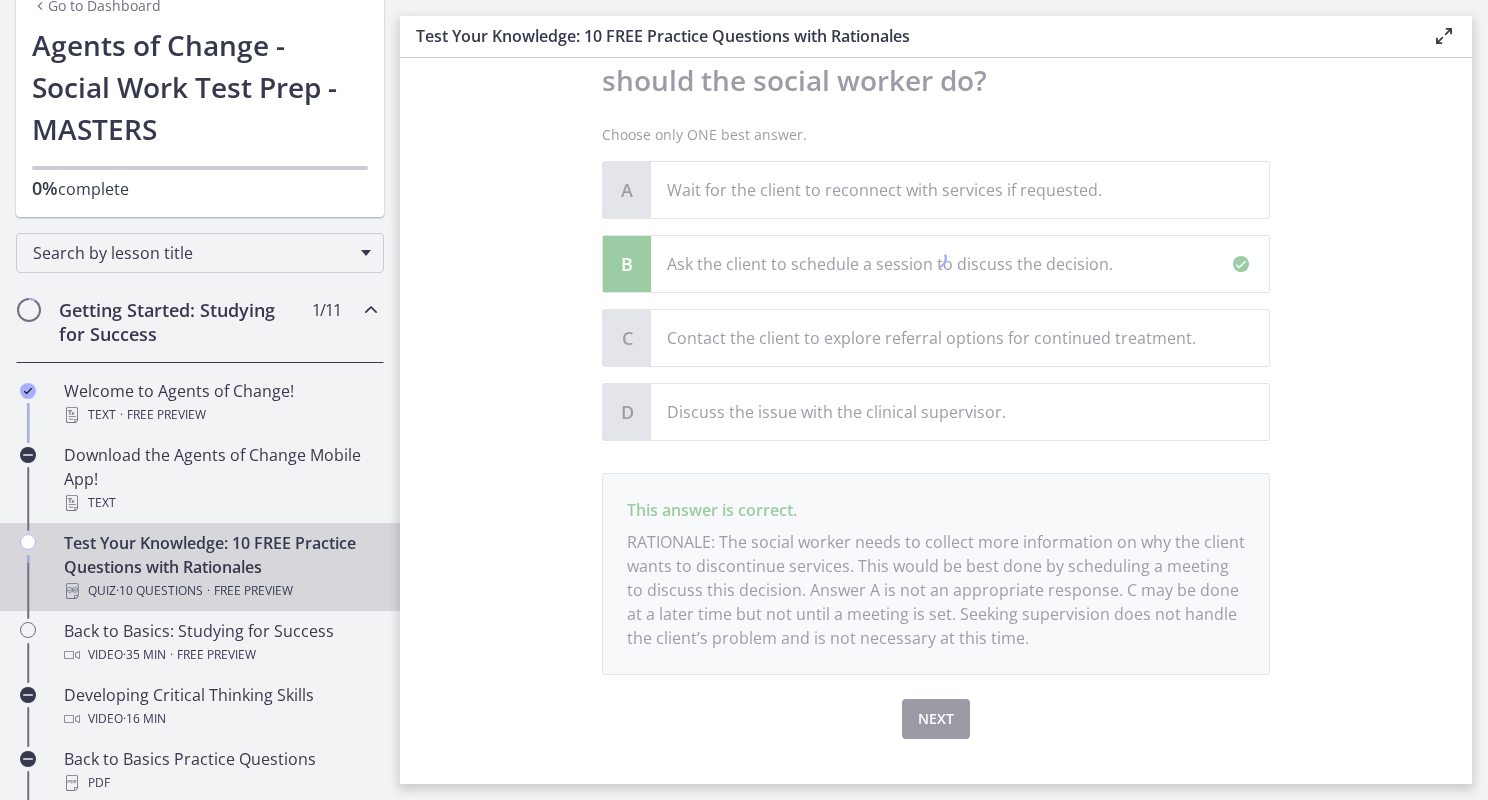 scroll, scrollTop: 348, scrollLeft: 0, axis: vertical 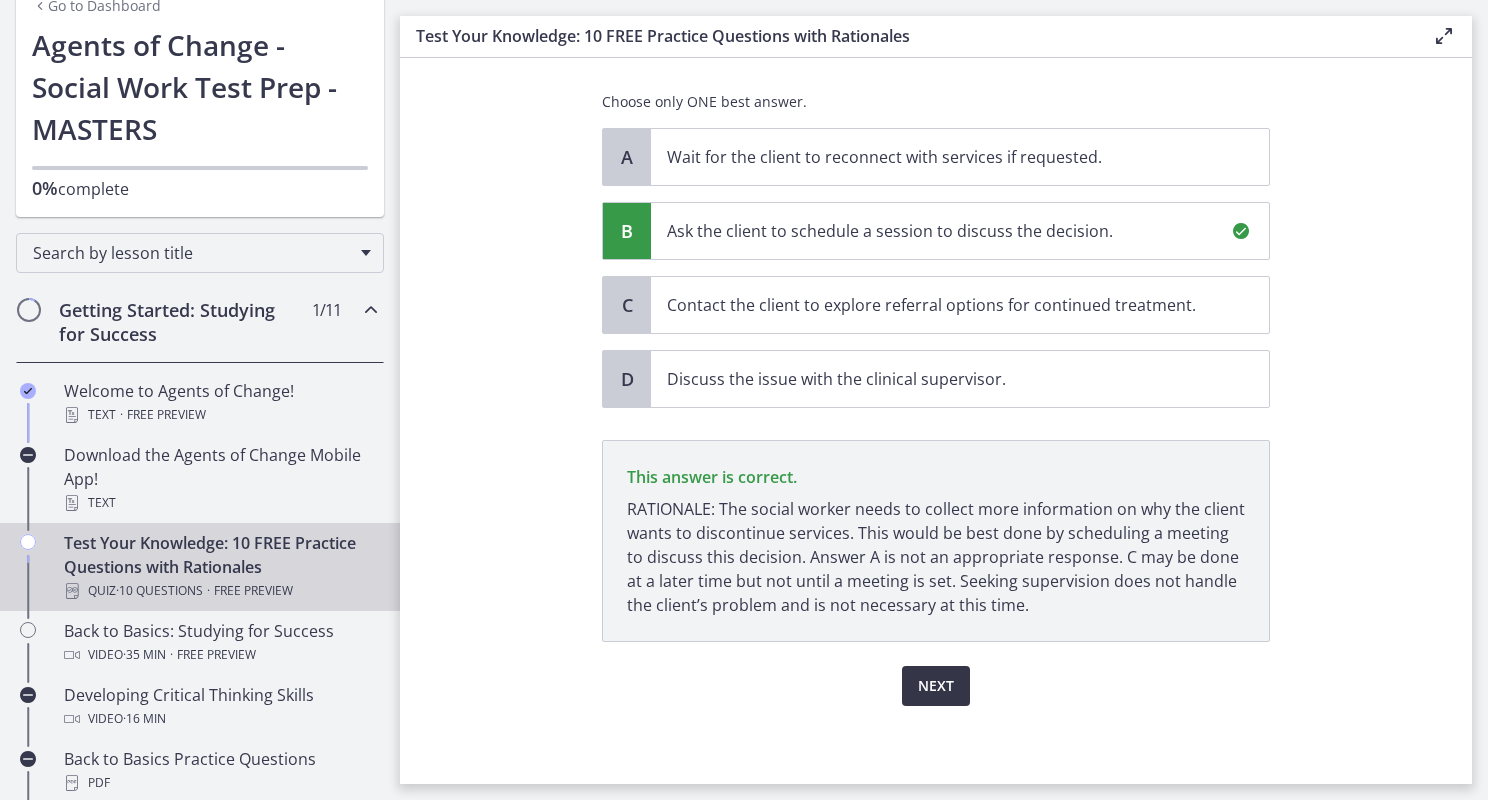 click on "Next" at bounding box center (936, 686) 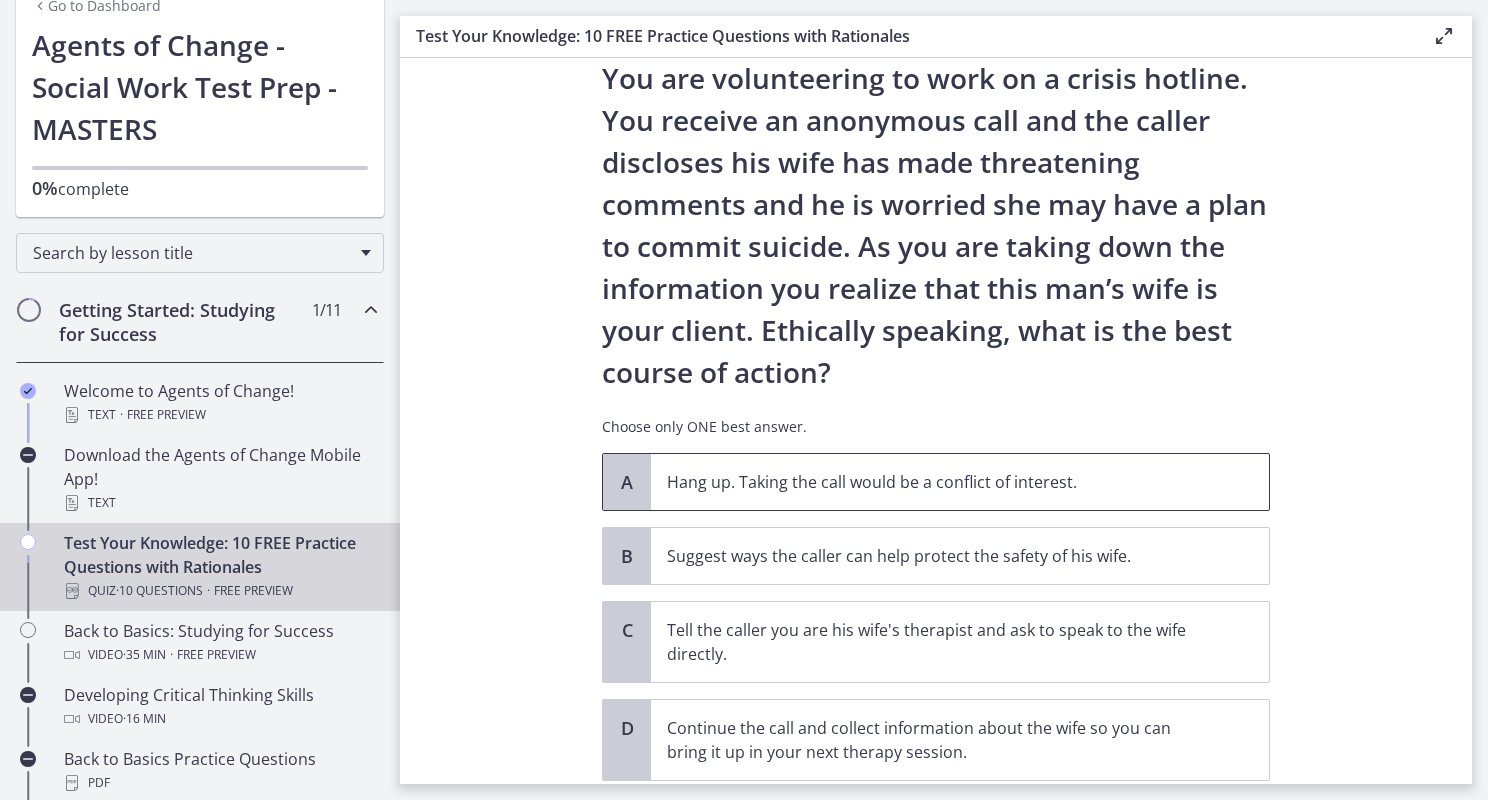 scroll, scrollTop: 100, scrollLeft: 0, axis: vertical 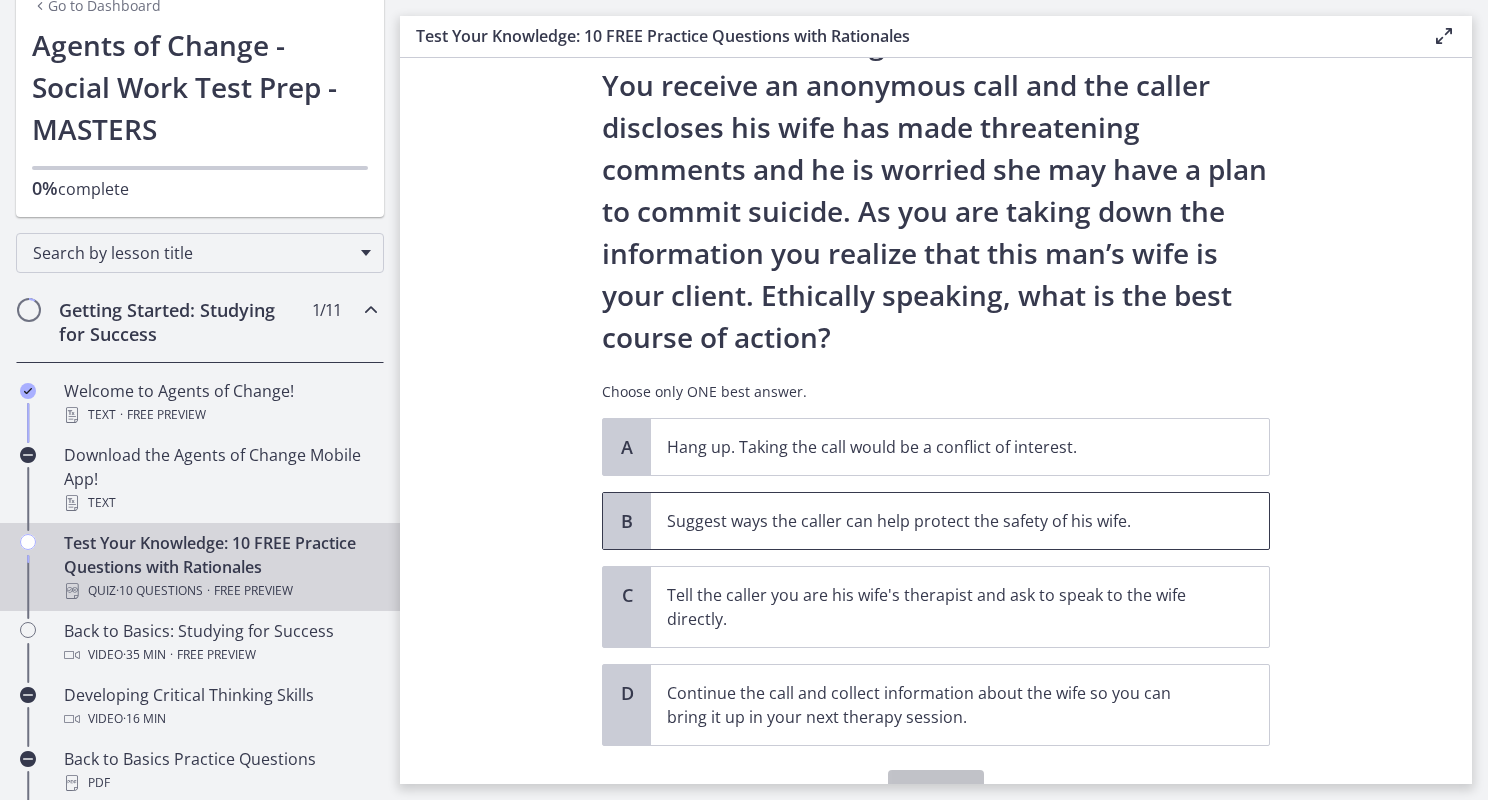 click on "Suggest ways the caller can help protect the safety of his wife." at bounding box center (960, 521) 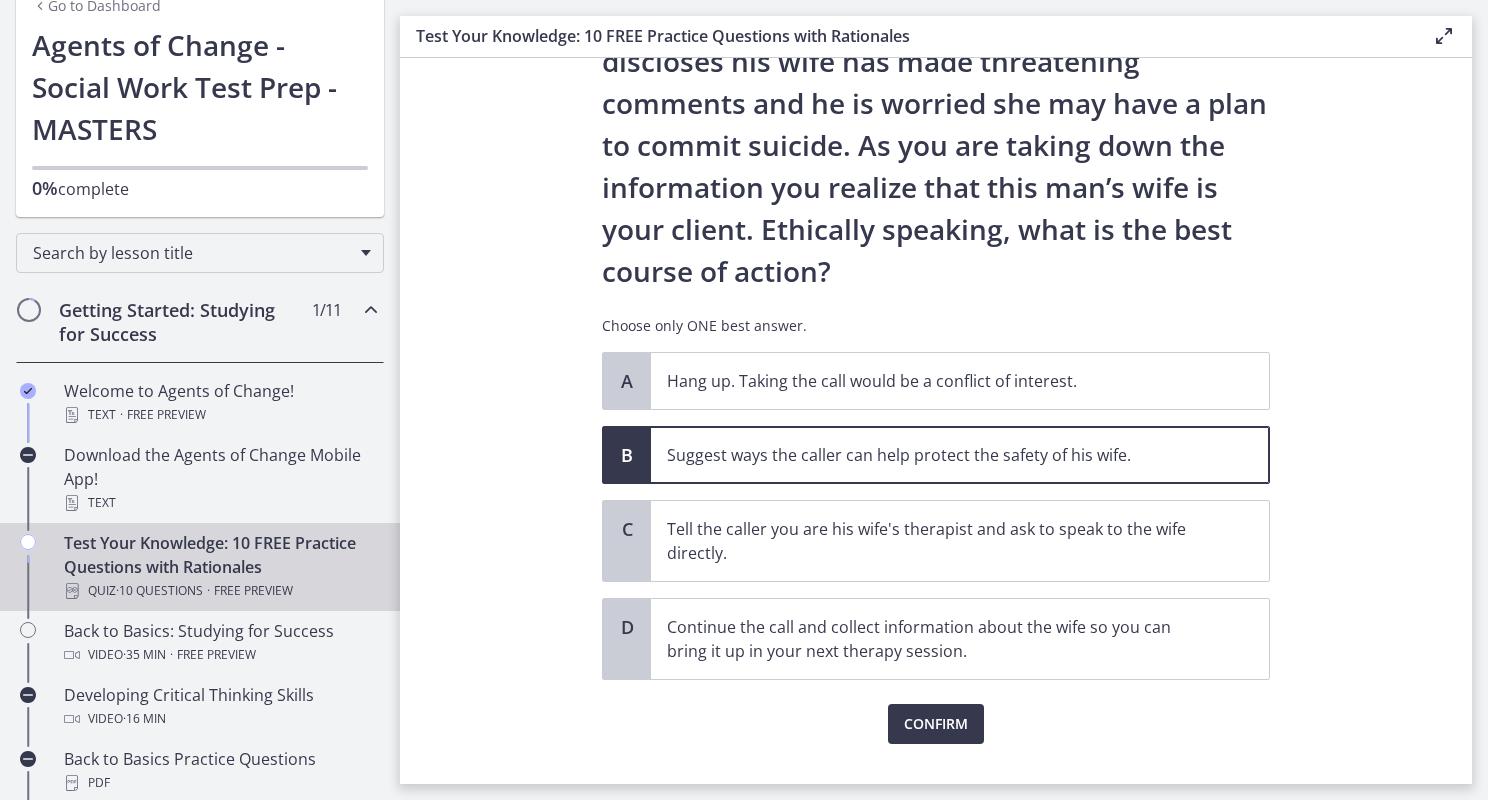scroll, scrollTop: 204, scrollLeft: 0, axis: vertical 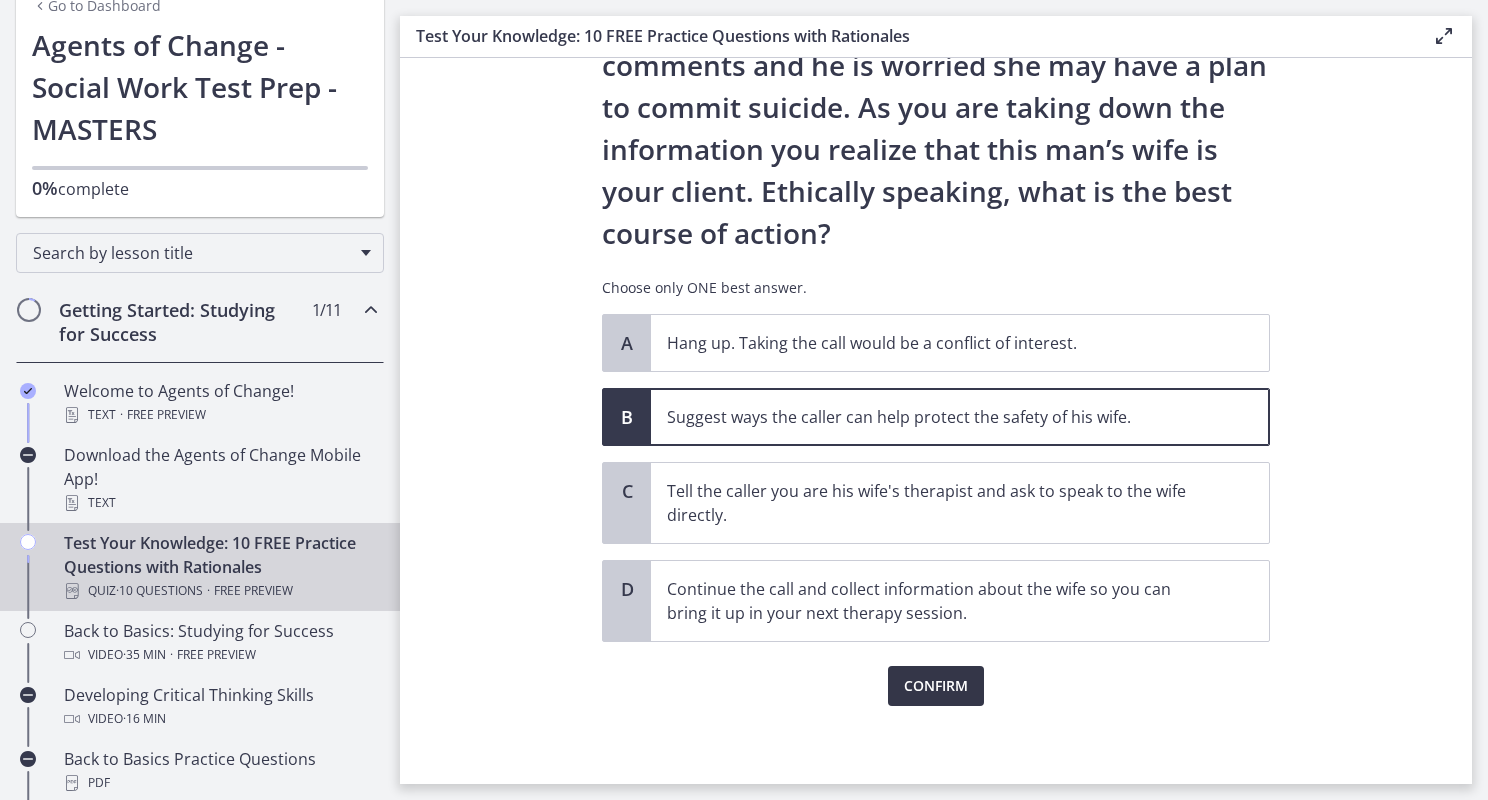 click on "Confirm" at bounding box center (936, 686) 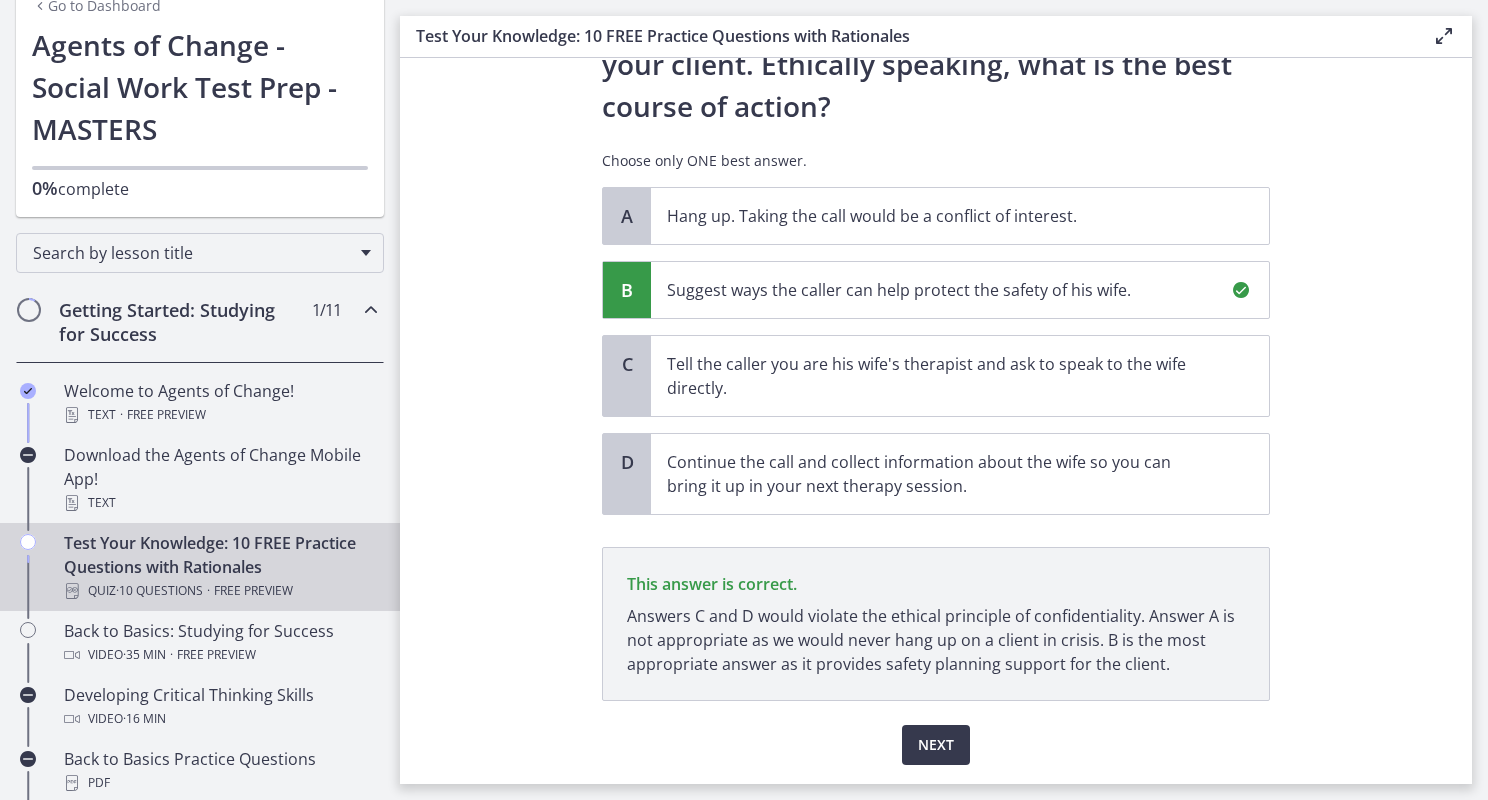 scroll, scrollTop: 389, scrollLeft: 0, axis: vertical 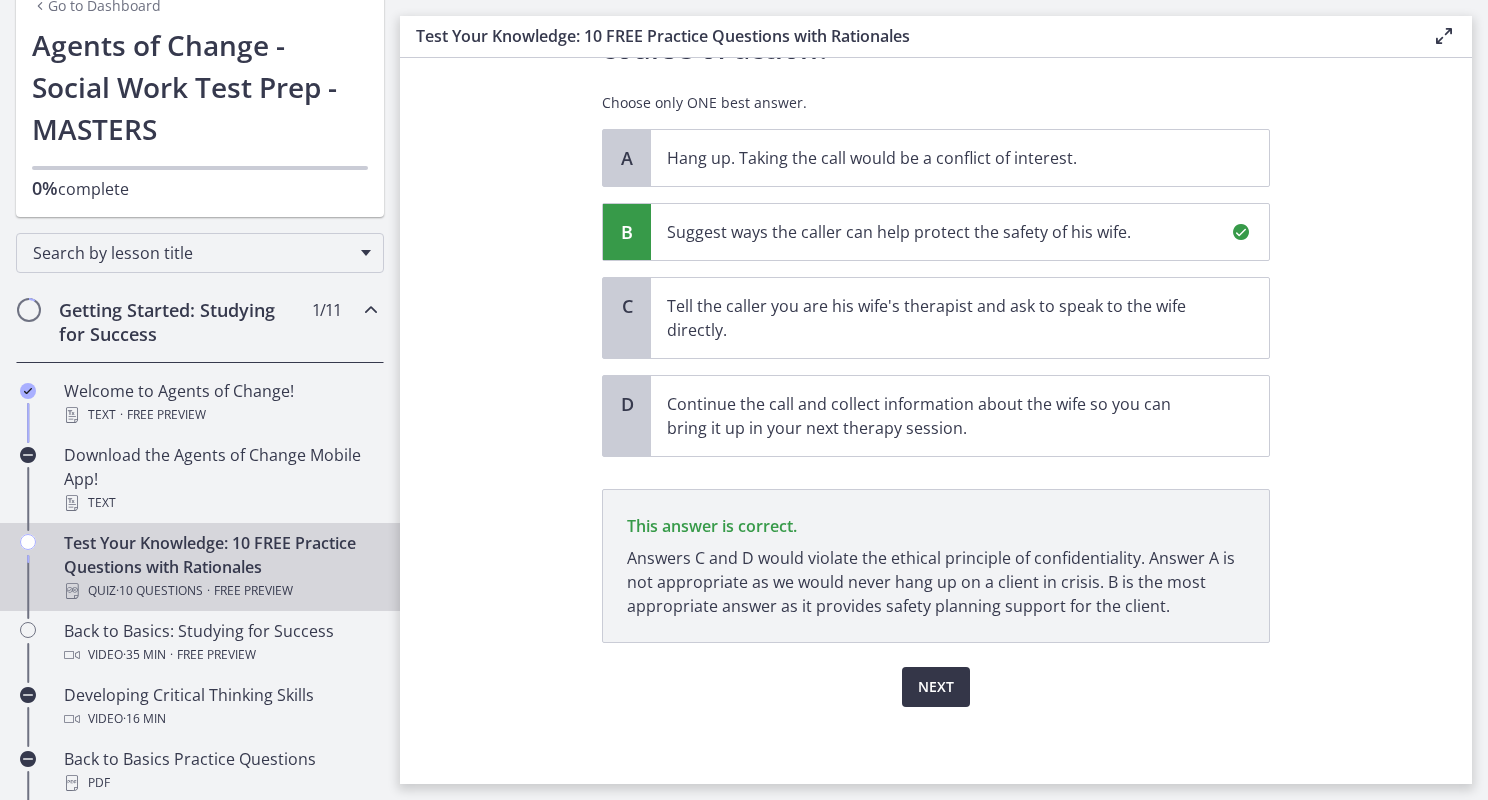 click on "Next" at bounding box center (936, 687) 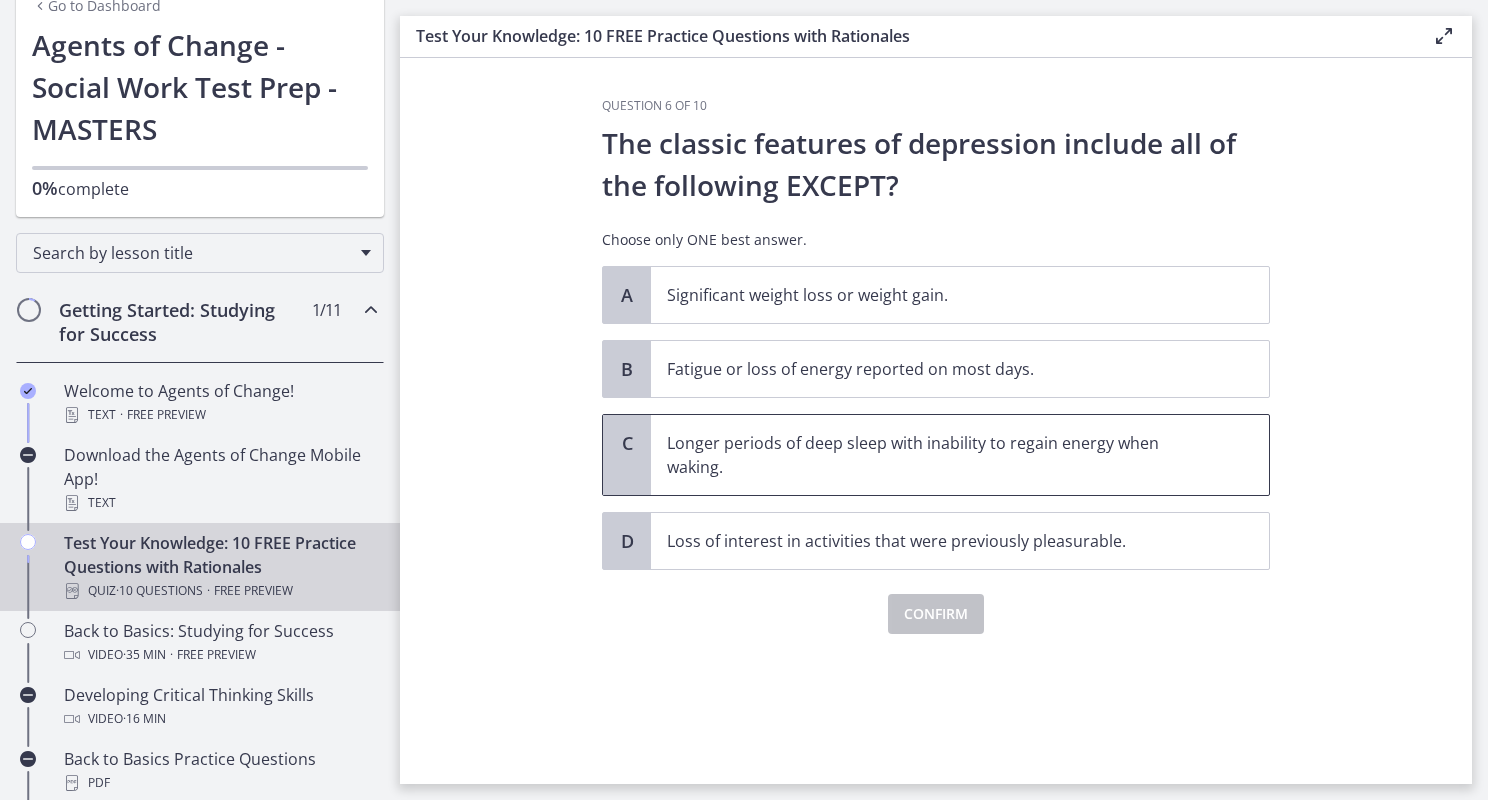 click on "Longer periods of deep sleep with inability to regain energy when waking." at bounding box center (940, 455) 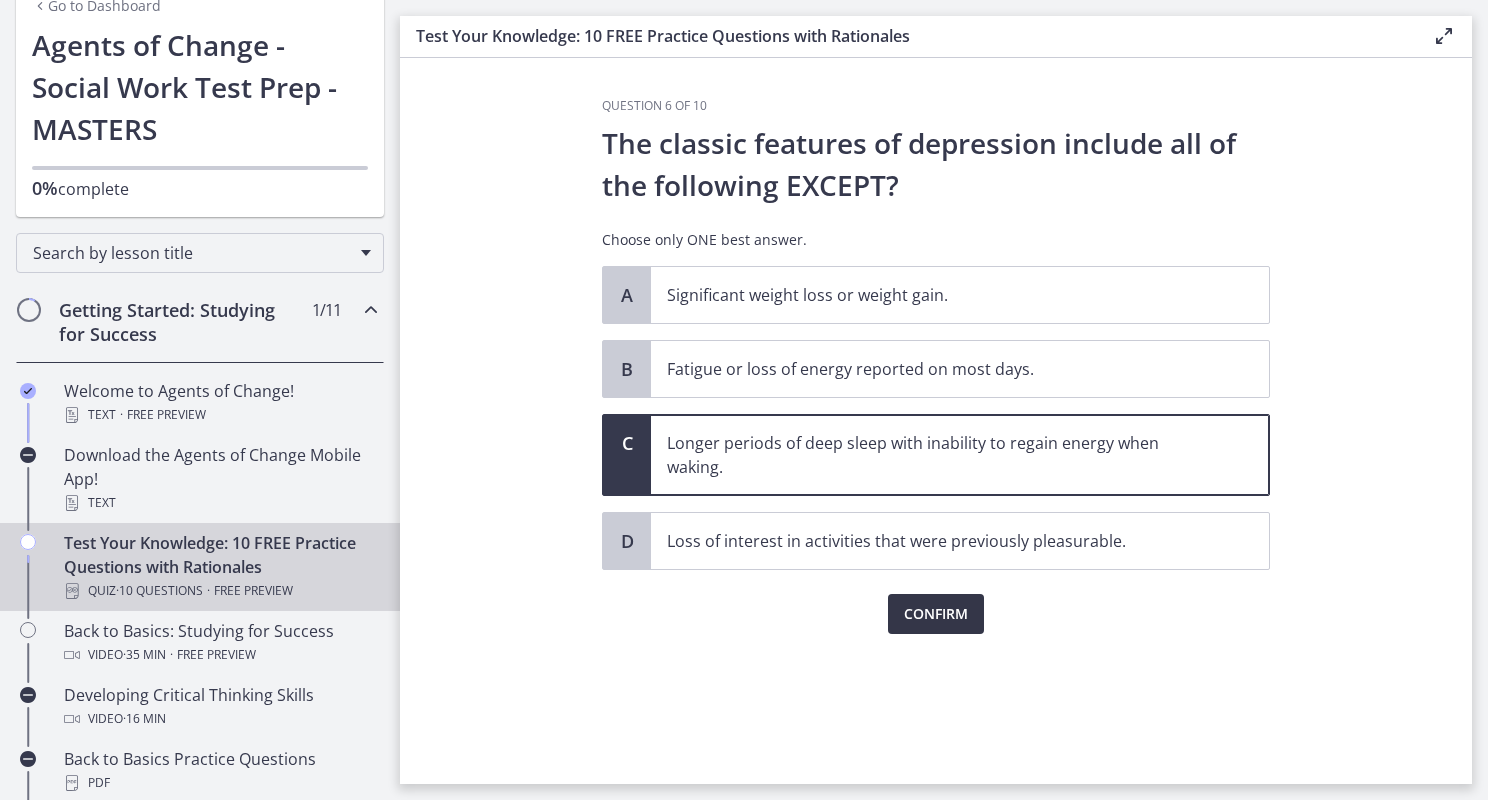 click on "Confirm" at bounding box center [936, 614] 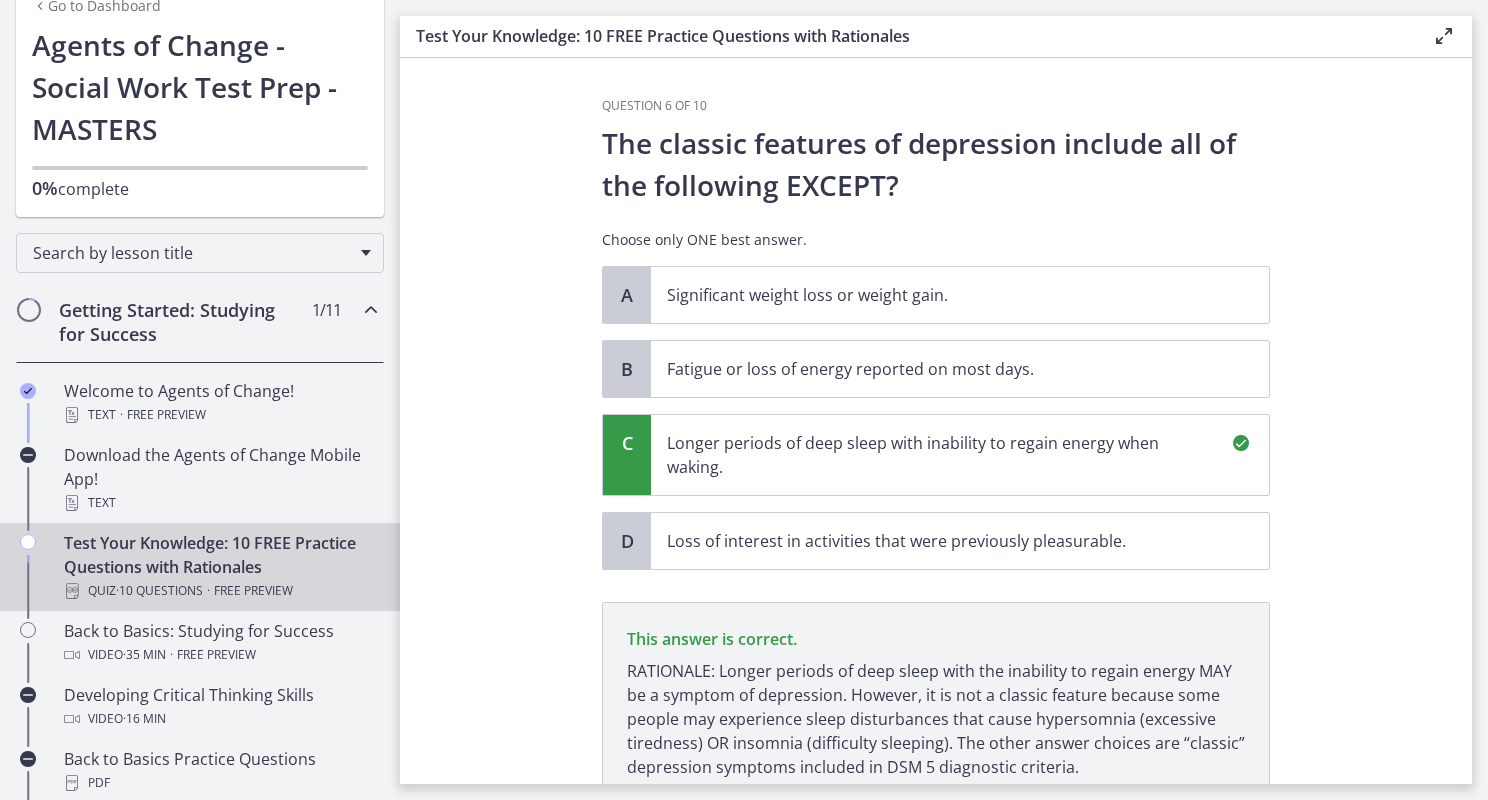 scroll, scrollTop: 161, scrollLeft: 0, axis: vertical 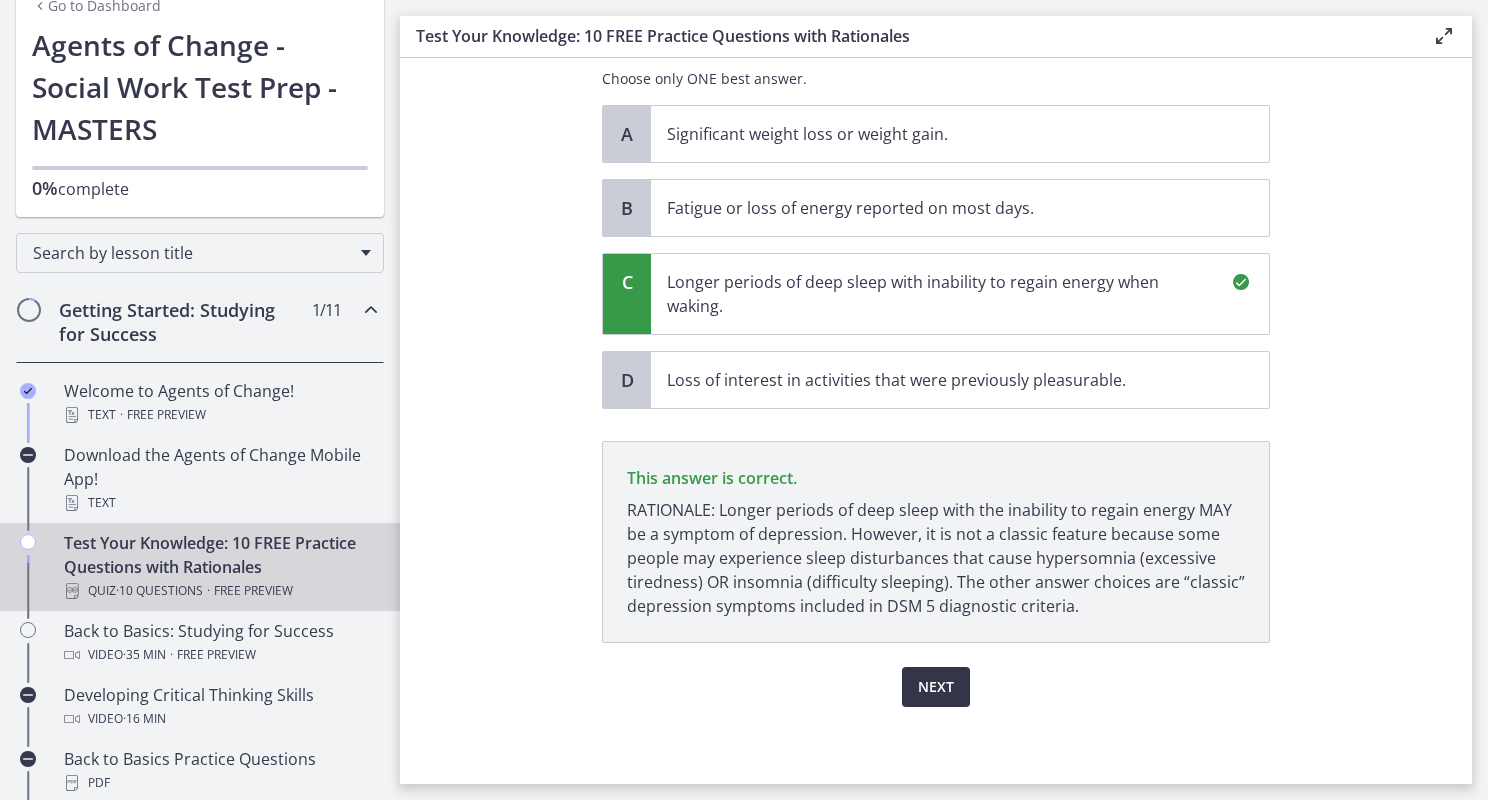 click on "Next" at bounding box center [936, 687] 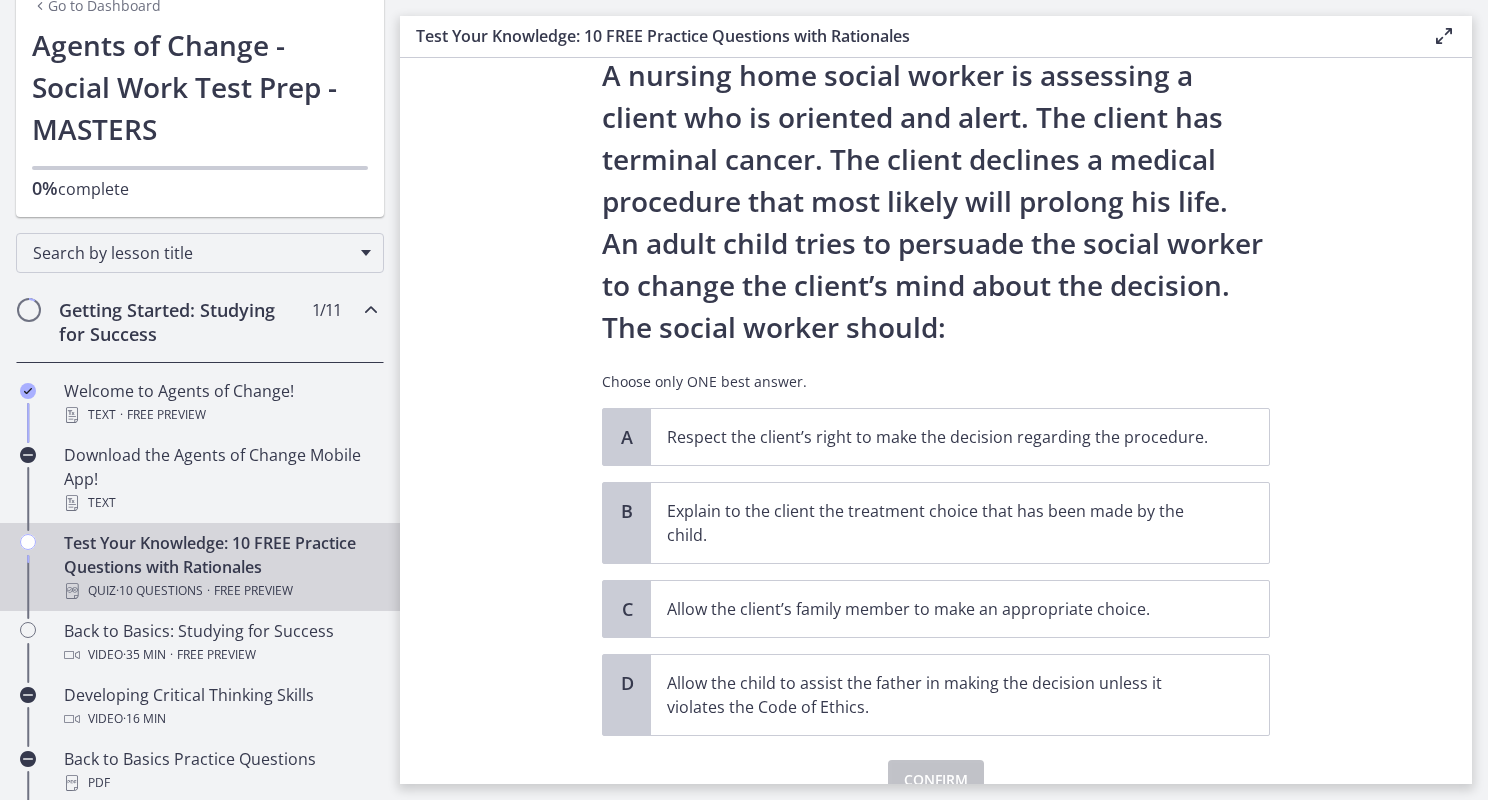 scroll, scrollTop: 100, scrollLeft: 0, axis: vertical 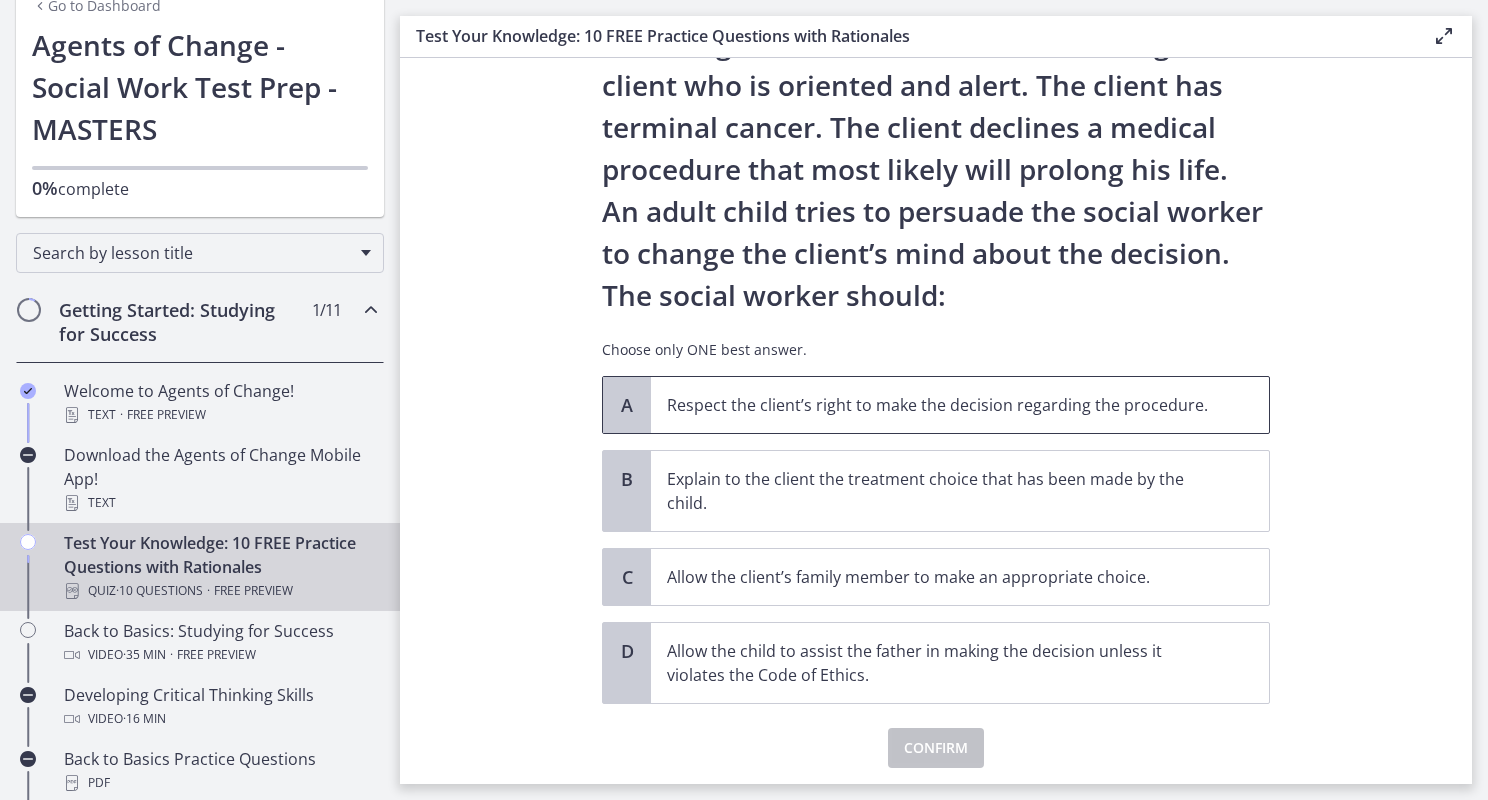 click on "Respect the client’s right to make the decision regarding the procedure." at bounding box center (960, 405) 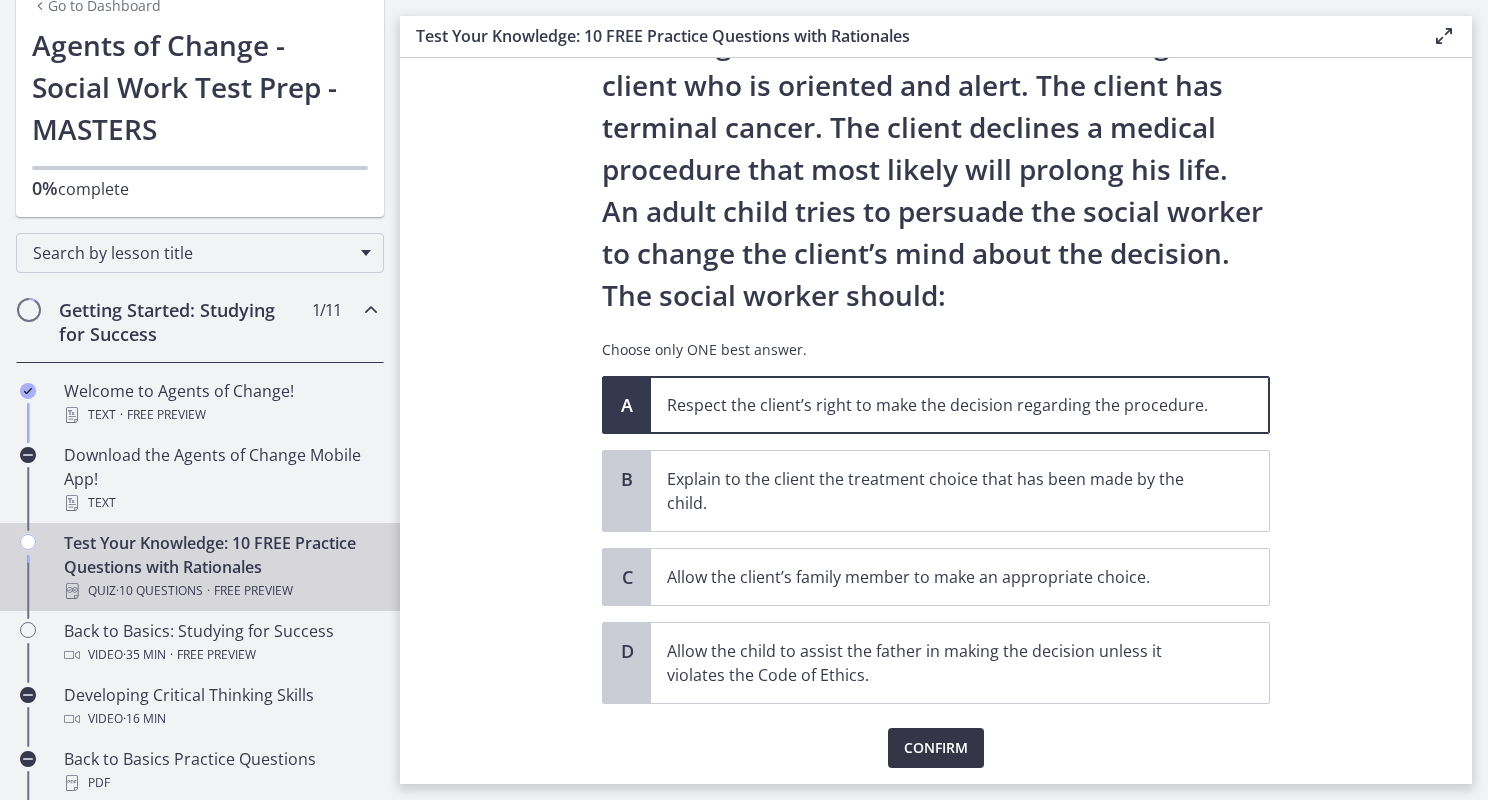 click on "Confirm" at bounding box center [936, 748] 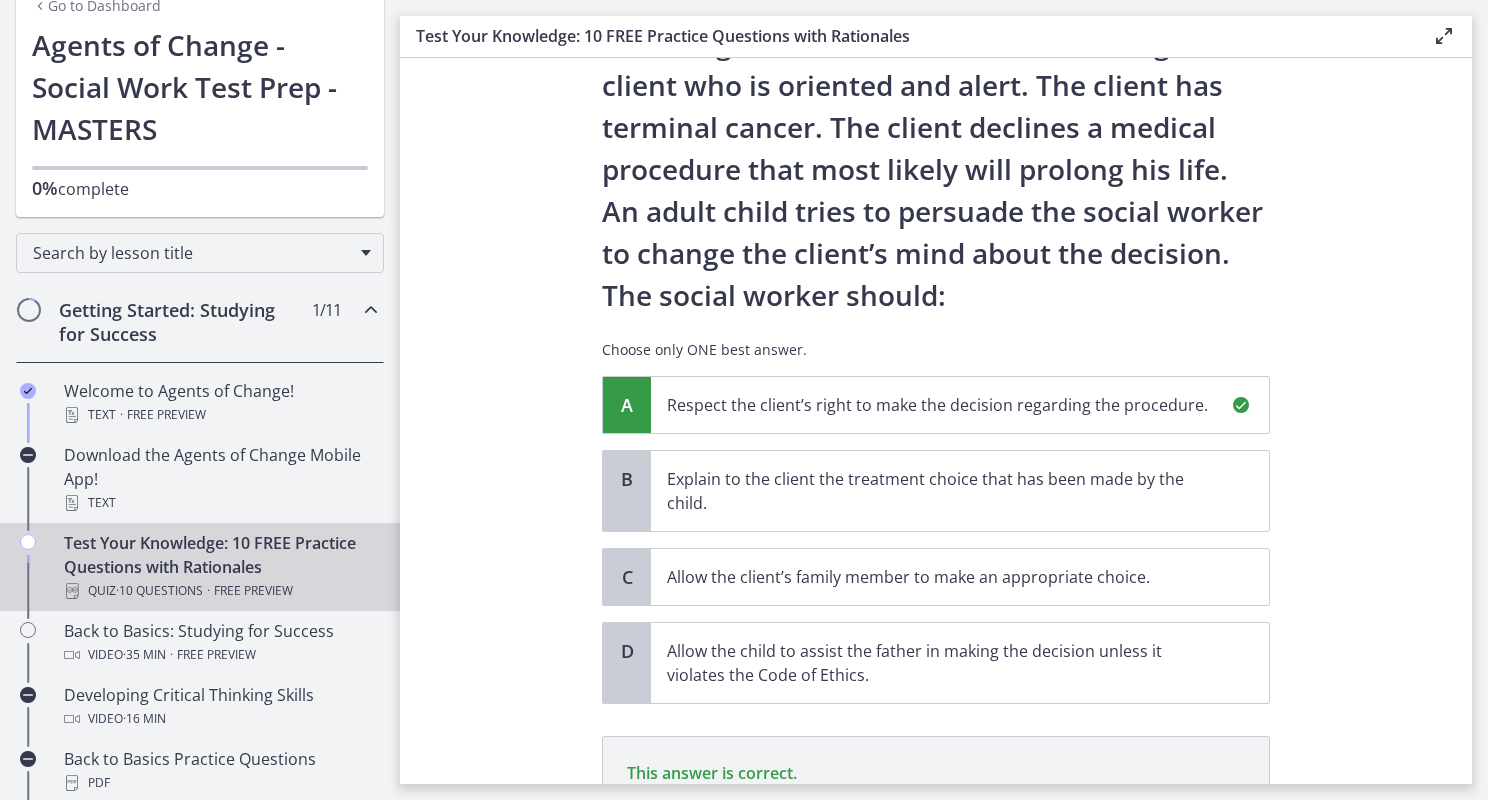 scroll, scrollTop: 372, scrollLeft: 0, axis: vertical 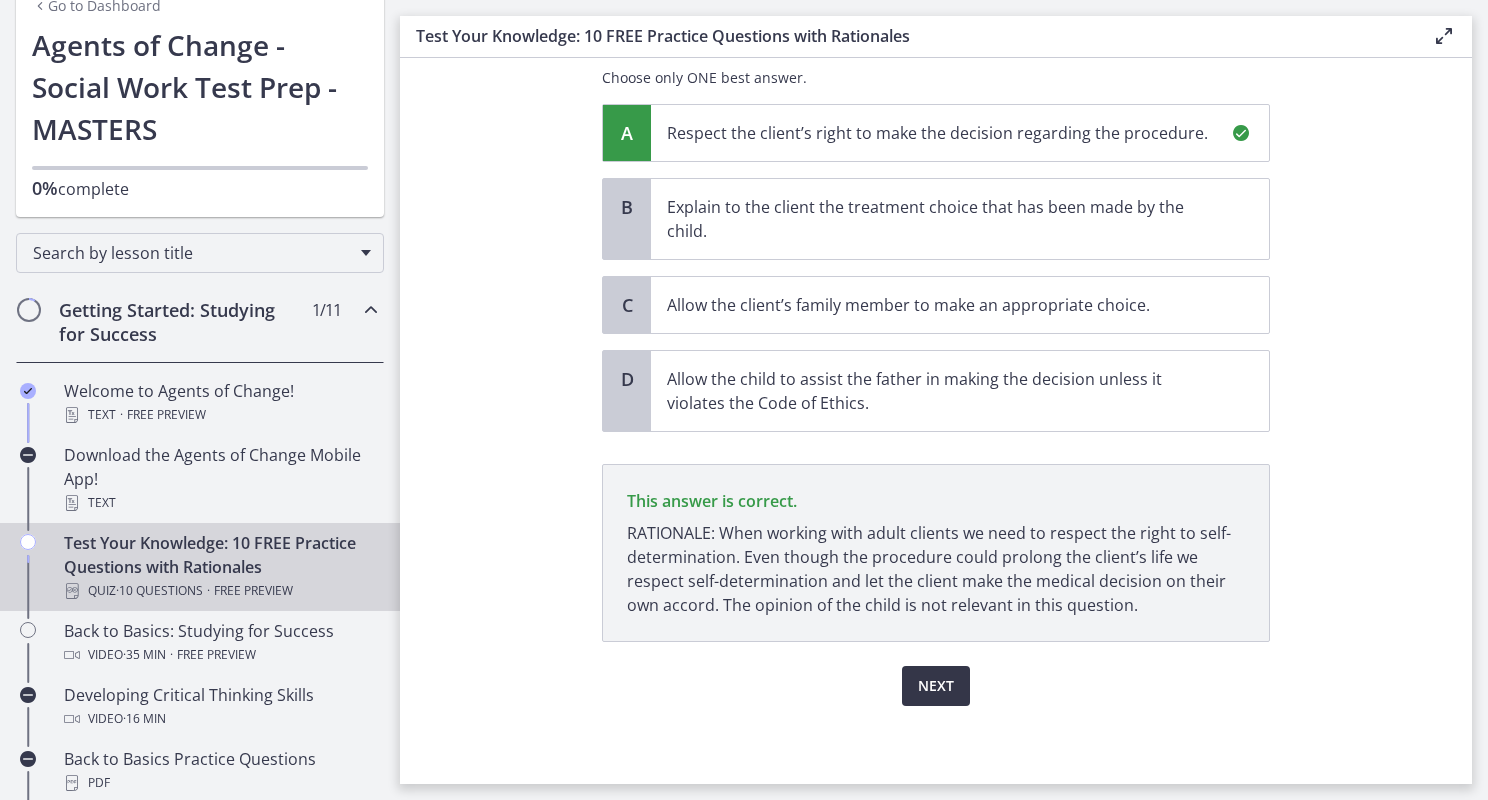click on "Next" at bounding box center [936, 686] 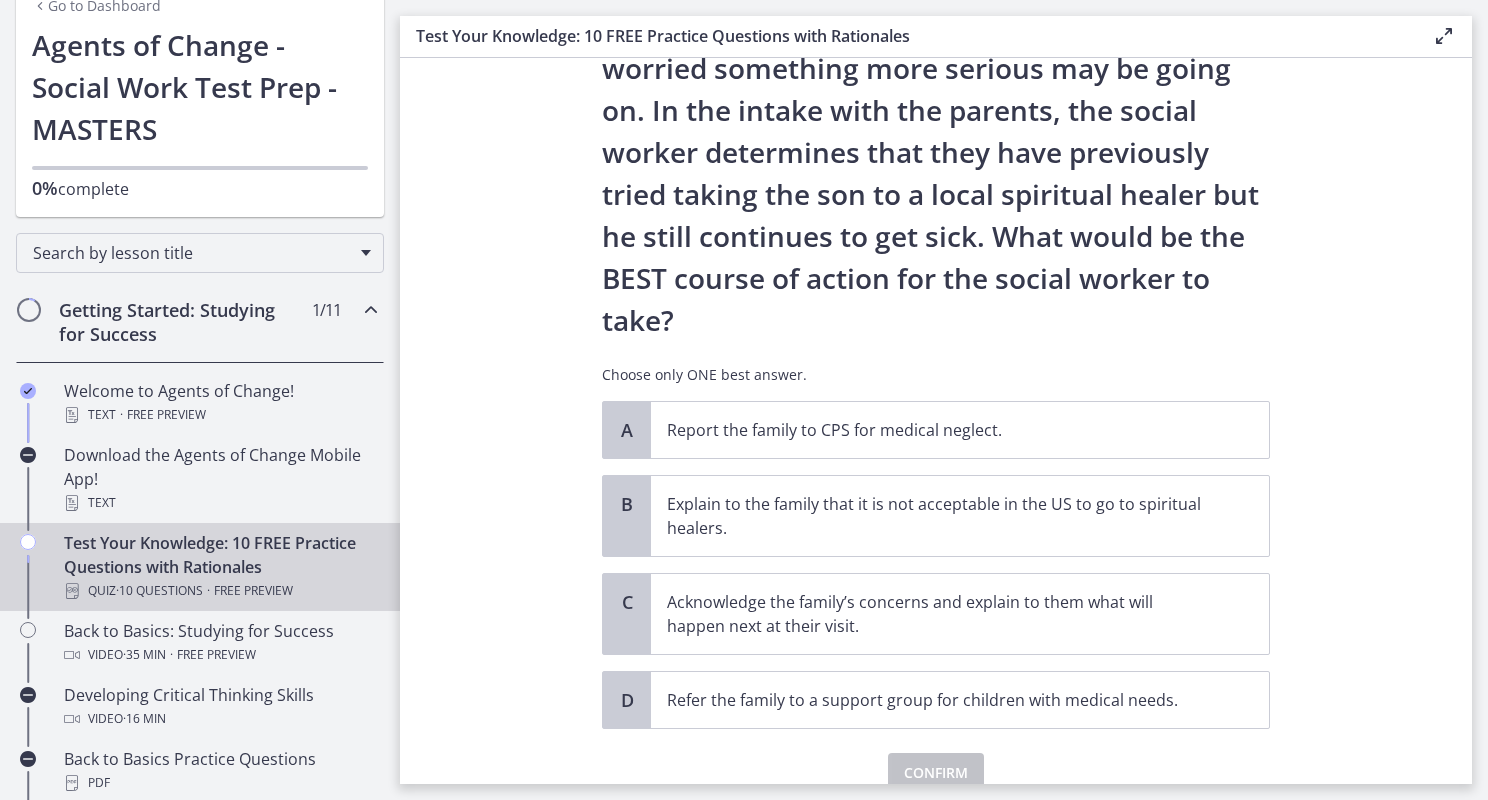 scroll, scrollTop: 300, scrollLeft: 0, axis: vertical 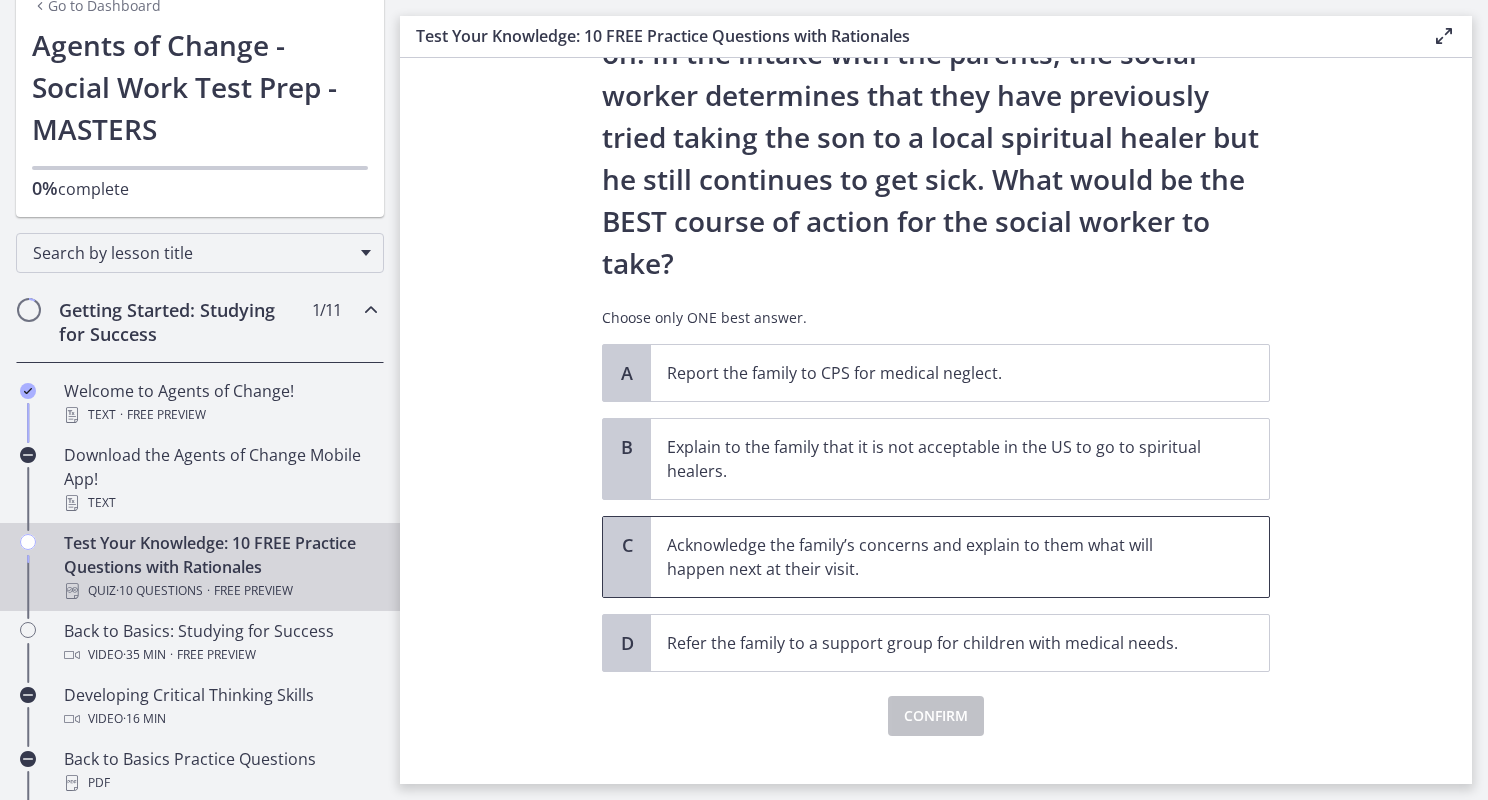 click on "Acknowledge the family’s concerns and explain to them what will happen next at their visit." at bounding box center [960, 557] 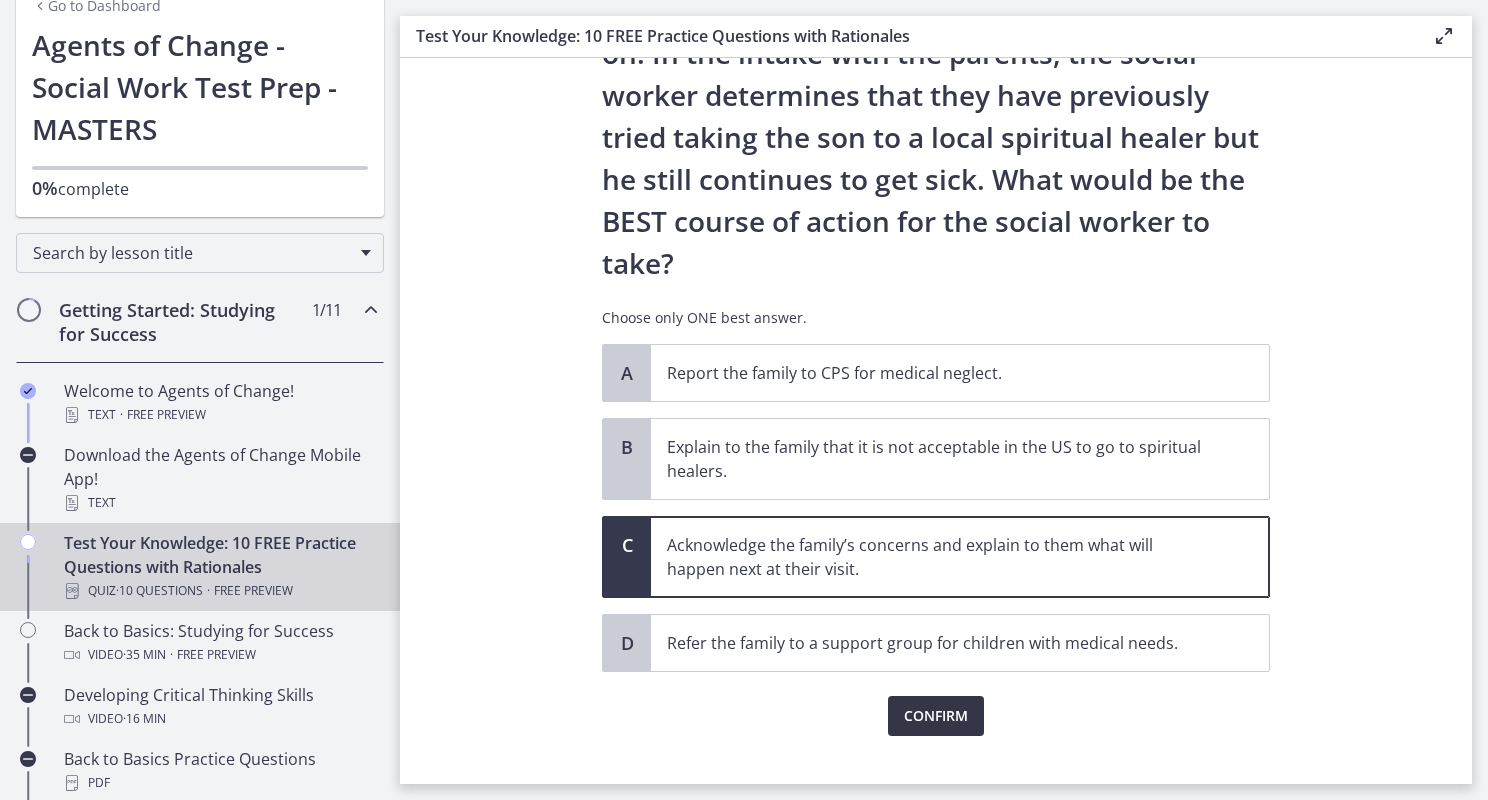 click on "Confirm" at bounding box center [936, 716] 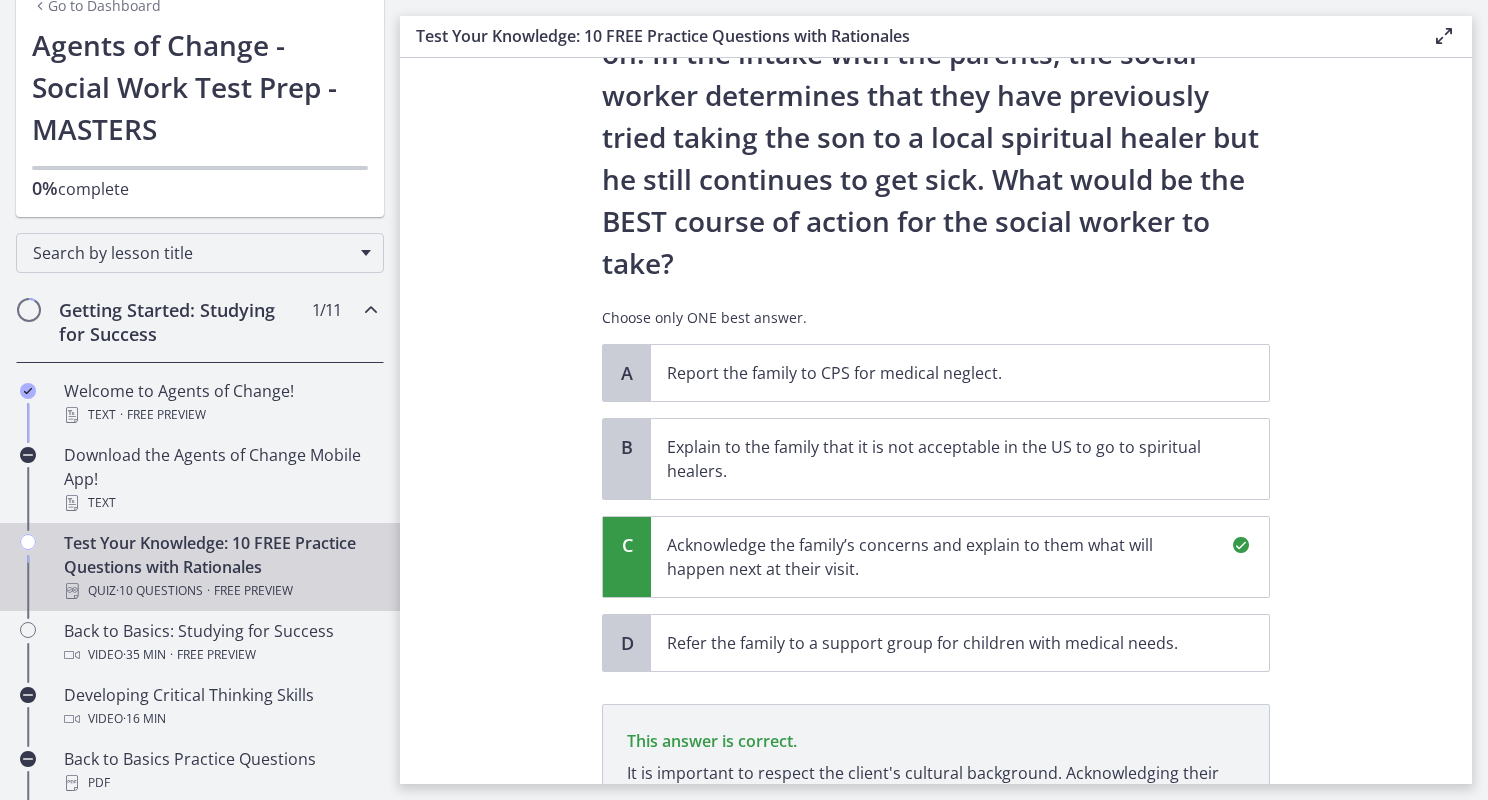 scroll, scrollTop: 564, scrollLeft: 0, axis: vertical 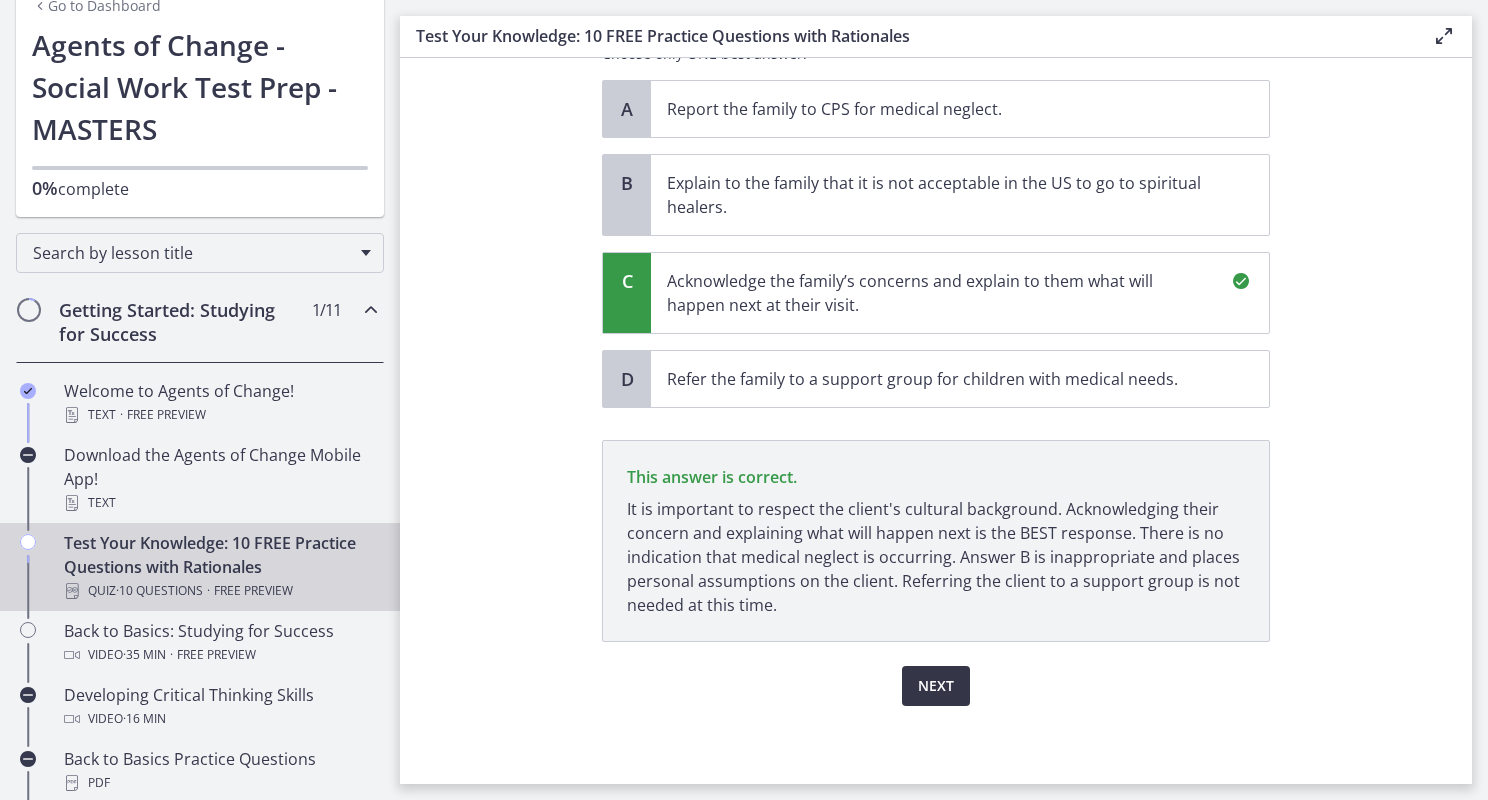 click on "Next" at bounding box center [936, 686] 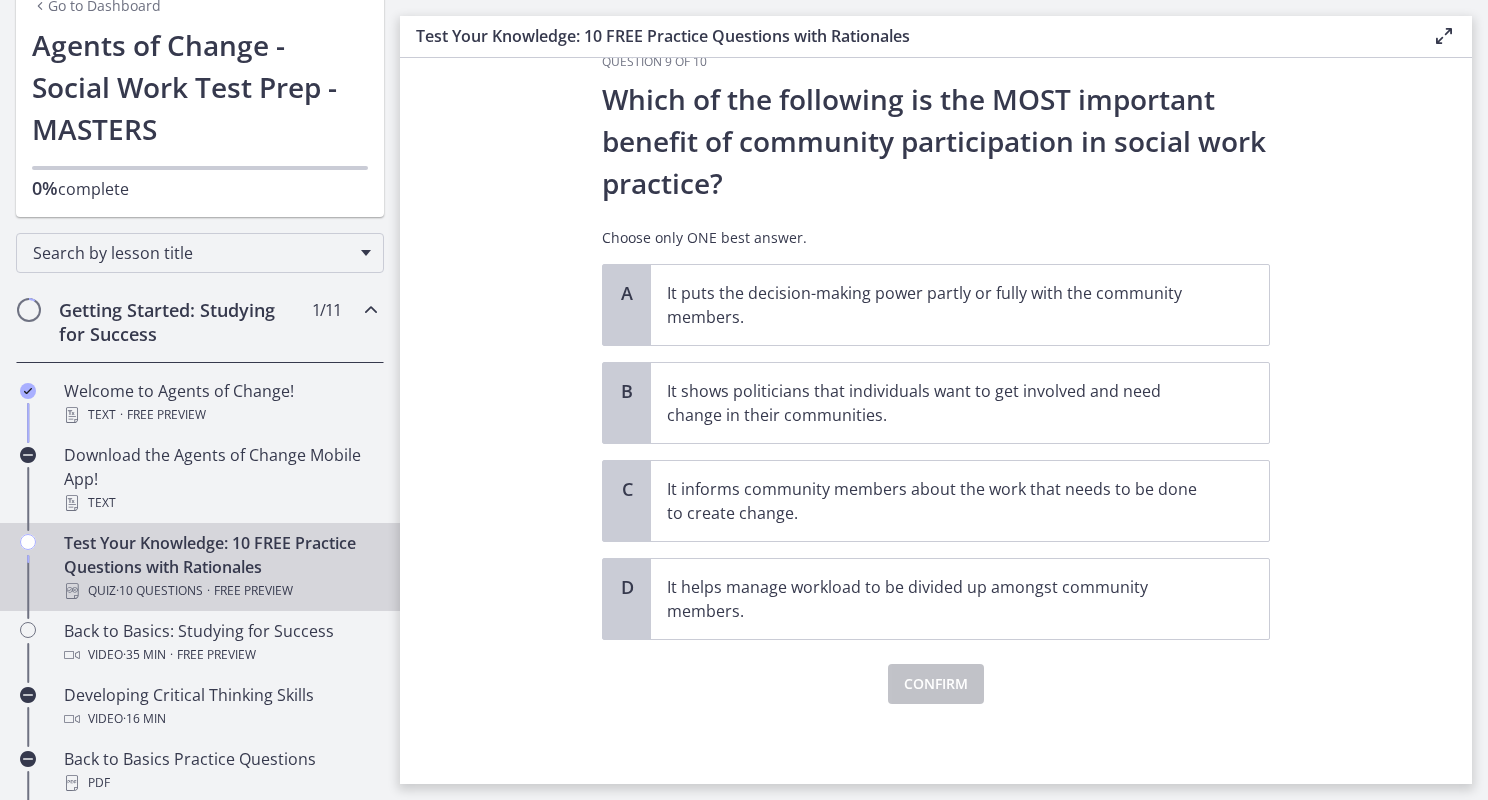 scroll, scrollTop: 0, scrollLeft: 0, axis: both 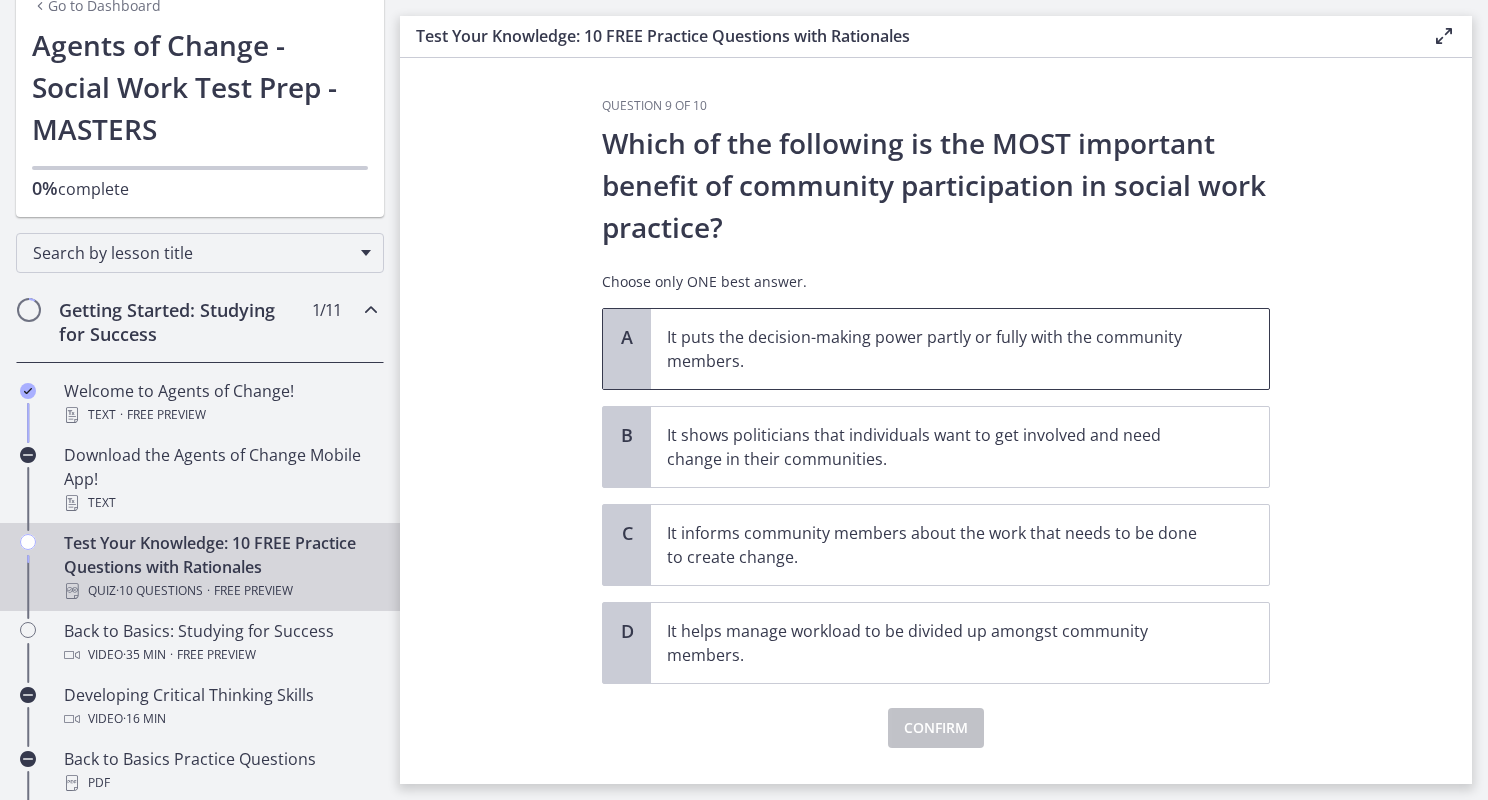 click on "It puts the decision-making power partly or fully with the community members." at bounding box center (940, 349) 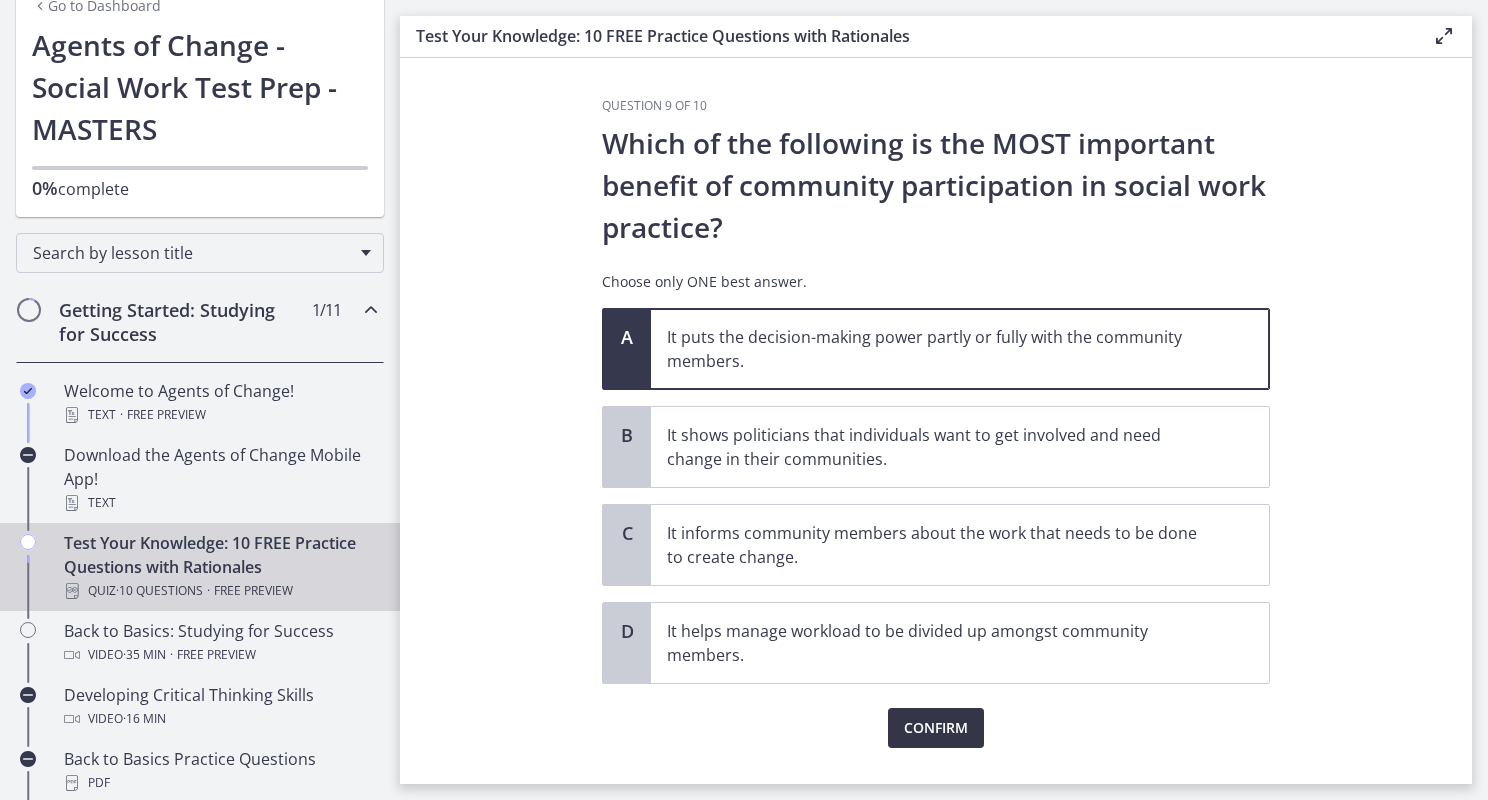 click on "Confirm" at bounding box center [936, 728] 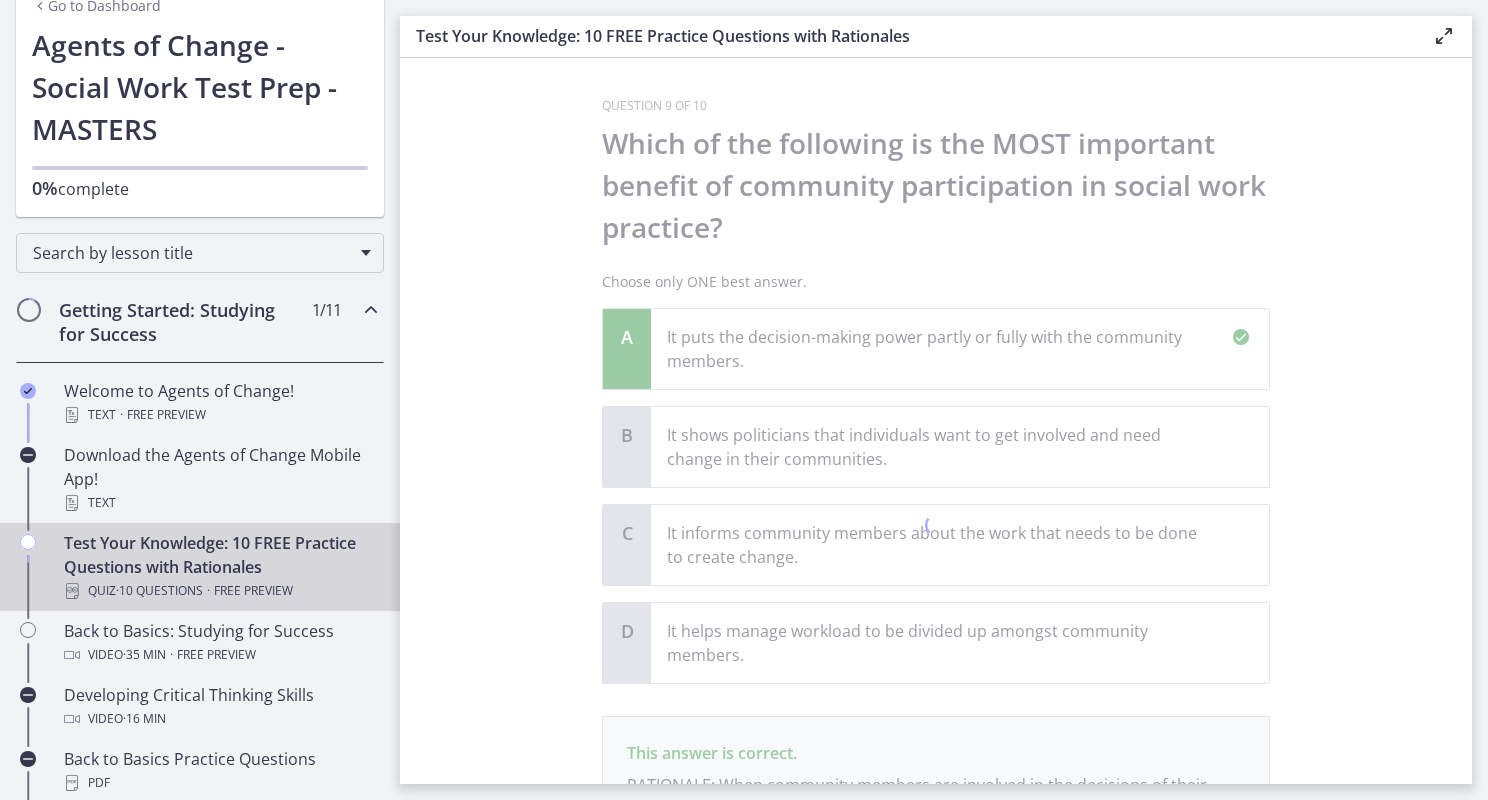 scroll, scrollTop: 252, scrollLeft: 0, axis: vertical 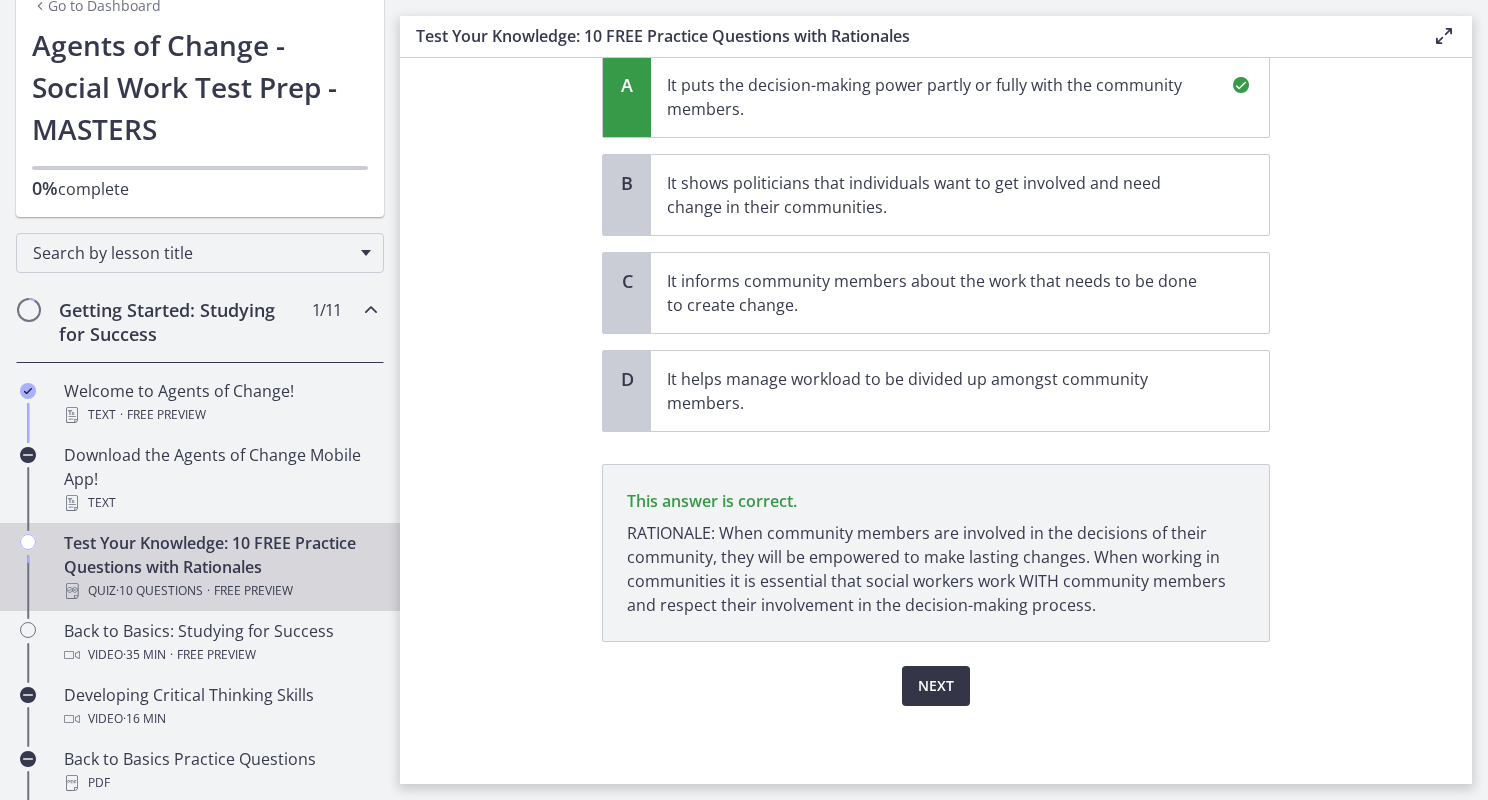 click on "Next" at bounding box center [936, 686] 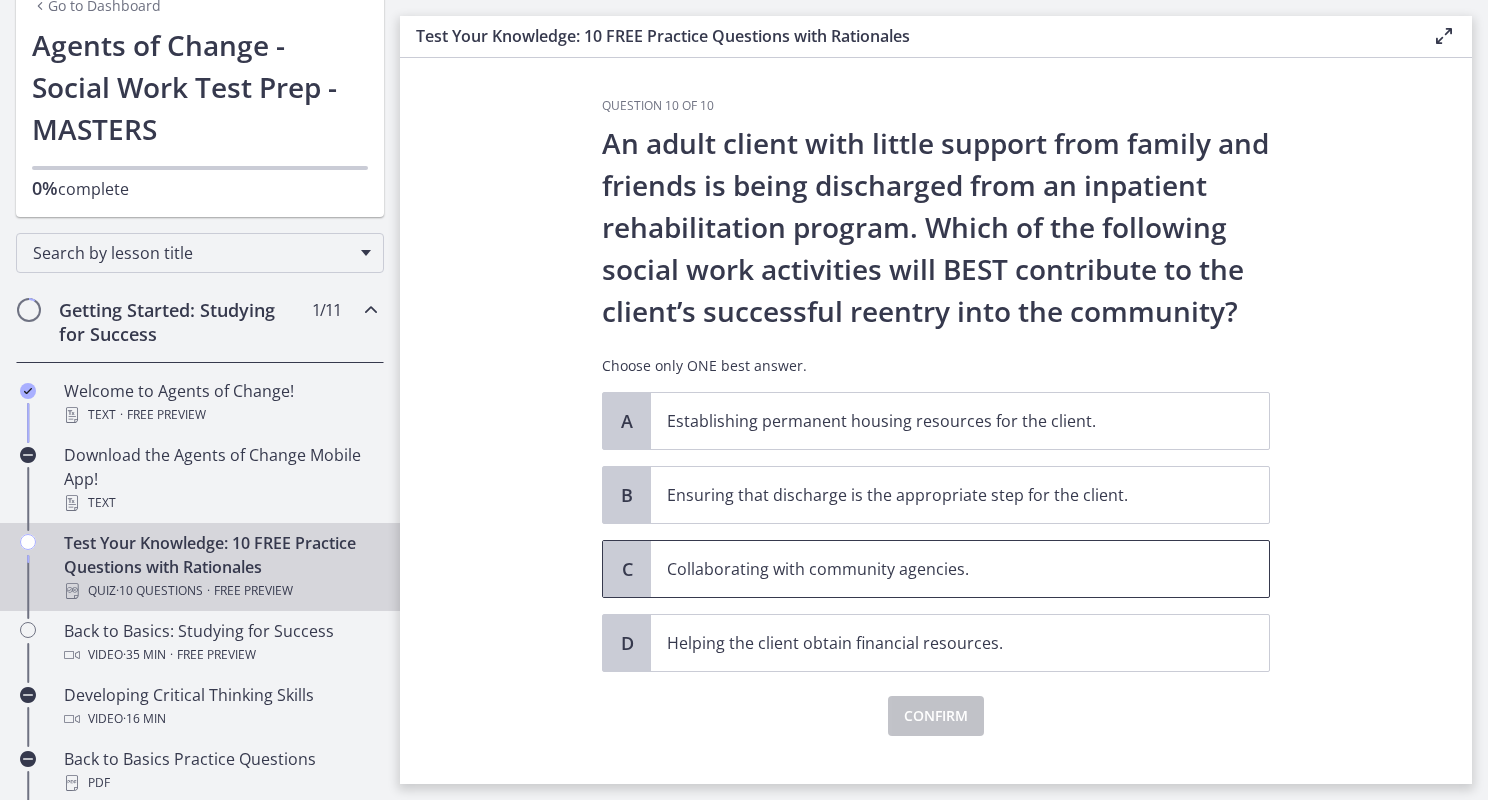 click on "Collaborating with community agencies." at bounding box center (940, 569) 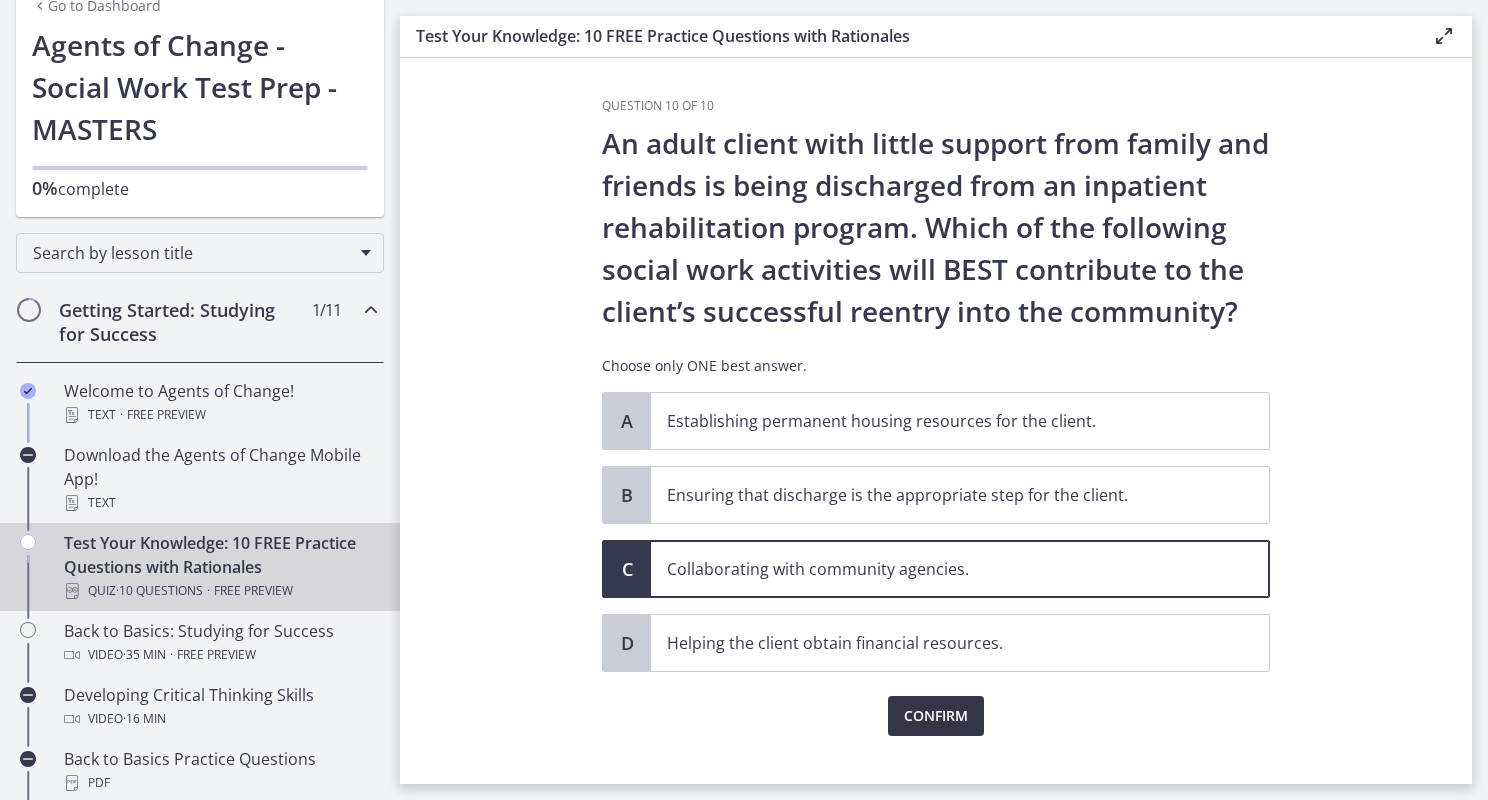 click on "Confirm" at bounding box center [936, 716] 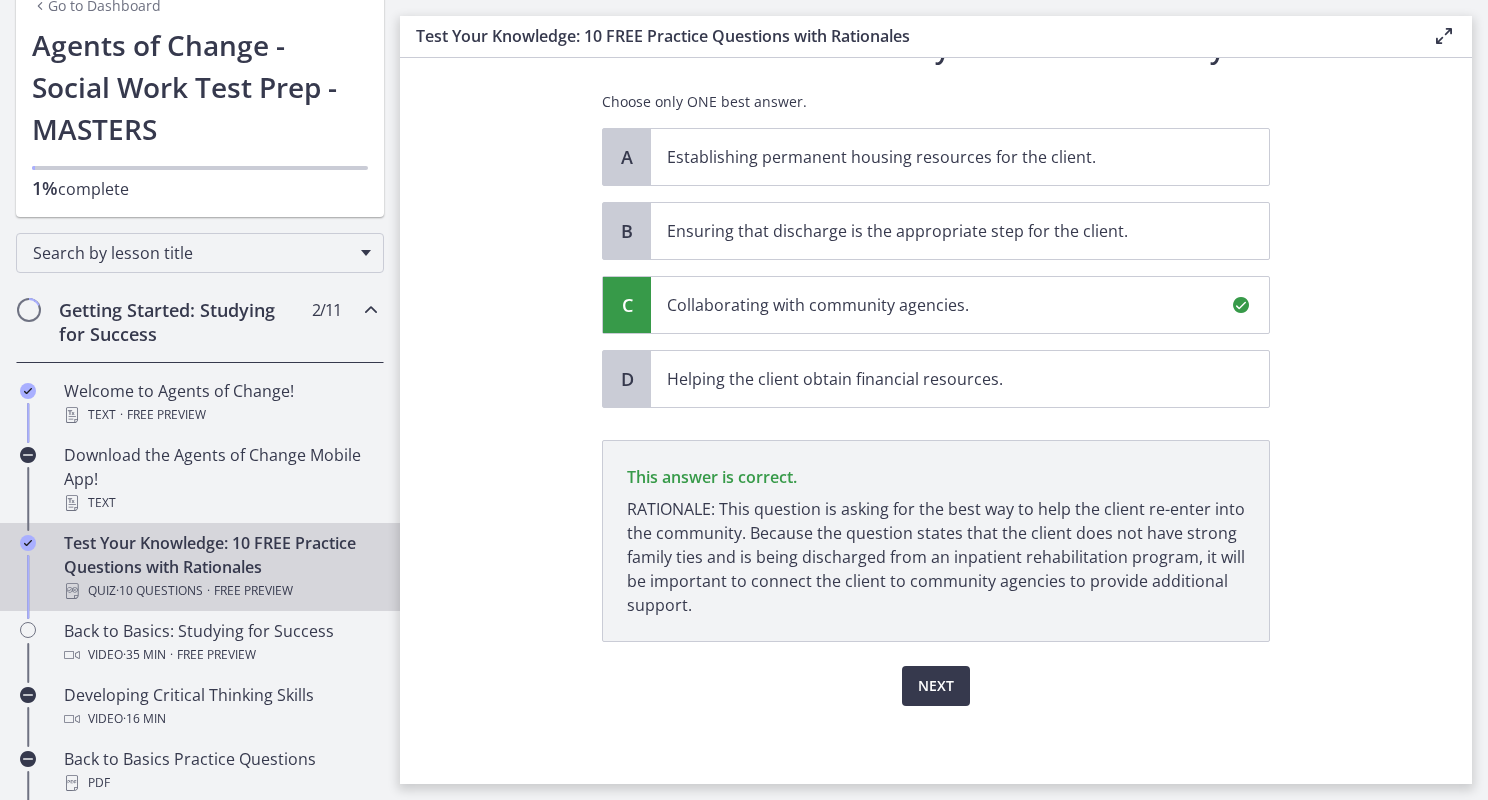 scroll, scrollTop: 264, scrollLeft: 0, axis: vertical 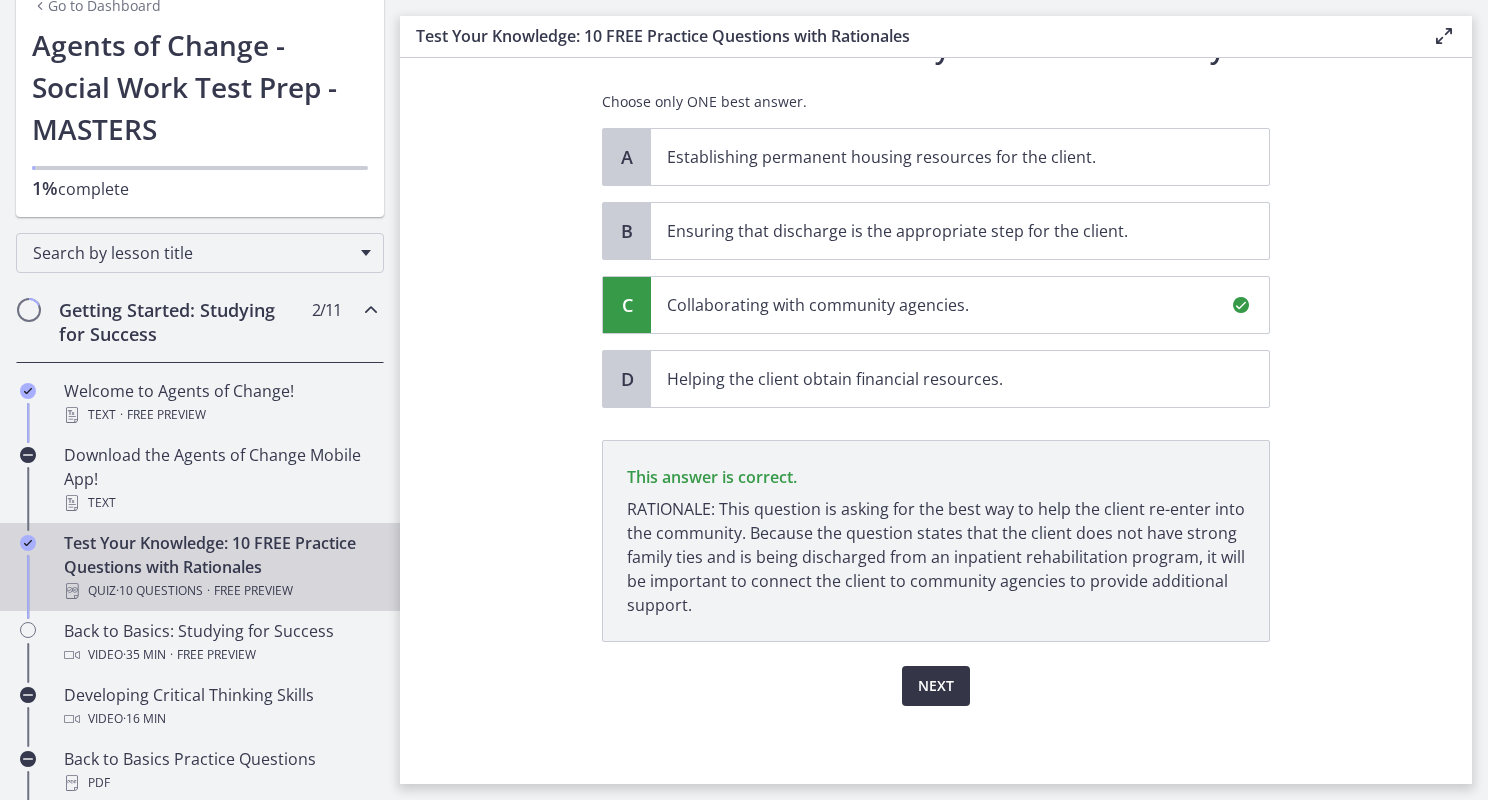 click on "Next" at bounding box center [936, 686] 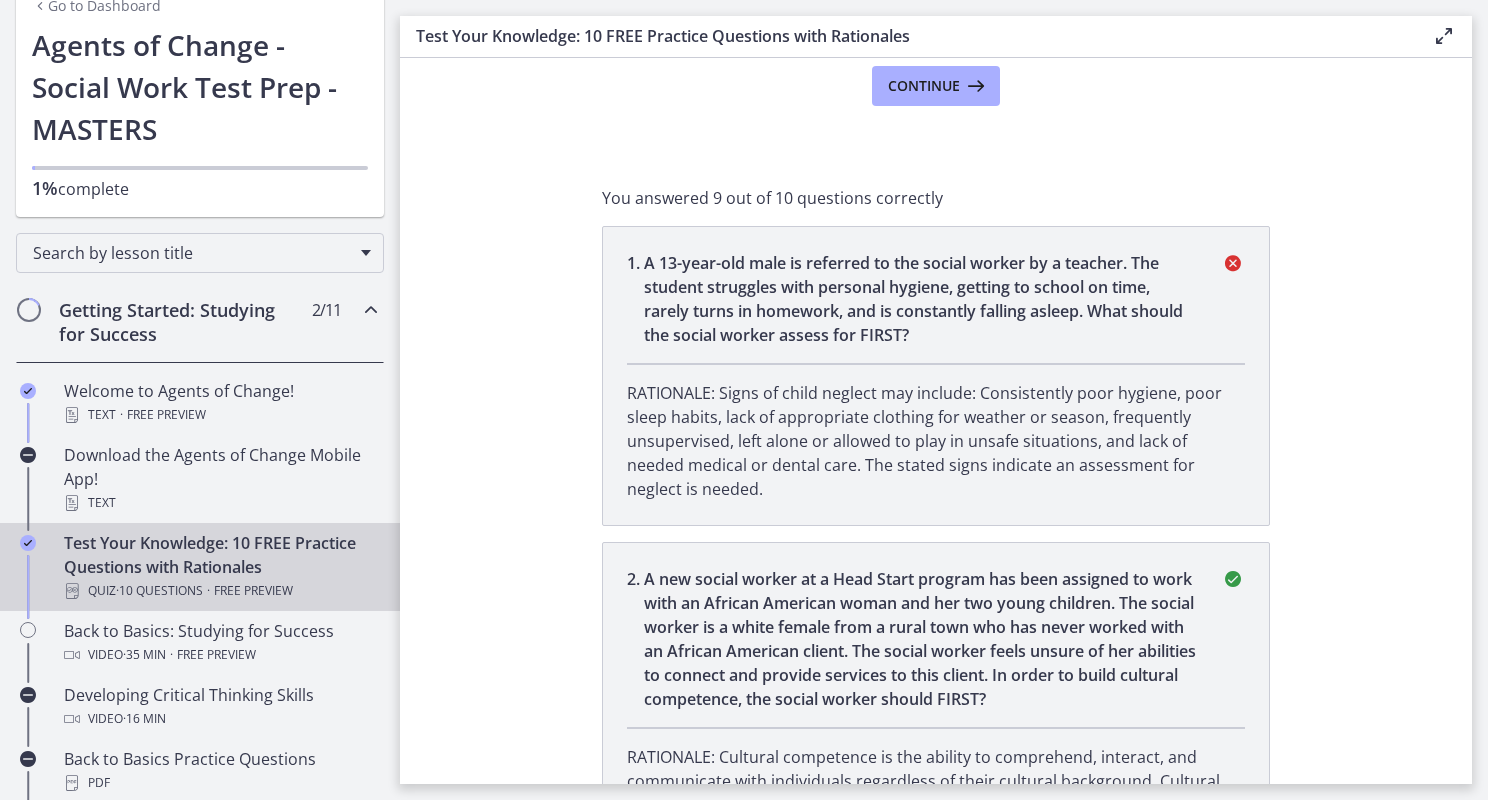 scroll, scrollTop: 0, scrollLeft: 0, axis: both 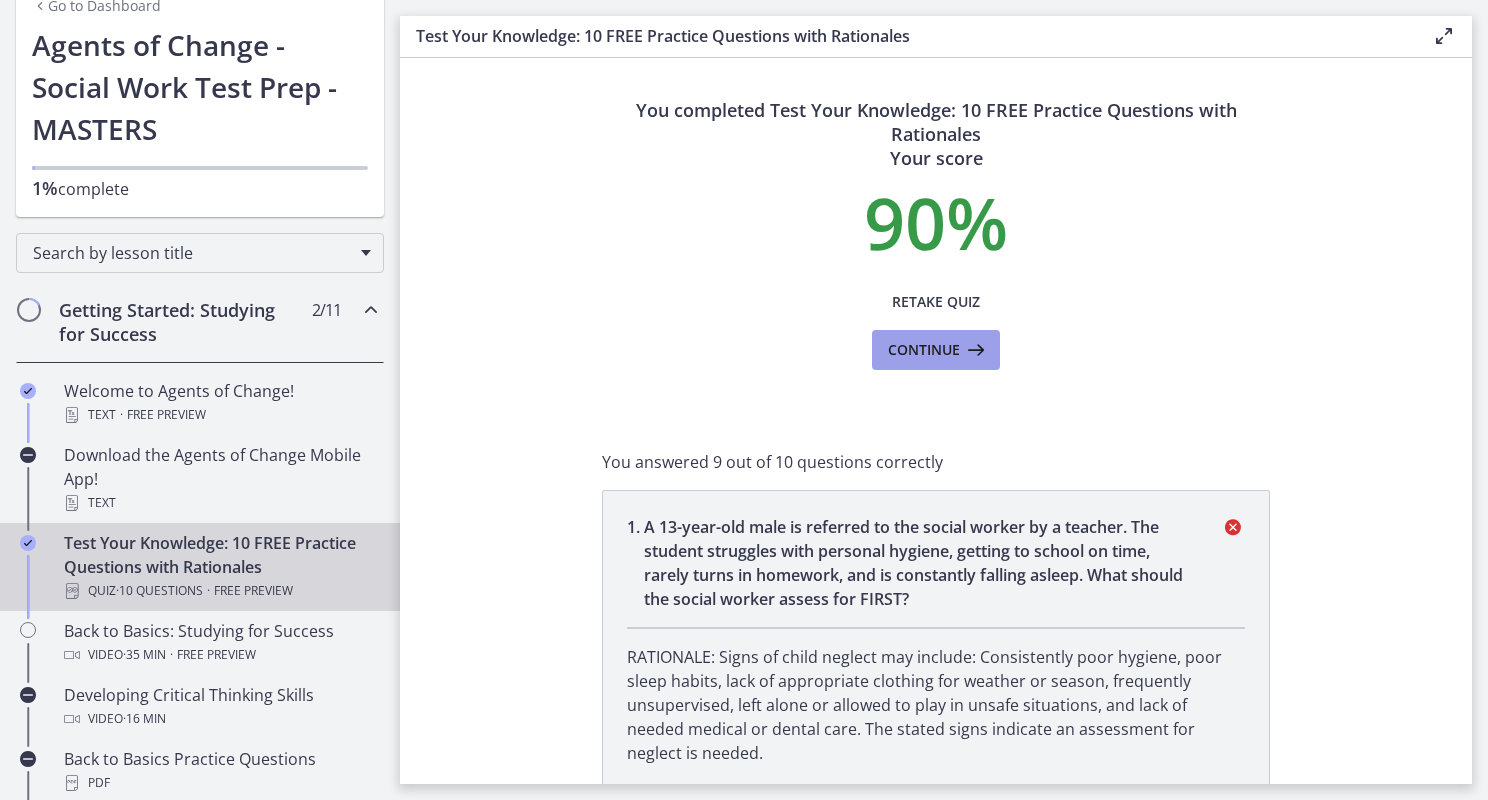 click on "Continue" at bounding box center [924, 350] 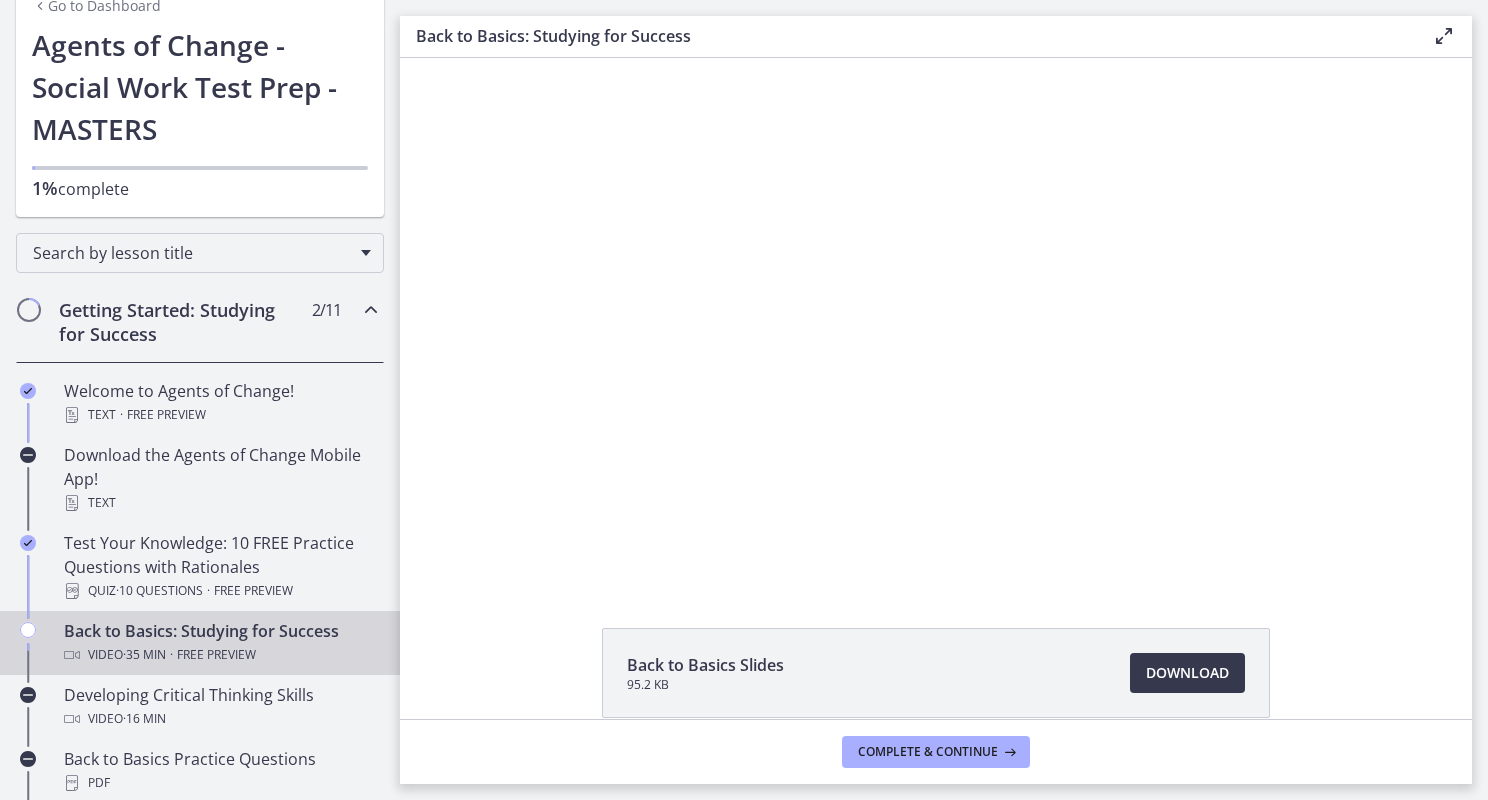 scroll, scrollTop: 0, scrollLeft: 0, axis: both 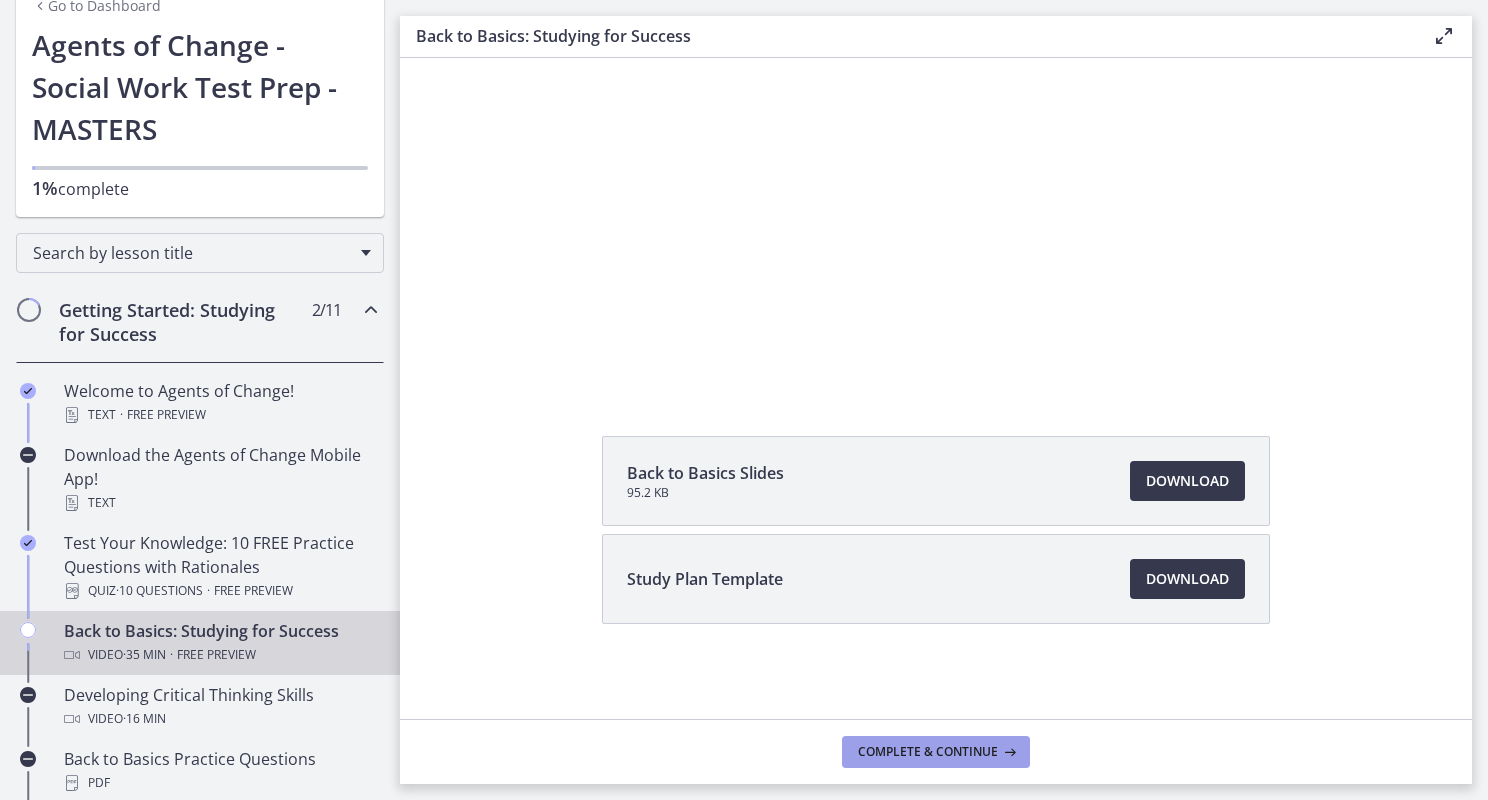 click at bounding box center [1008, 752] 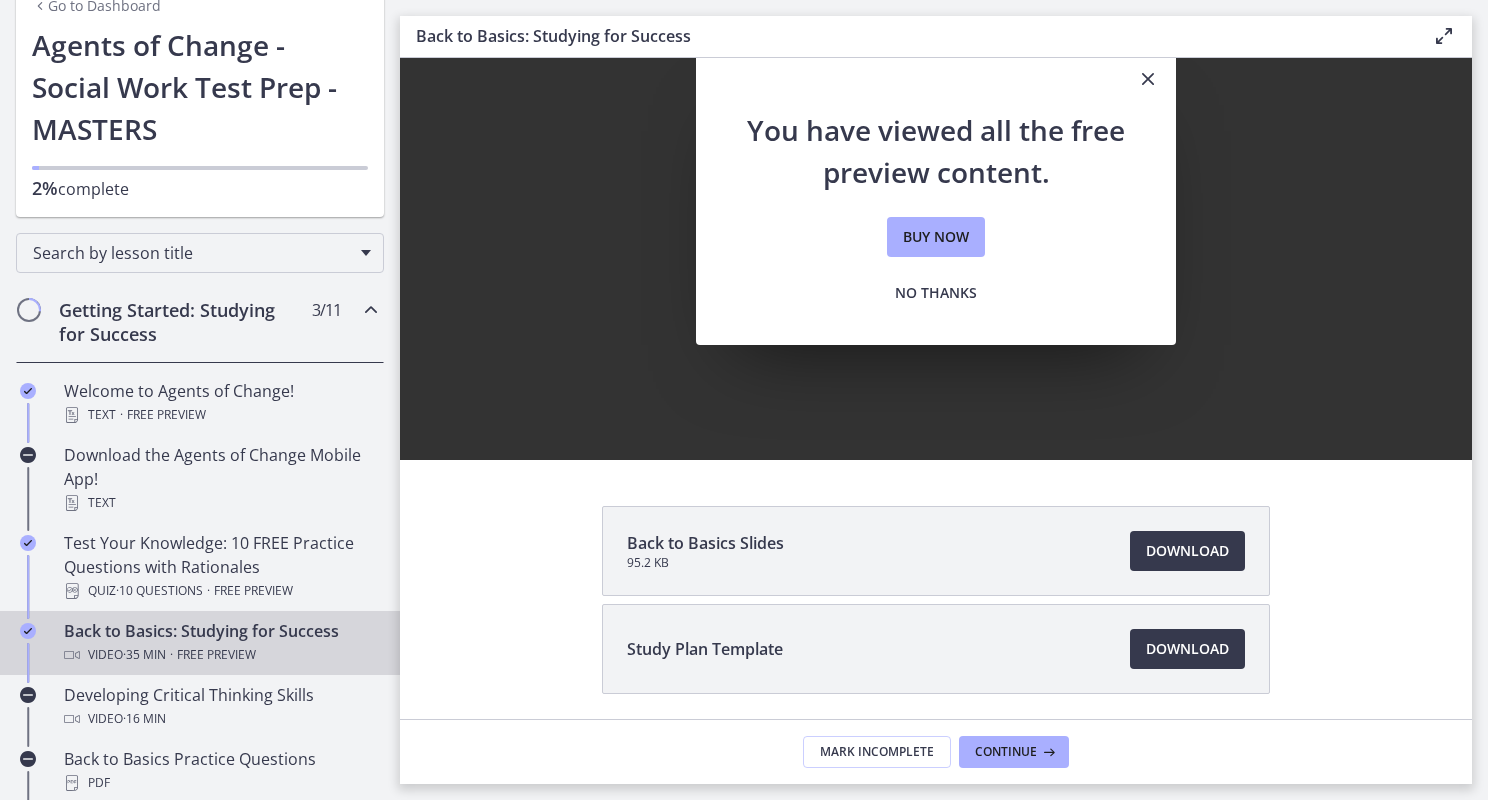 scroll, scrollTop: 0, scrollLeft: 0, axis: both 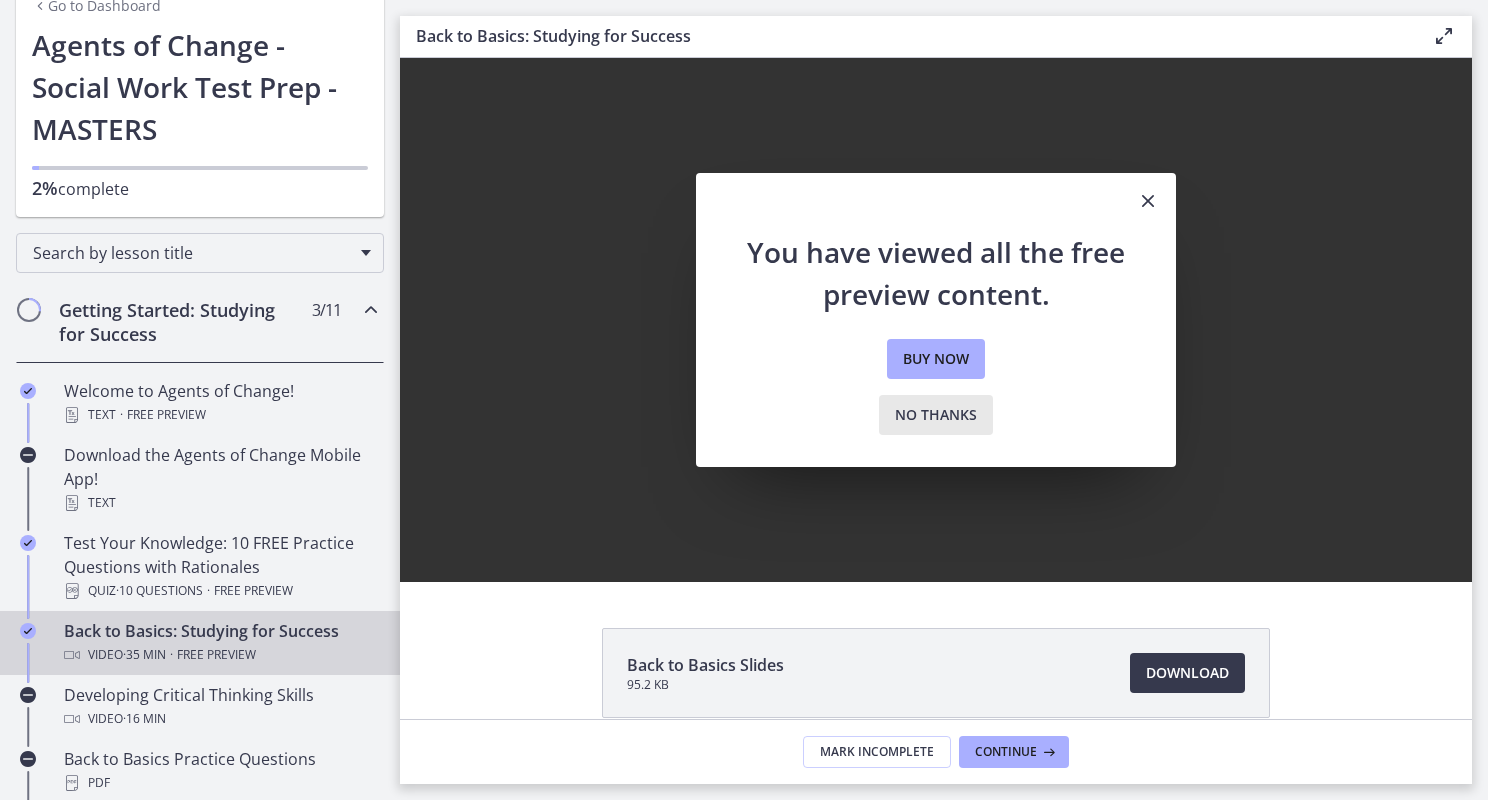 click on "No thanks" at bounding box center (936, 415) 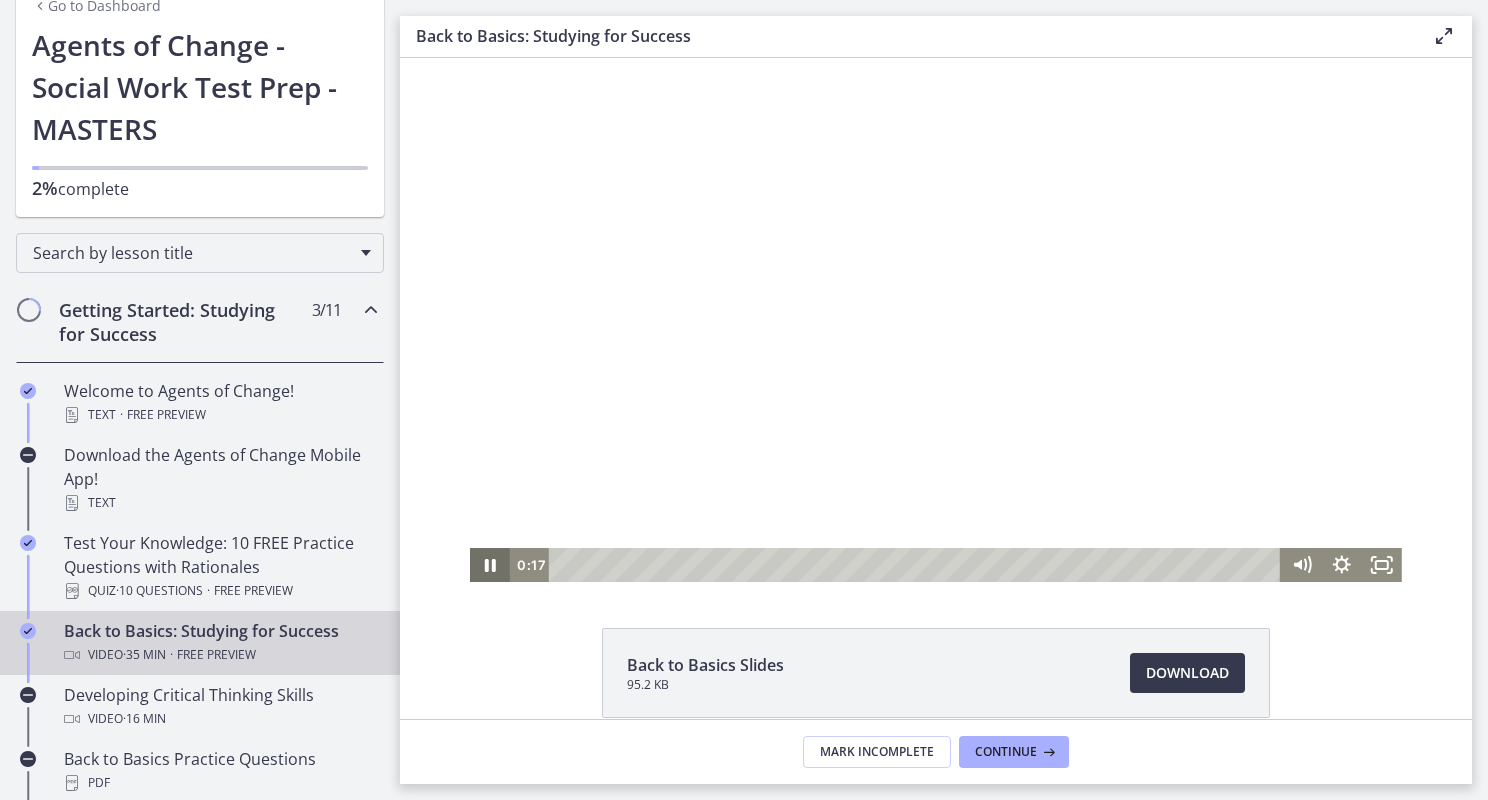 click 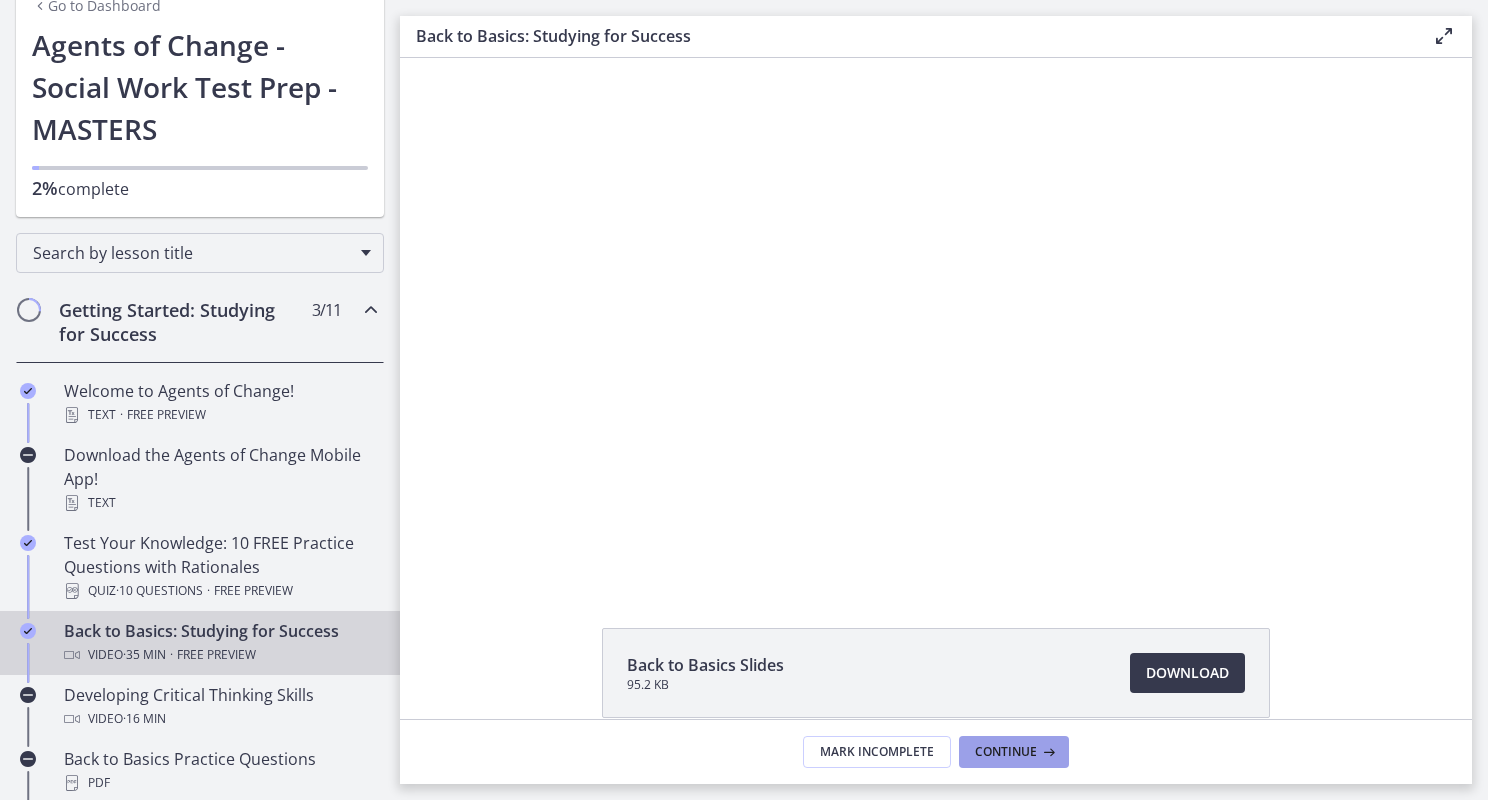 click on "Continue" at bounding box center [1006, 752] 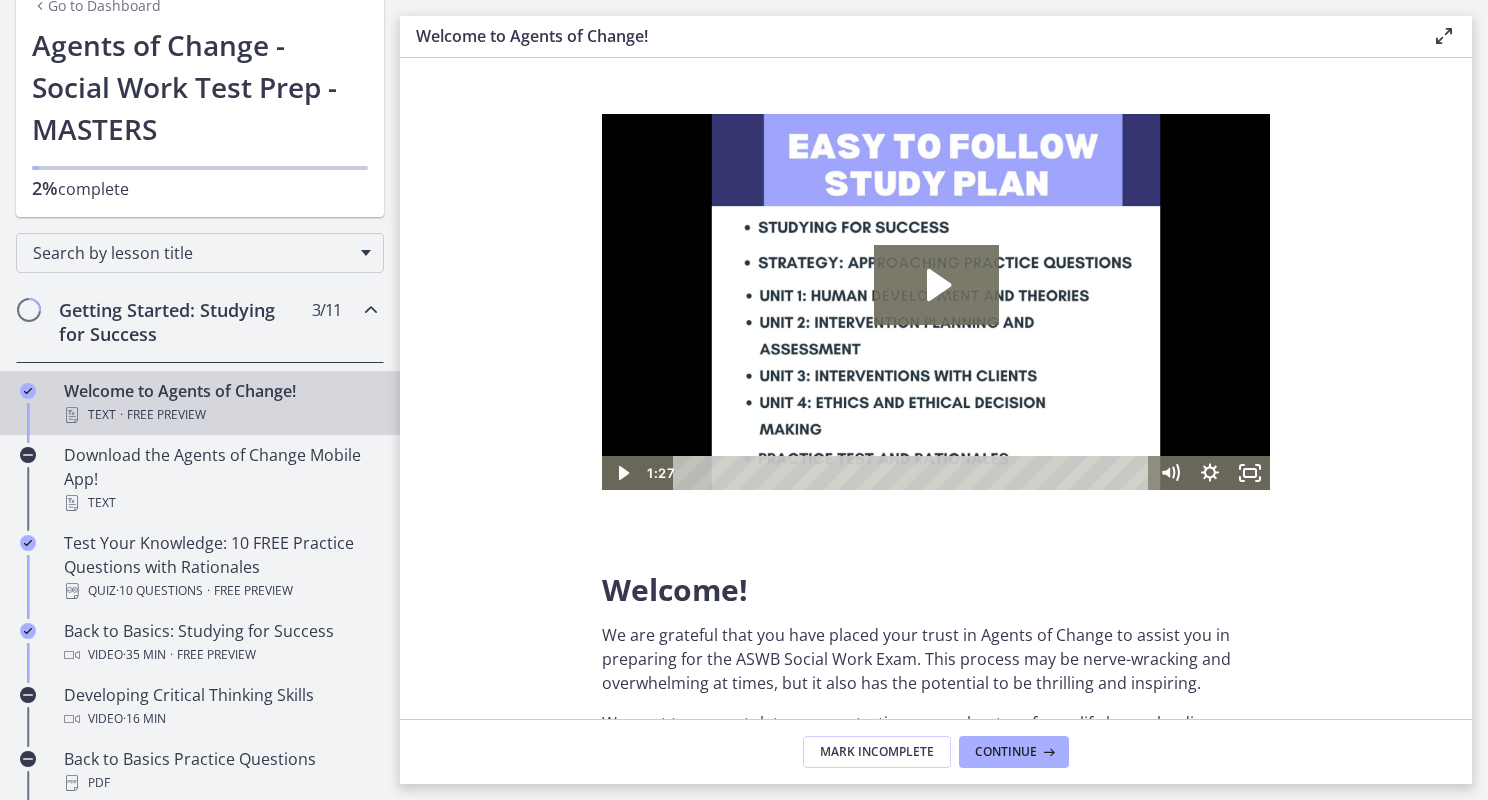 scroll, scrollTop: 0, scrollLeft: 0, axis: both 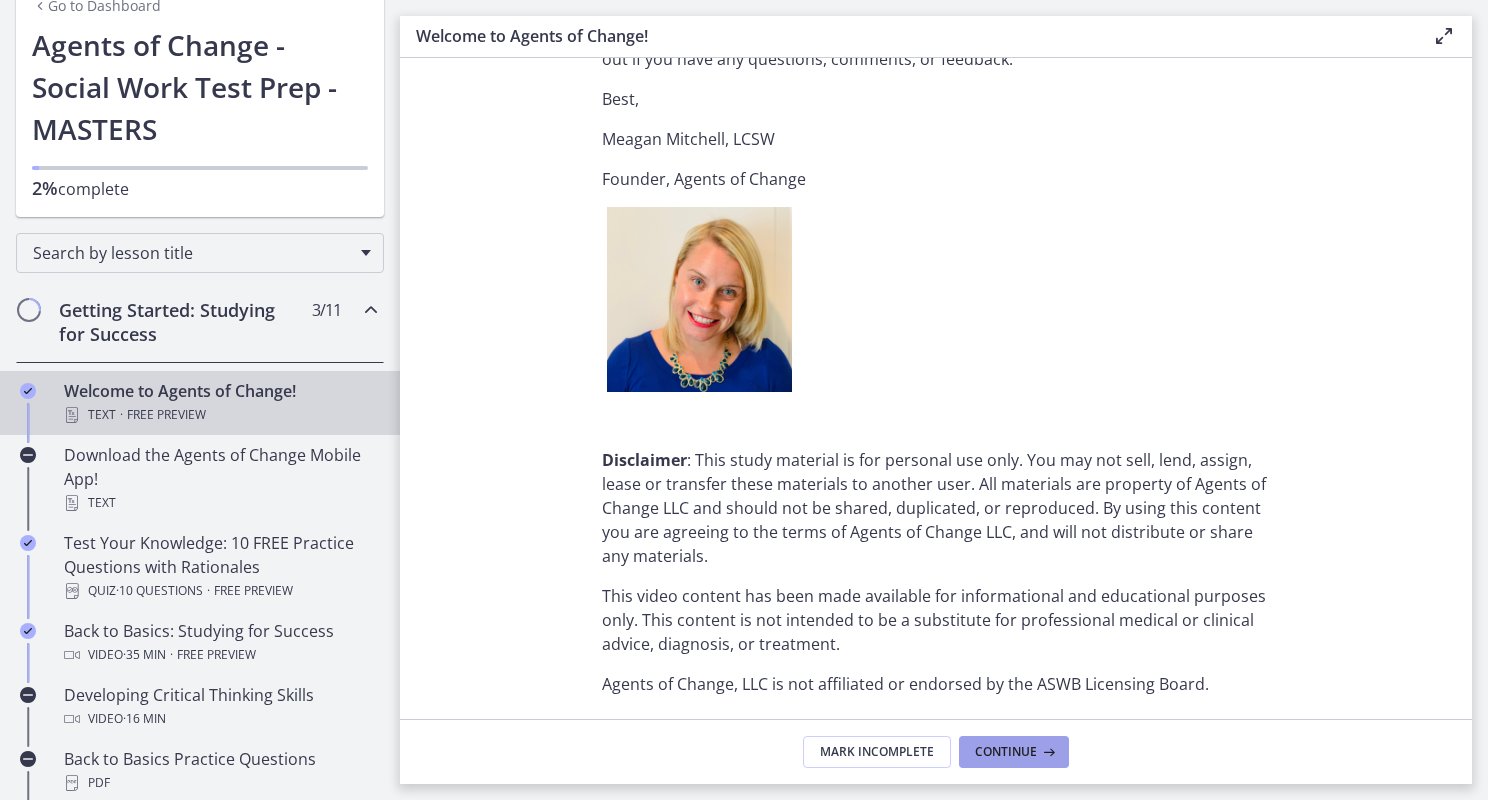 click at bounding box center [1047, 752] 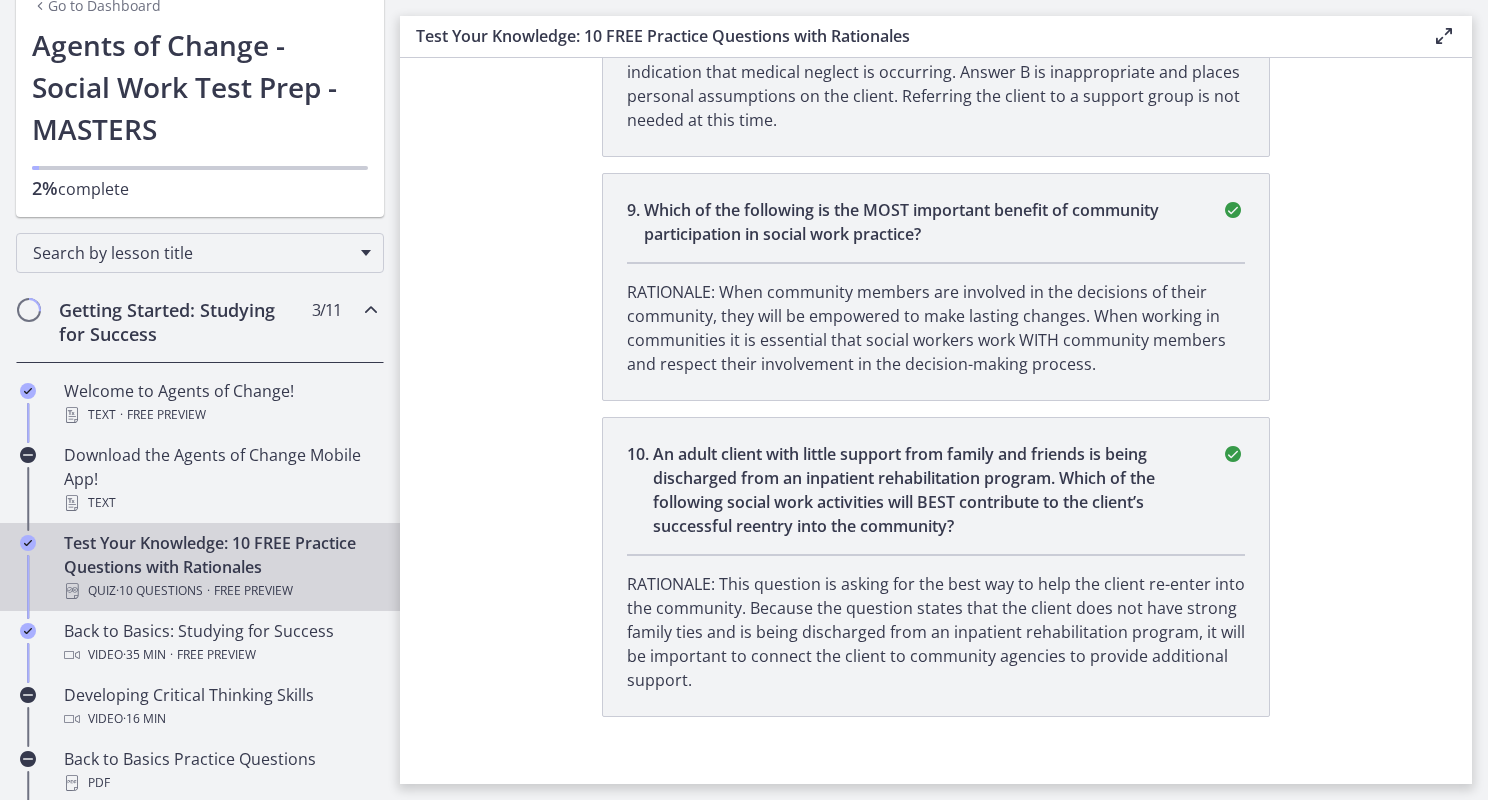 scroll, scrollTop: 2825, scrollLeft: 0, axis: vertical 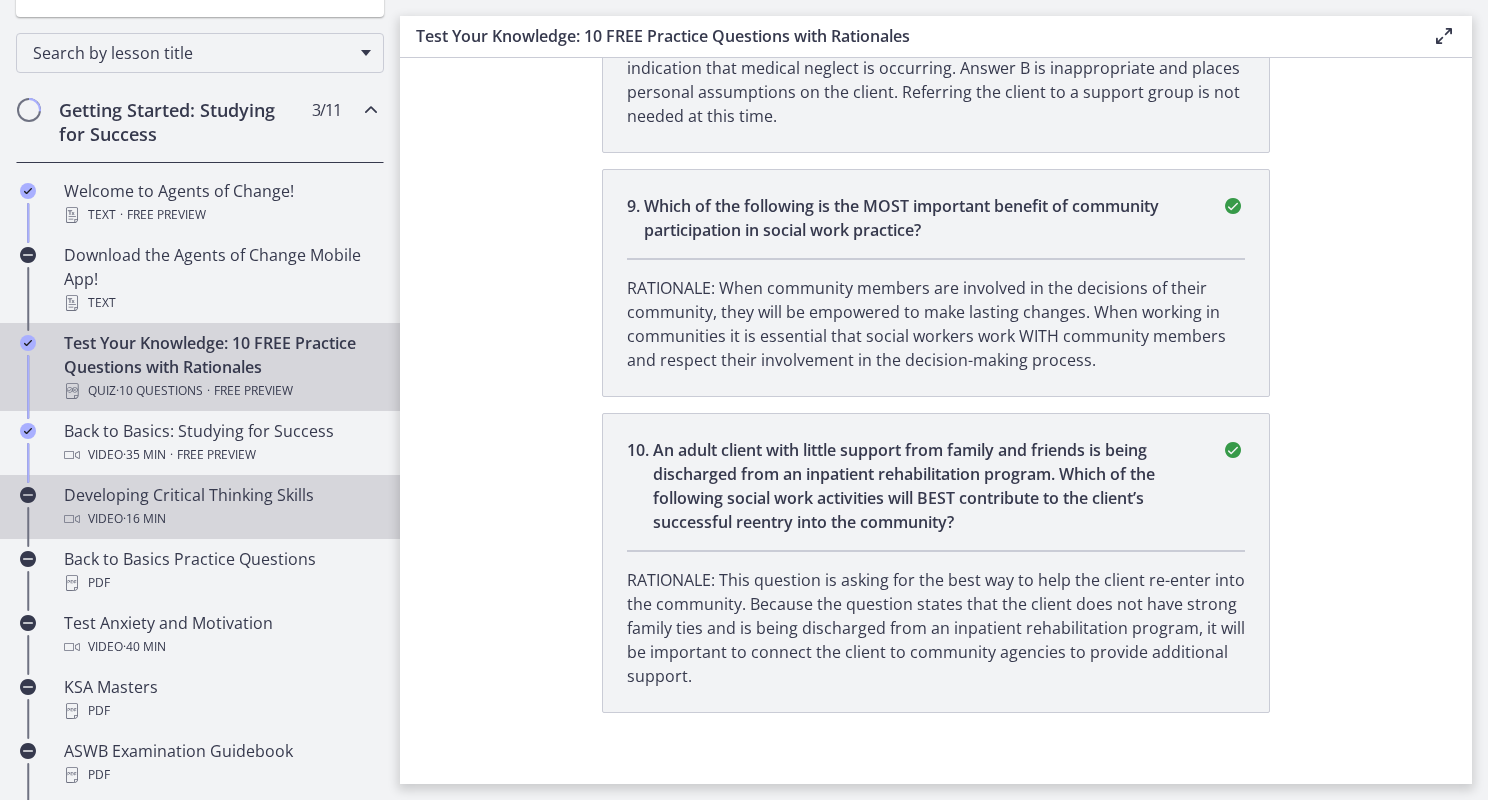click on "Developing Critical Thinking Skills
Video
·  16 min" at bounding box center (220, 507) 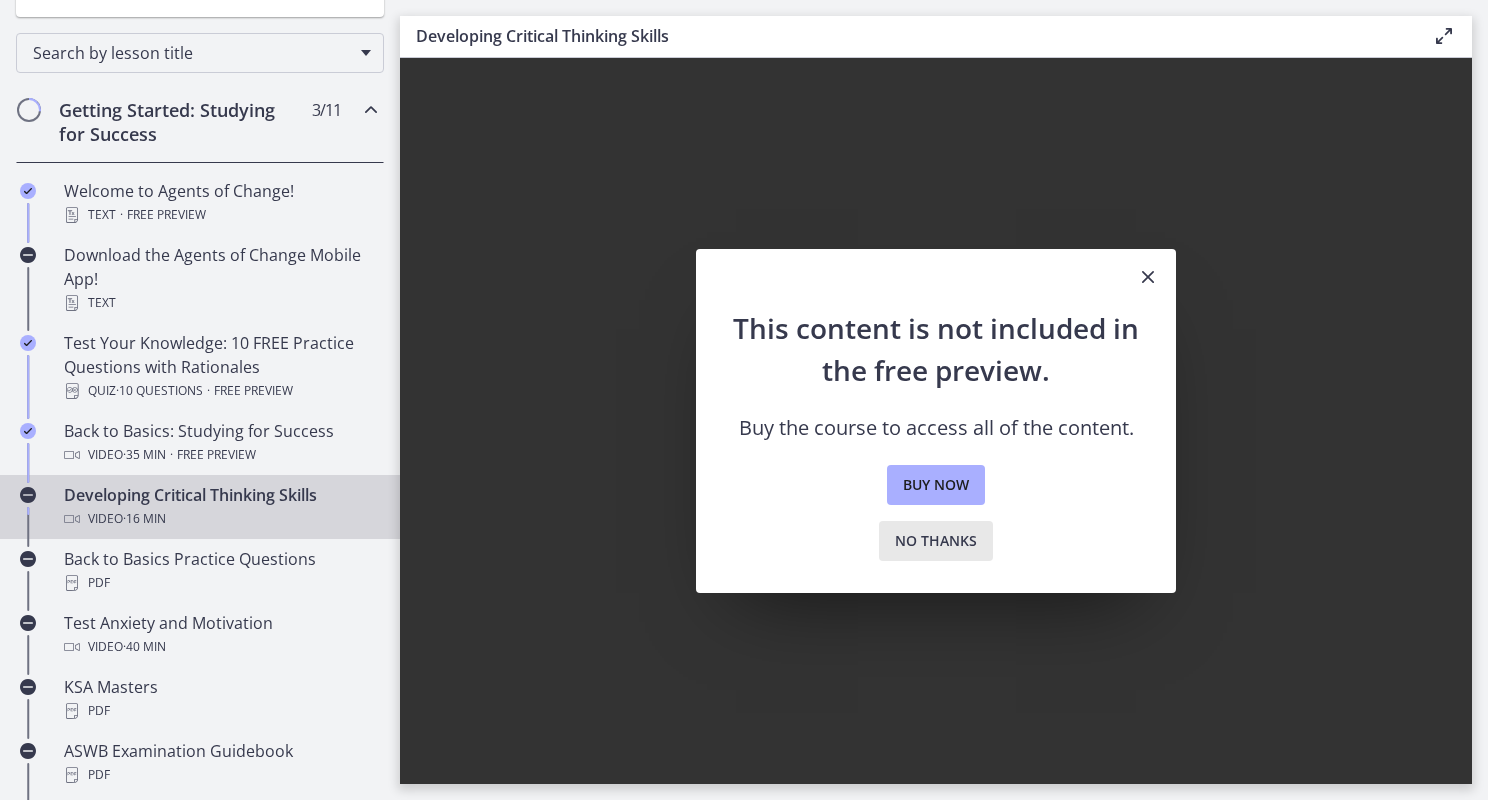 click on "No thanks" at bounding box center [936, 541] 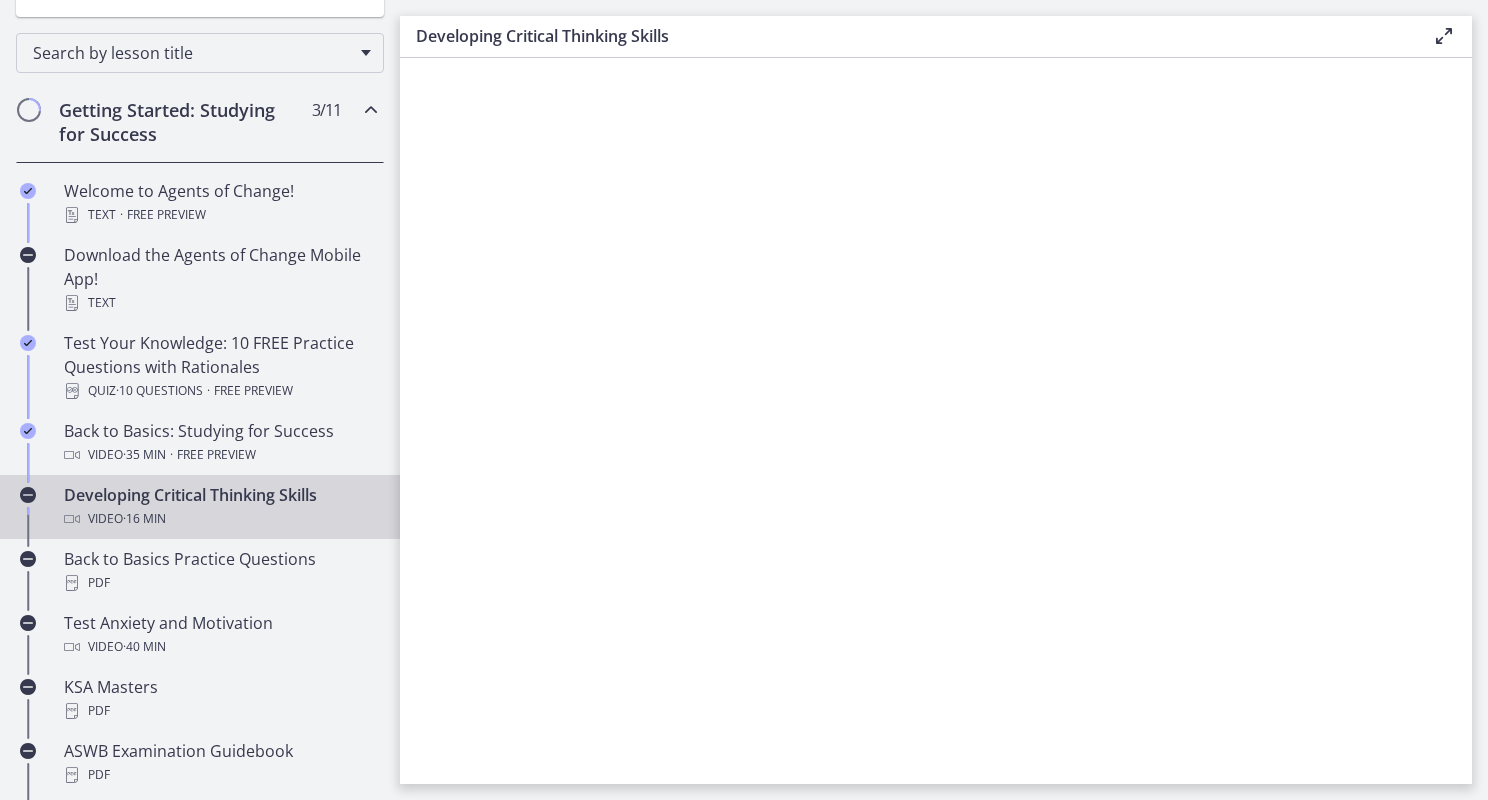 click on "Video
·  16 min" at bounding box center [220, 519] 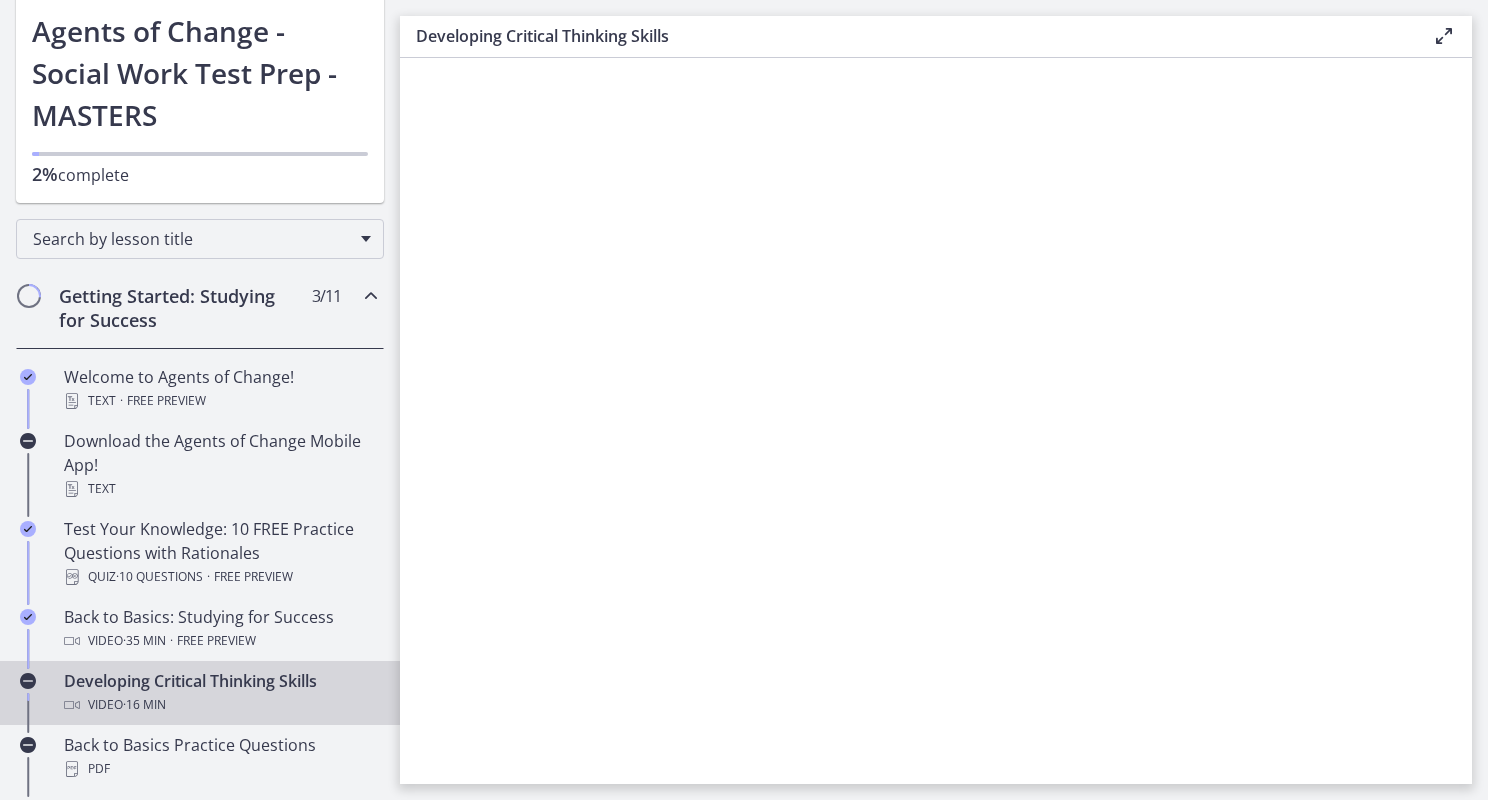 scroll, scrollTop: 0, scrollLeft: 0, axis: both 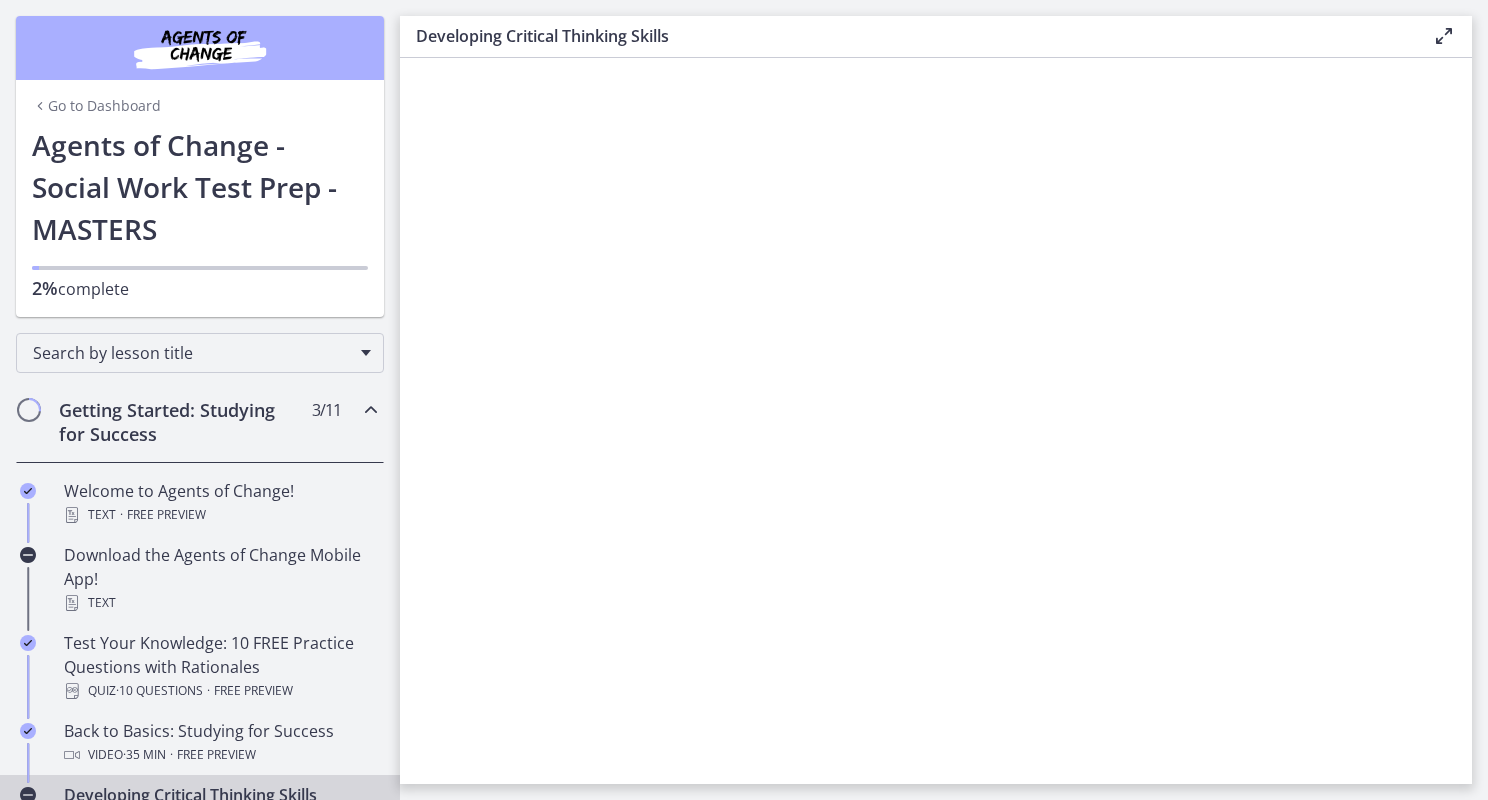 click at bounding box center (371, 410) 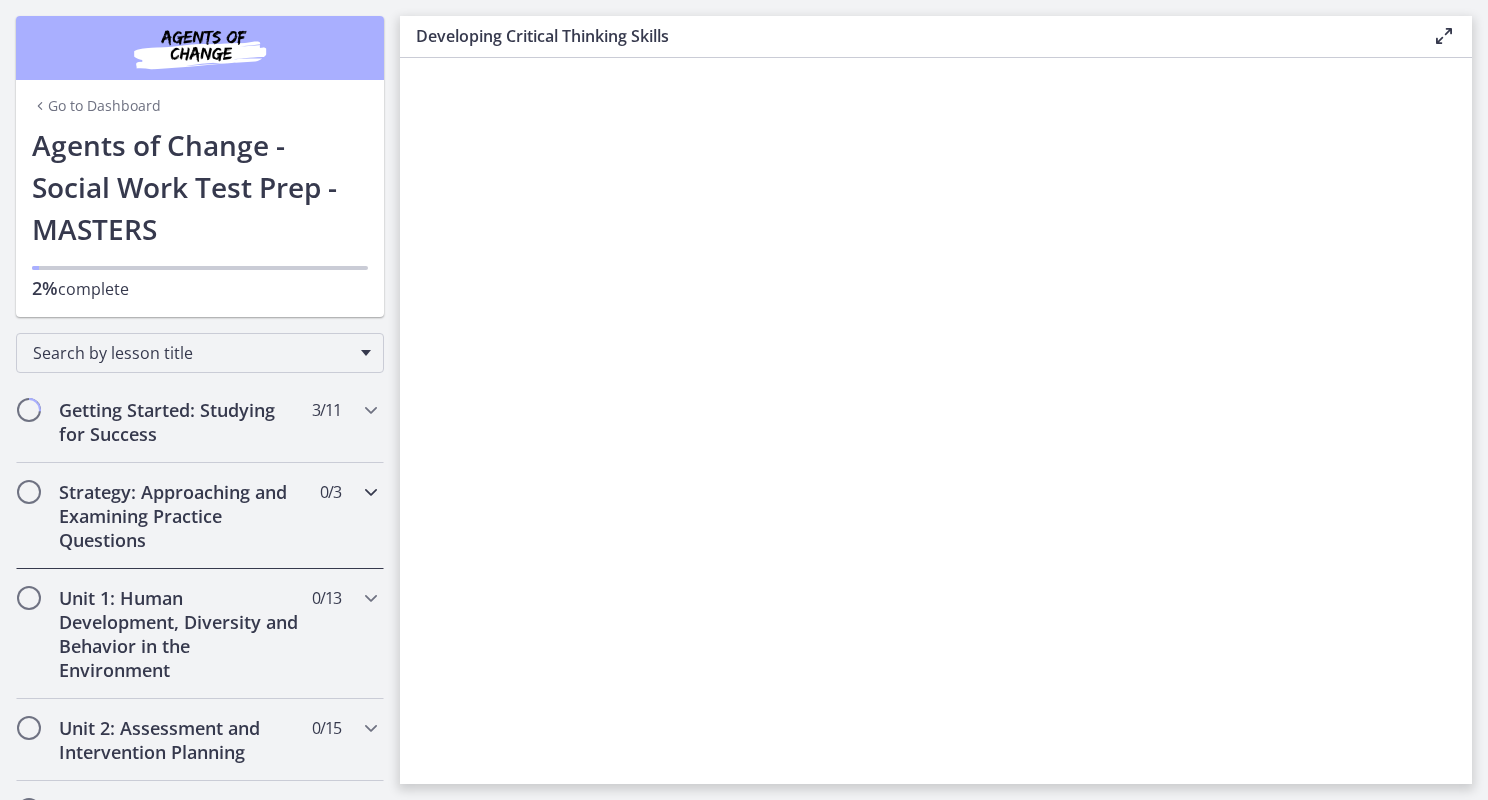 click on "Strategy: Approaching and Examining Practice Questions
0  /  3
Completed" at bounding box center [200, 516] 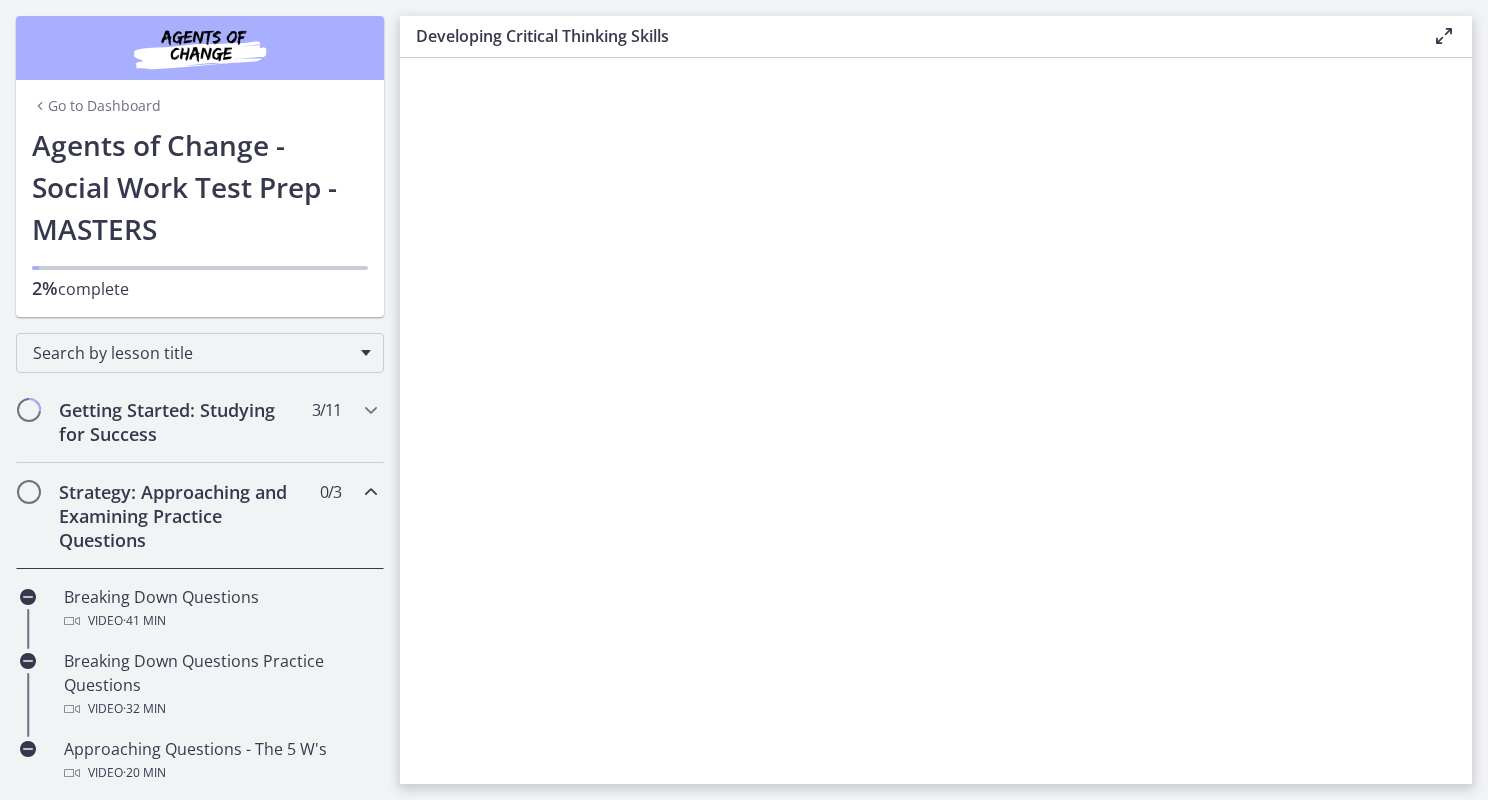click on "Strategy: Approaching and Examining Practice Questions
0  /  3
Completed" at bounding box center [200, 516] 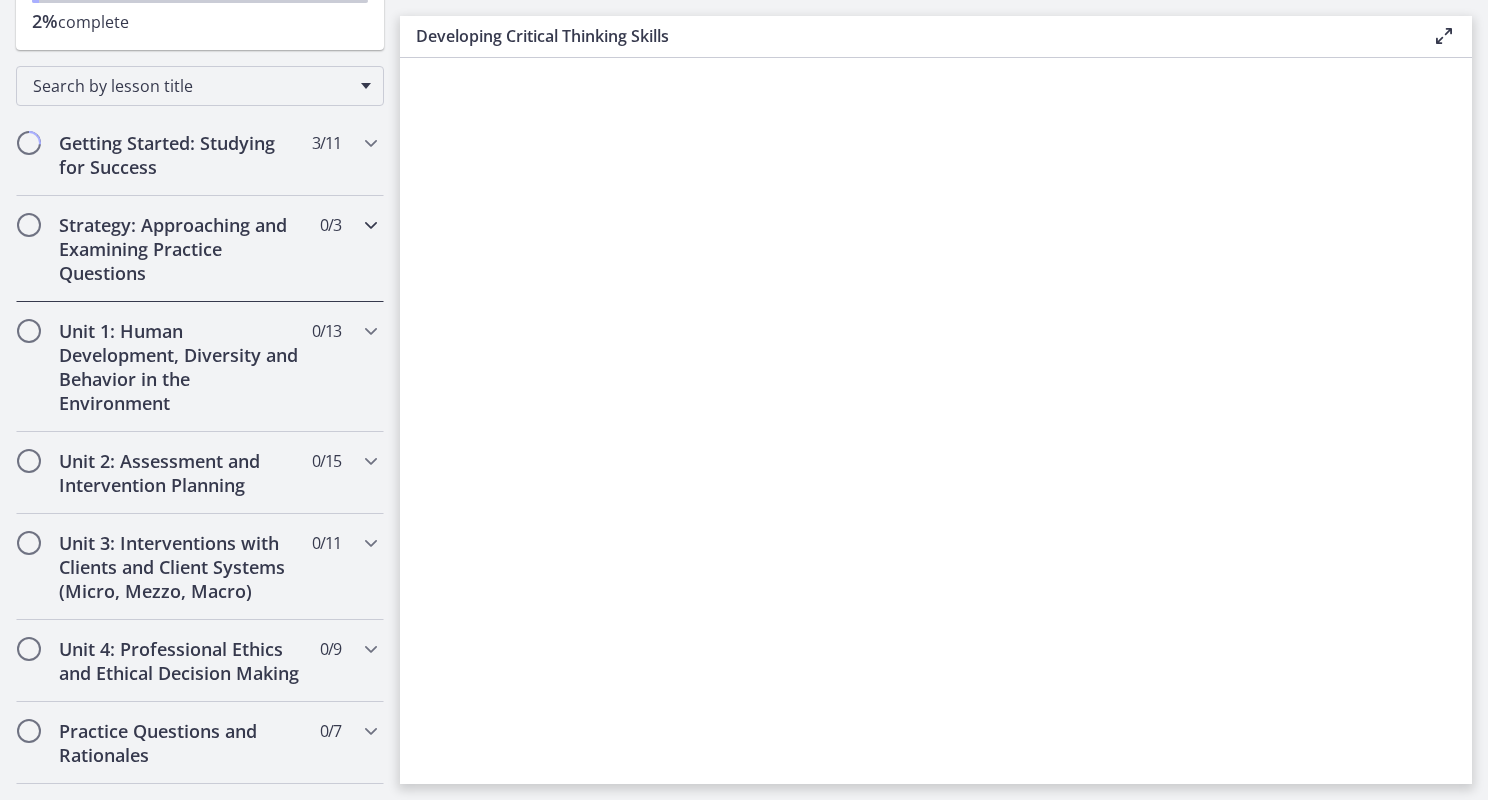 scroll, scrollTop: 300, scrollLeft: 0, axis: vertical 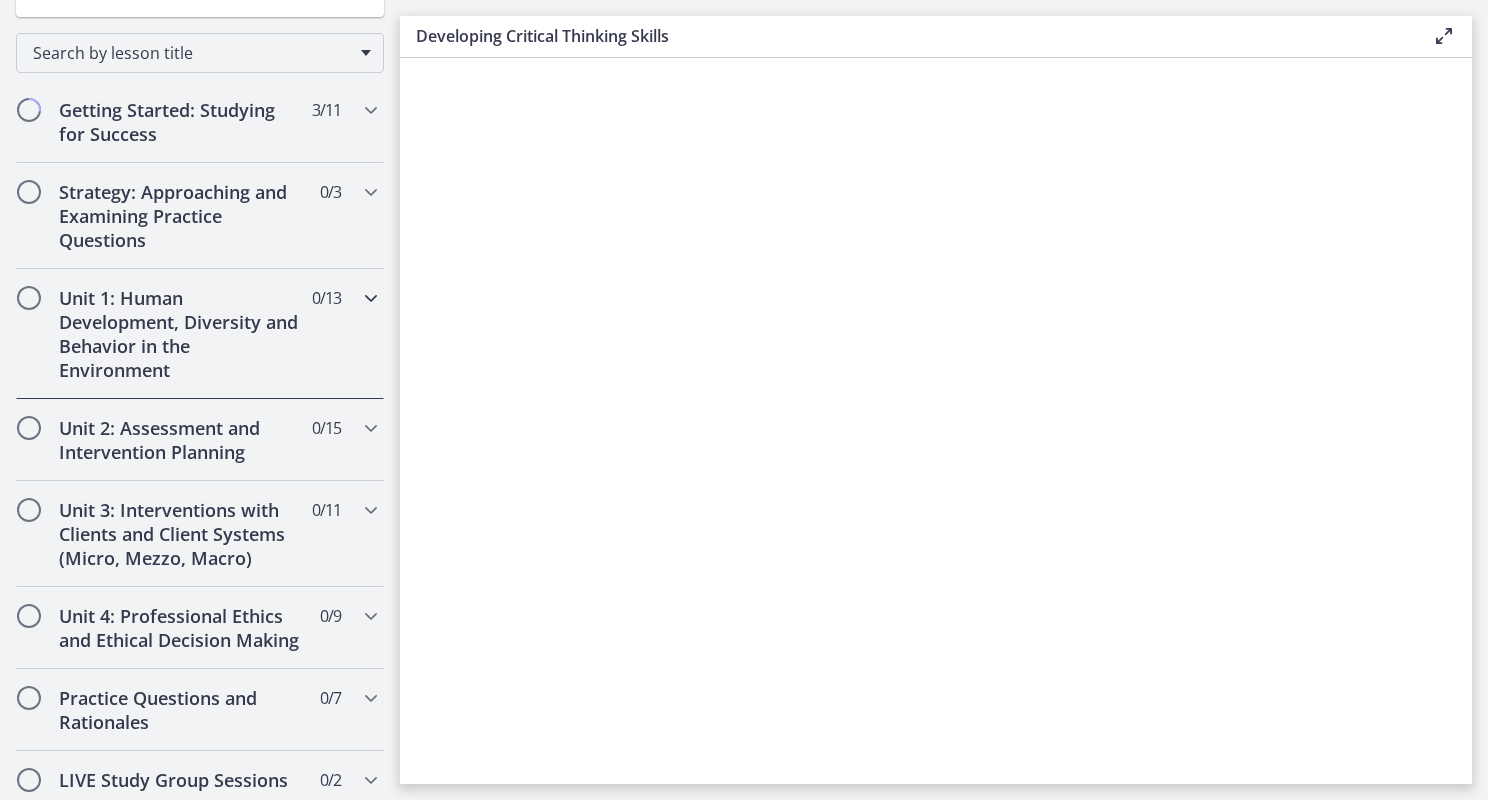 click on "Unit 1: Human Development, Diversity and Behavior in the Environment
0  /  13
Completed" at bounding box center (200, 334) 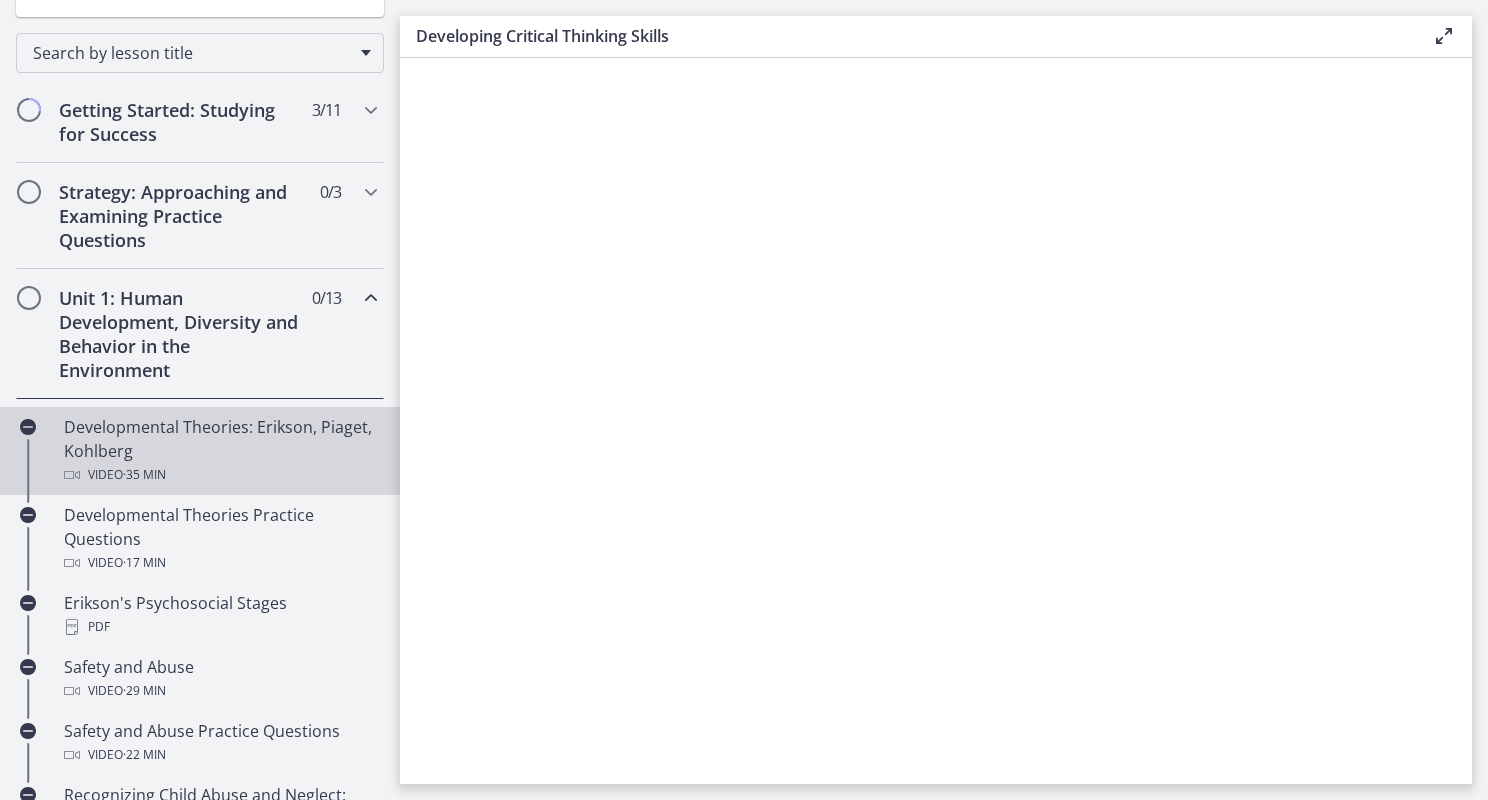 click on "Developmental Theories: Erikson, Piaget, Kohlberg
Video
·  35 min" at bounding box center (220, 451) 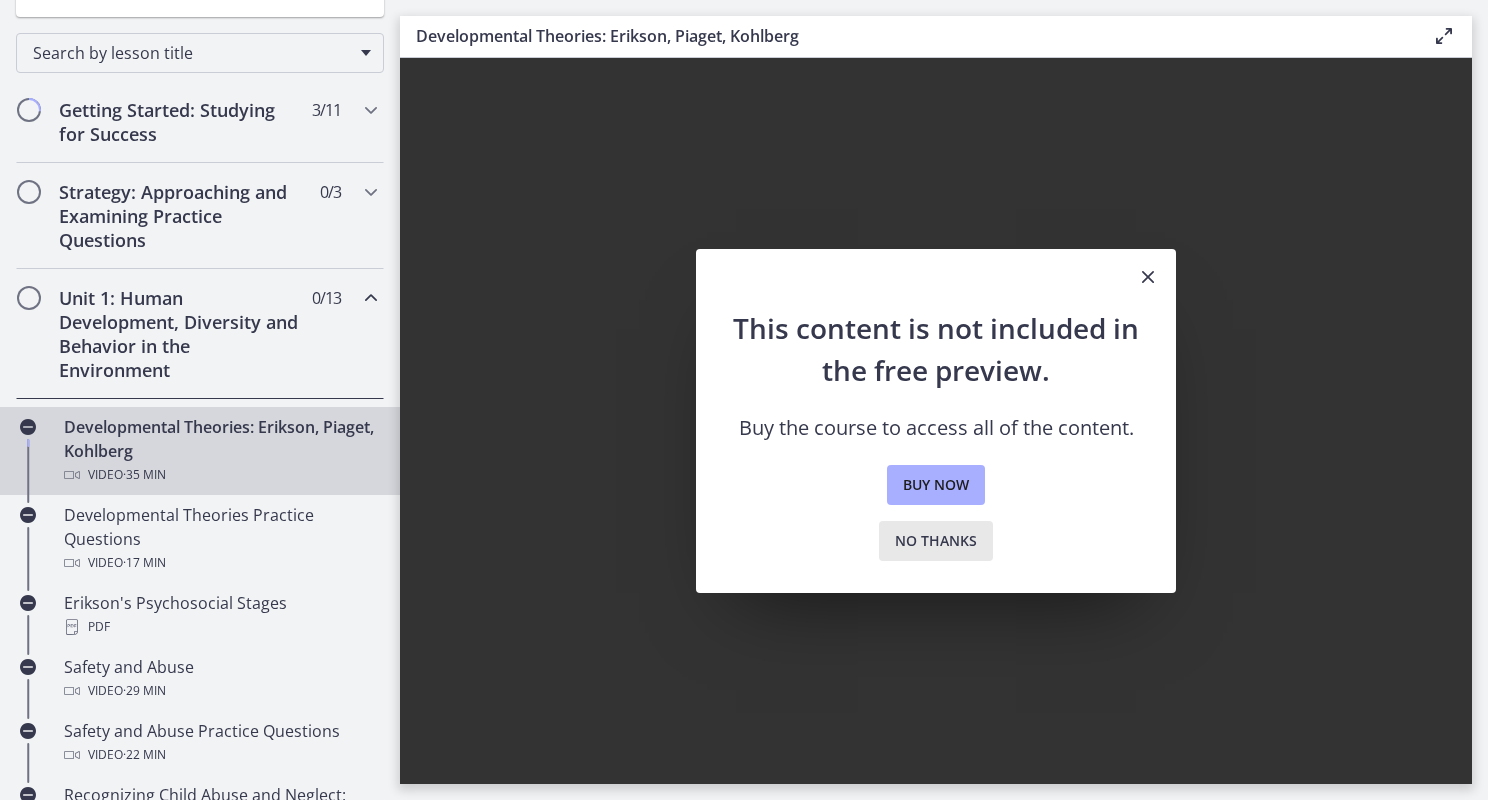 click on "No thanks" at bounding box center [936, 541] 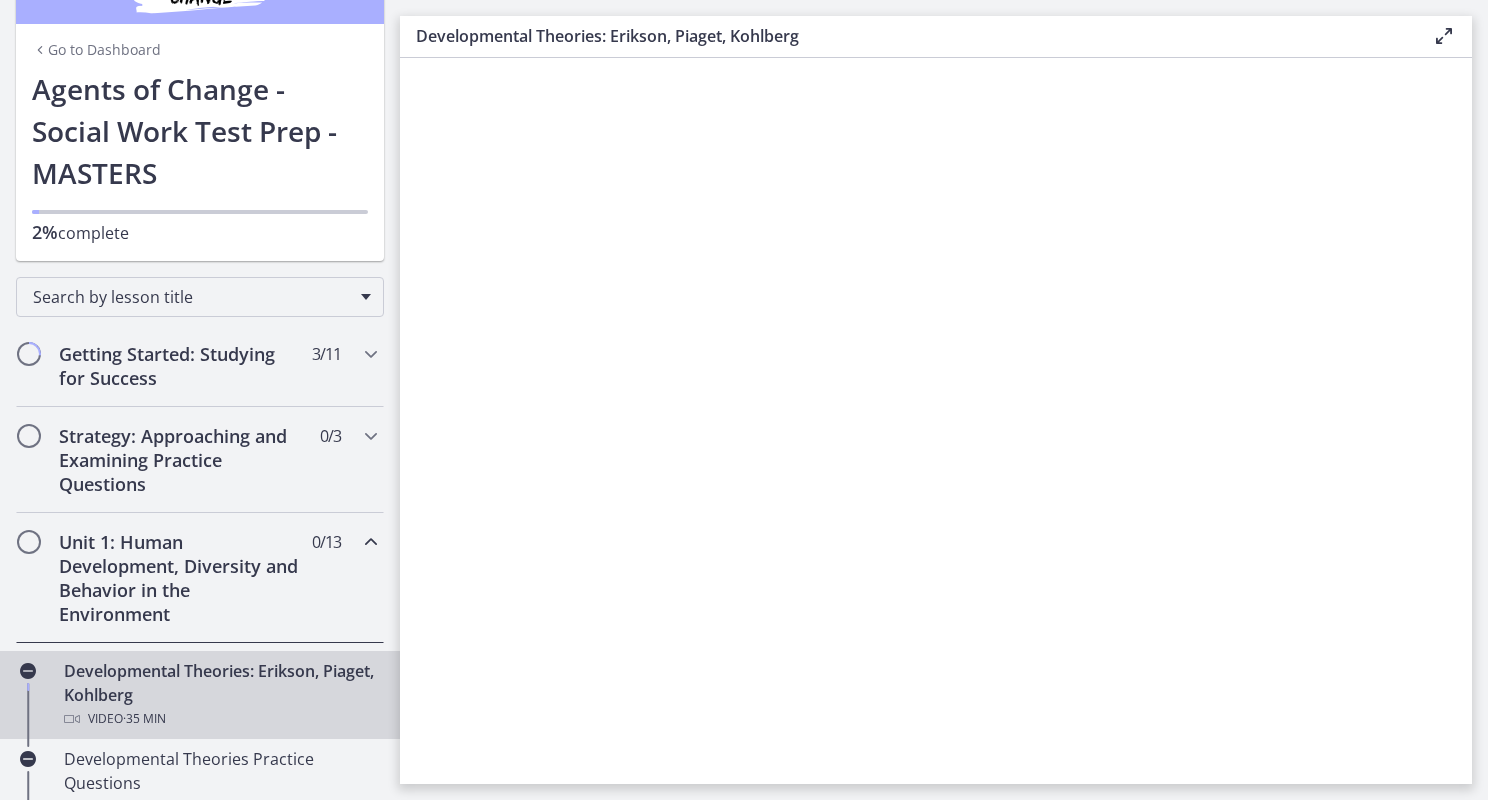 scroll, scrollTop: 0, scrollLeft: 0, axis: both 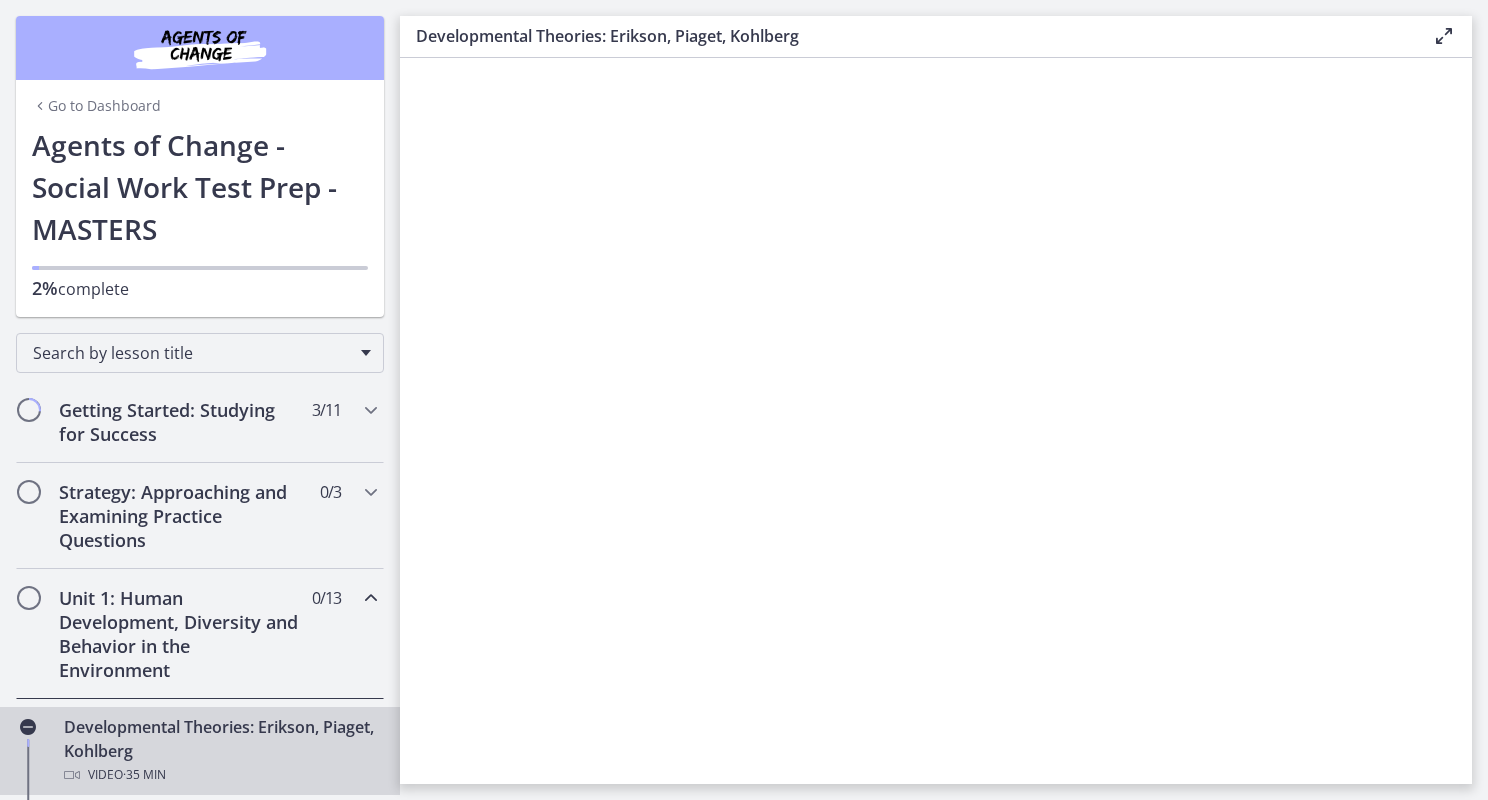 click on "Go to Dashboard" at bounding box center [96, 106] 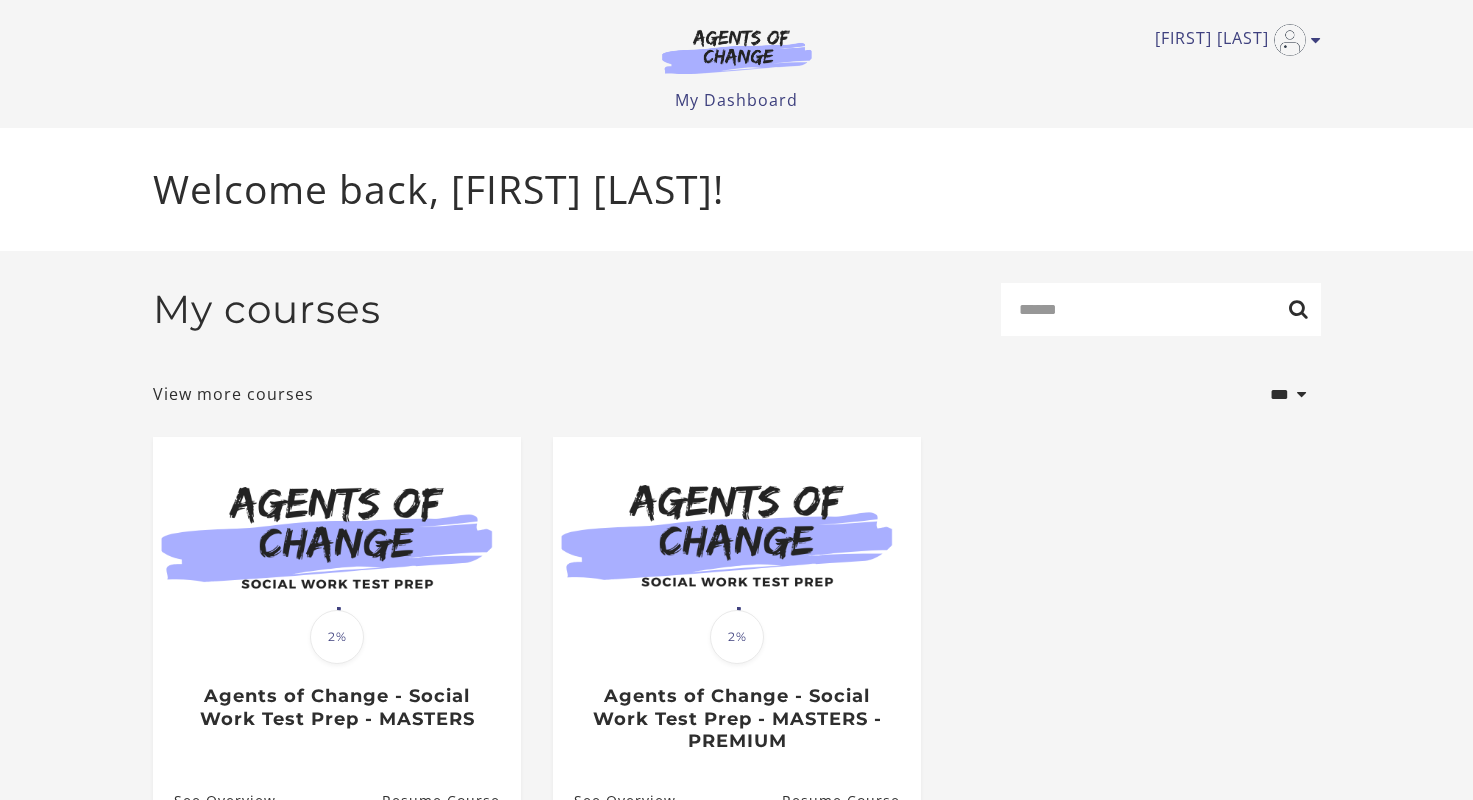 scroll, scrollTop: 0, scrollLeft: 0, axis: both 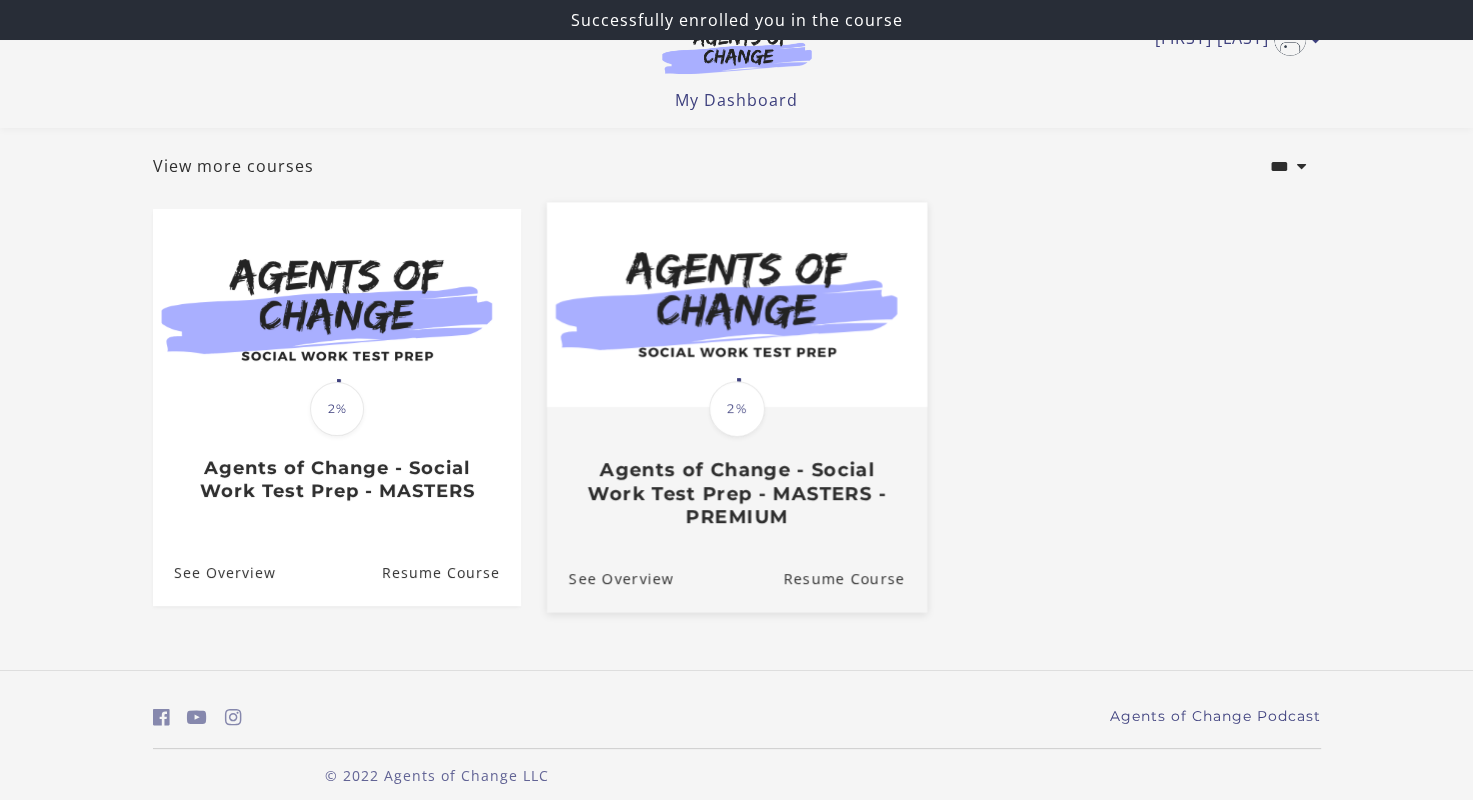 click on "Agents of Change - Social Work Test Prep - MASTERS - PREMIUM" at bounding box center (736, 494) 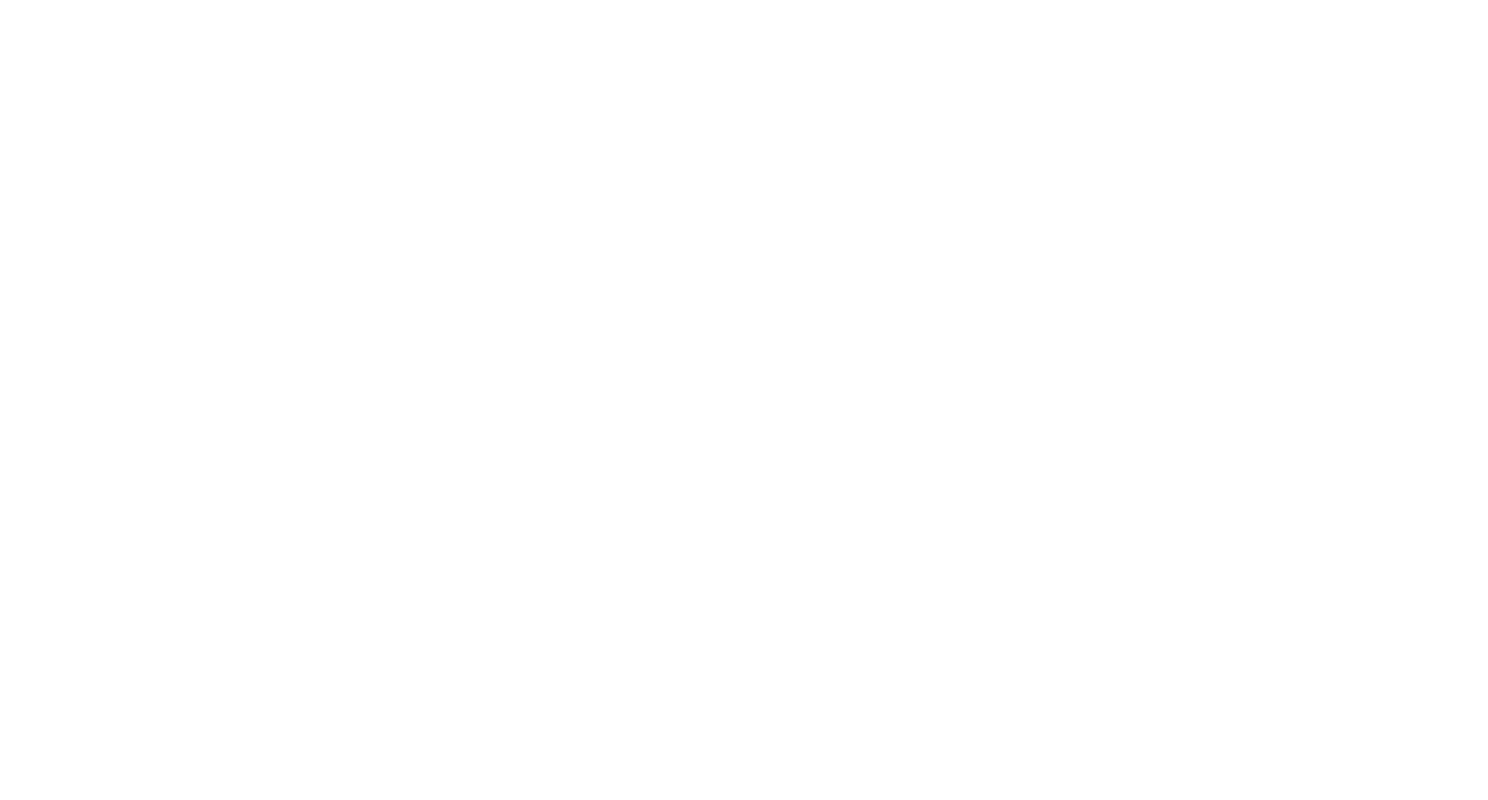 scroll, scrollTop: 0, scrollLeft: 0, axis: both 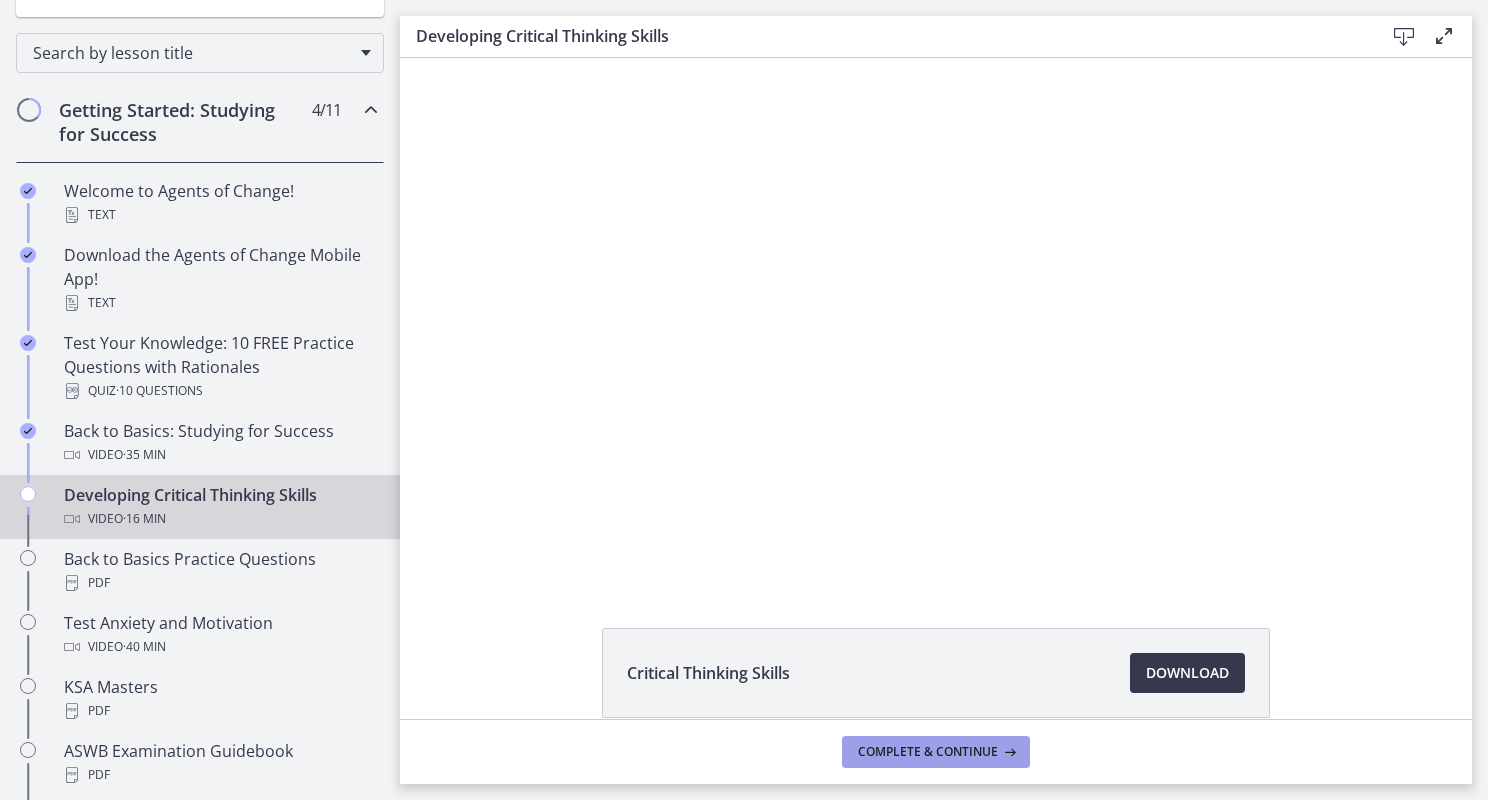 click on "Complete & continue" at bounding box center (928, 752) 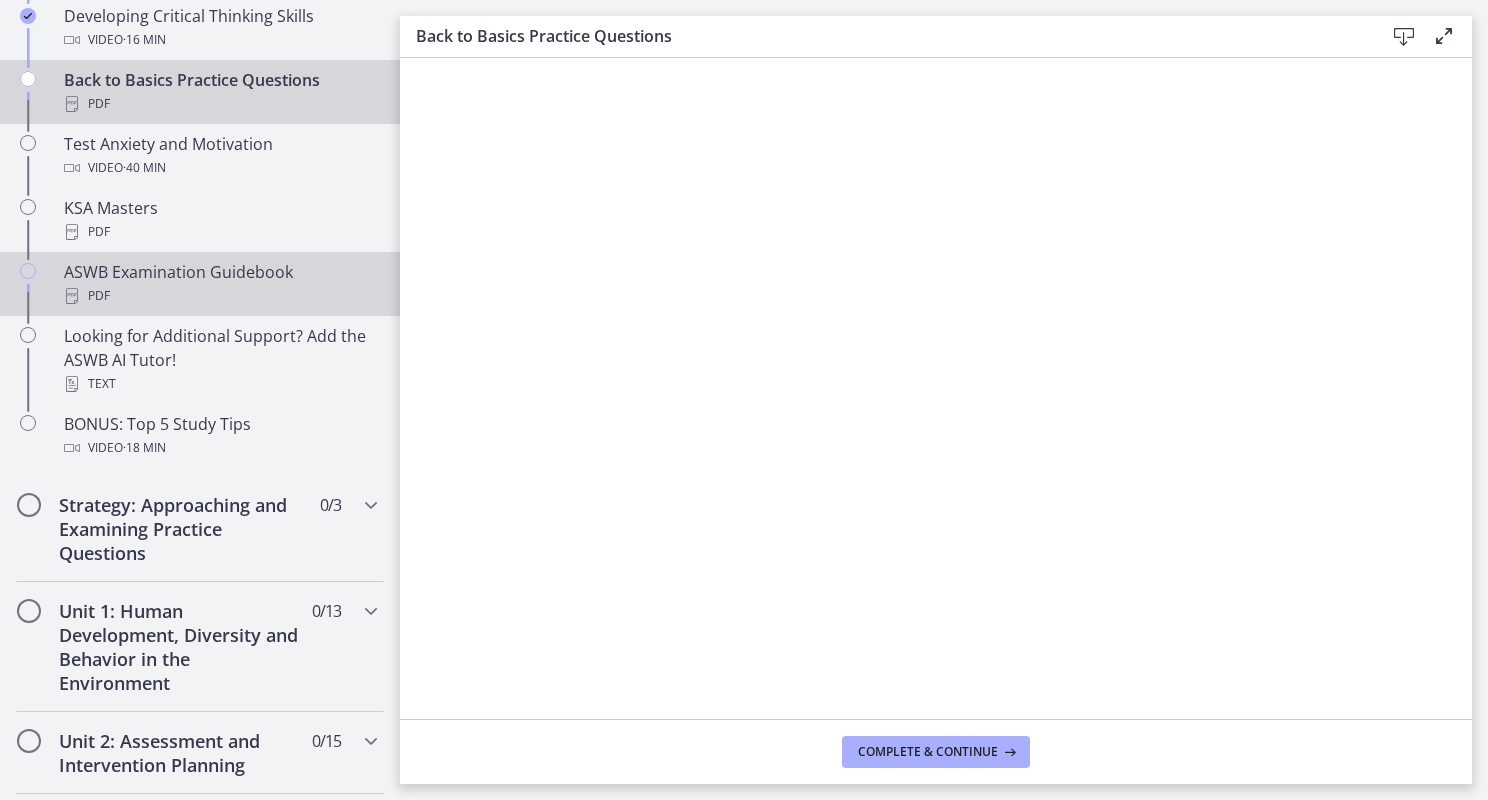 scroll, scrollTop: 800, scrollLeft: 0, axis: vertical 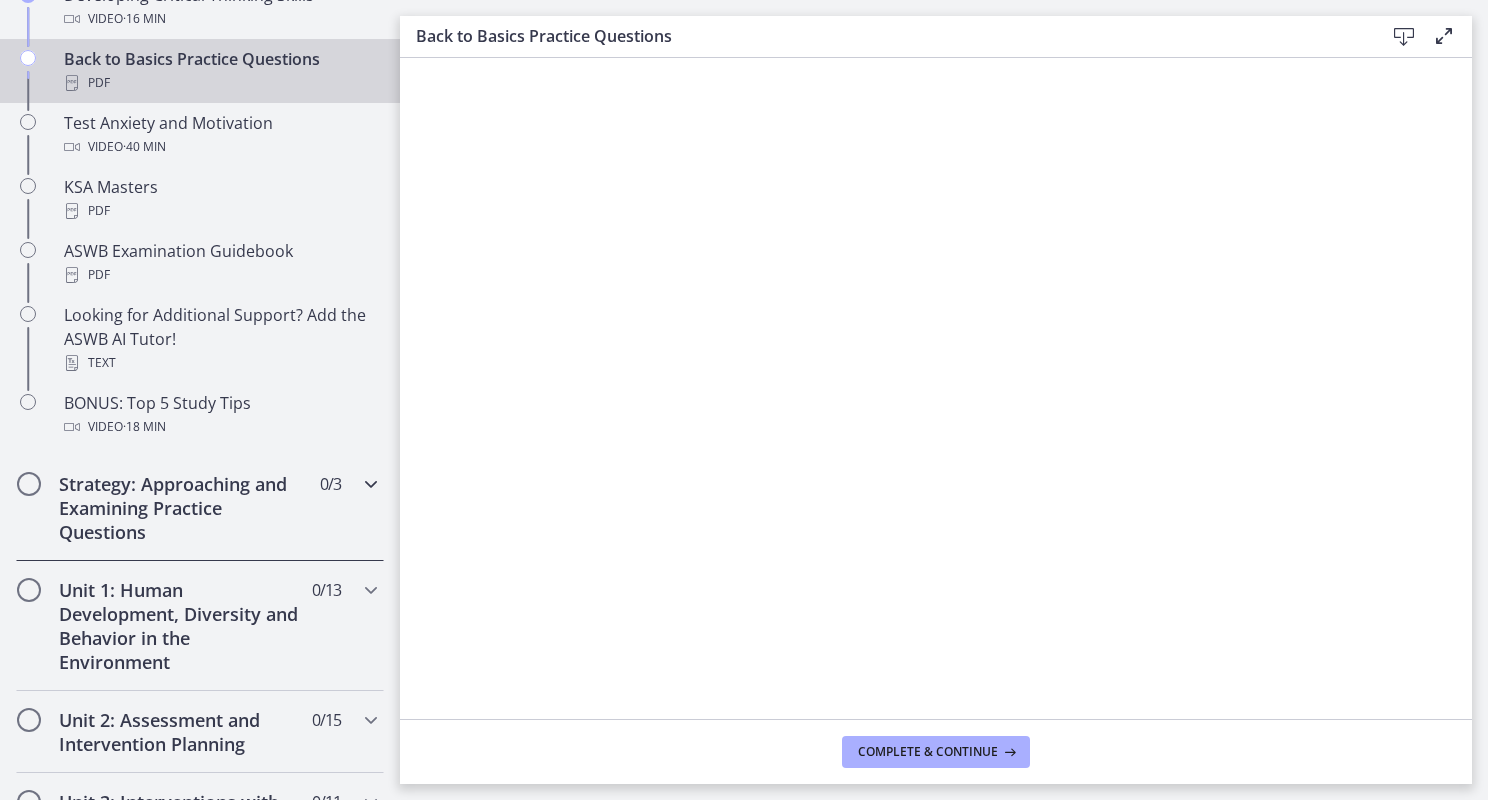 click on "Strategy: Approaching and Examining Practice Questions" at bounding box center [181, 508] 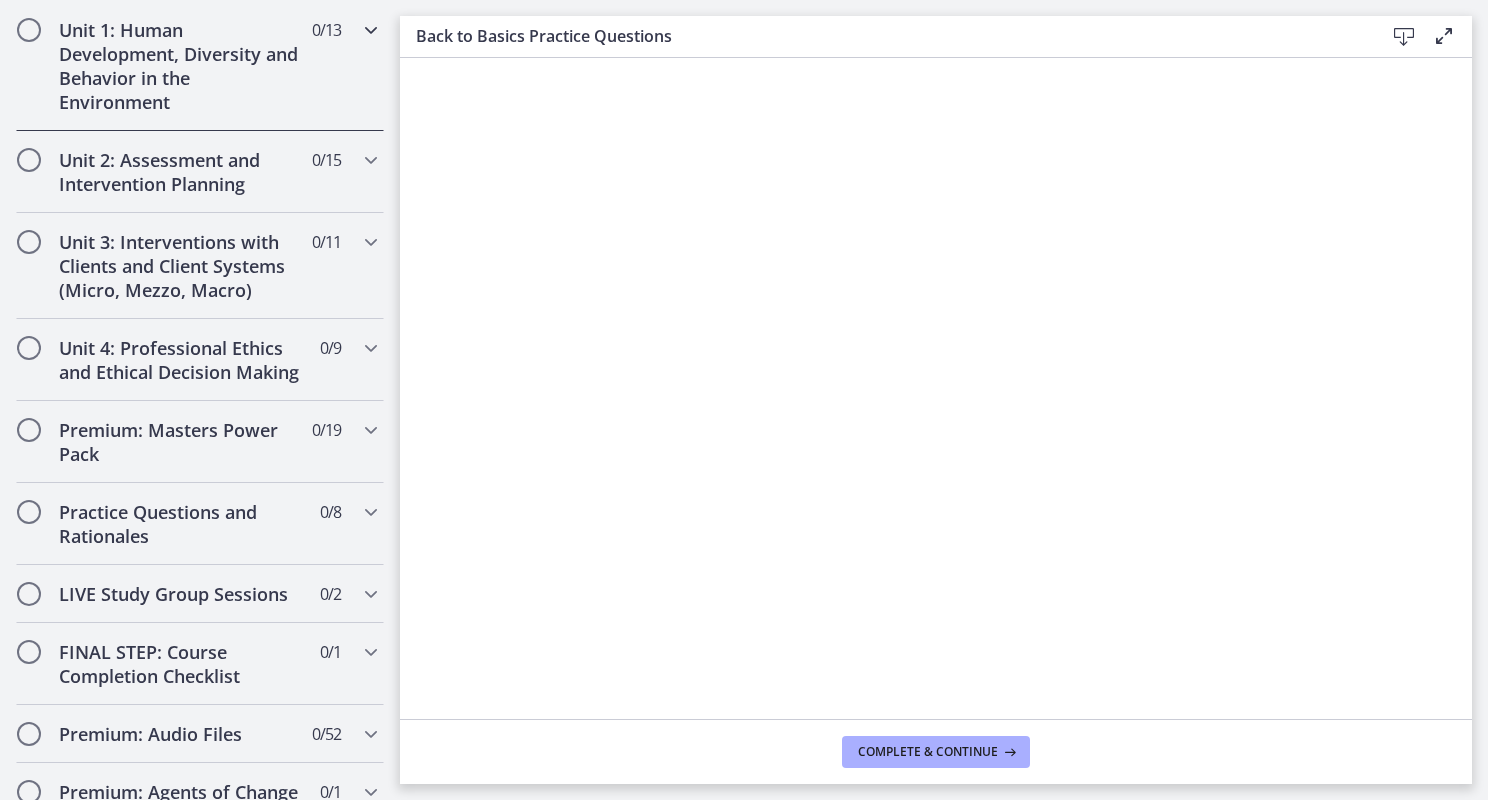 click on "Unit 1: Human Development, Diversity and Behavior in the Environment" at bounding box center [181, 66] 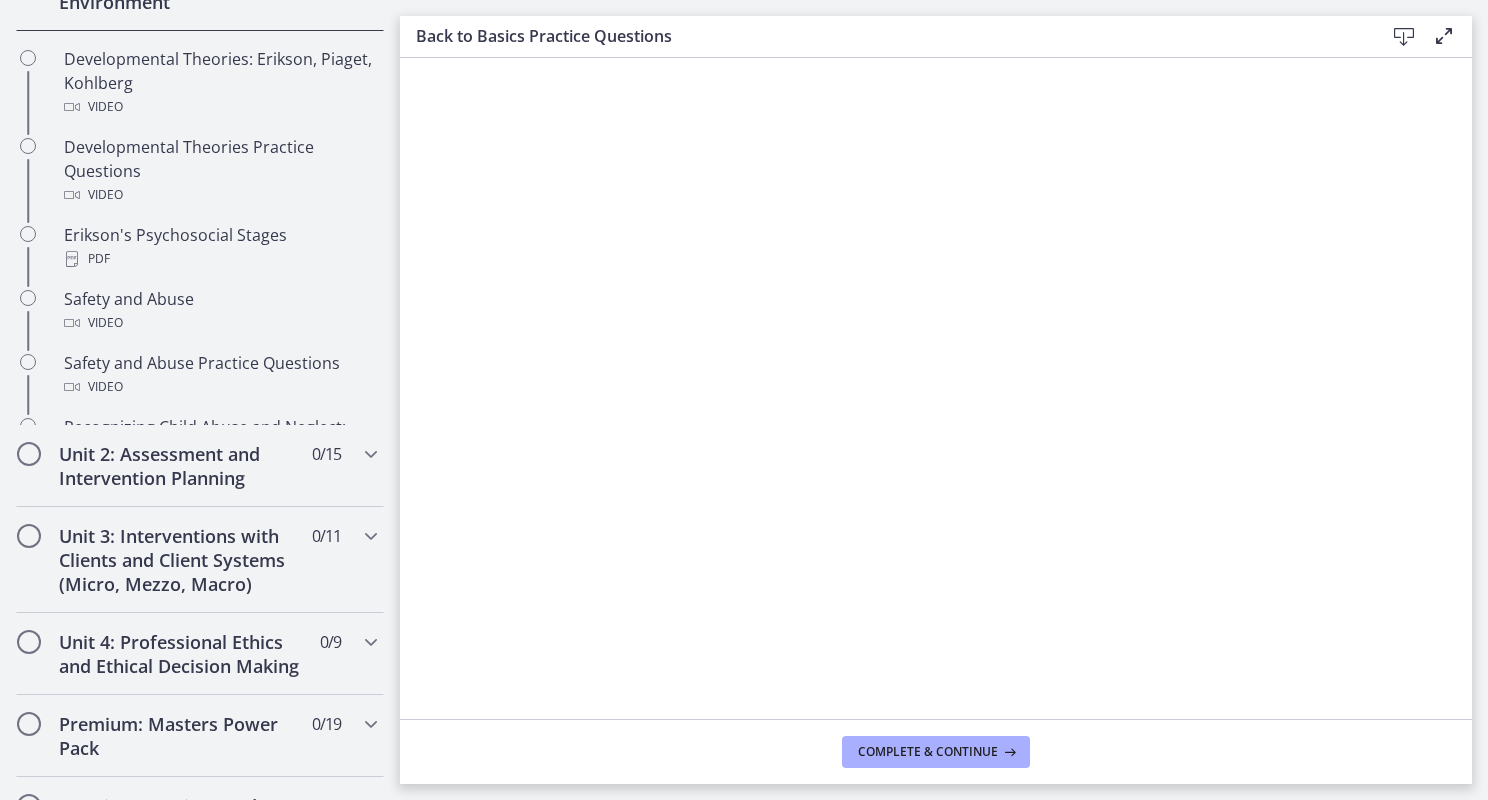 scroll, scrollTop: 568, scrollLeft: 0, axis: vertical 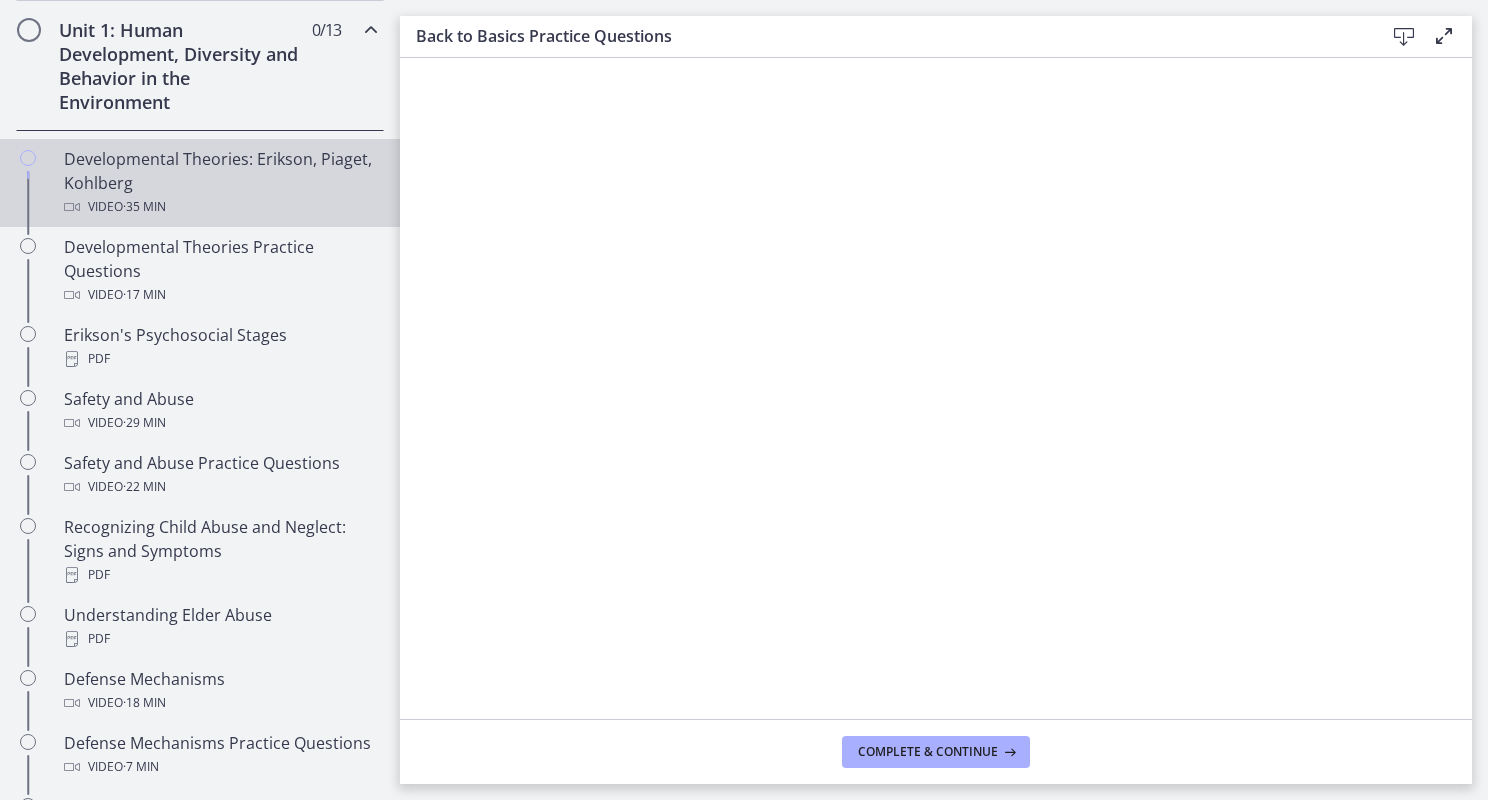 click on "Developmental Theories: Erikson, Piaget, Kohlberg
Video
·  35 min" at bounding box center [220, 183] 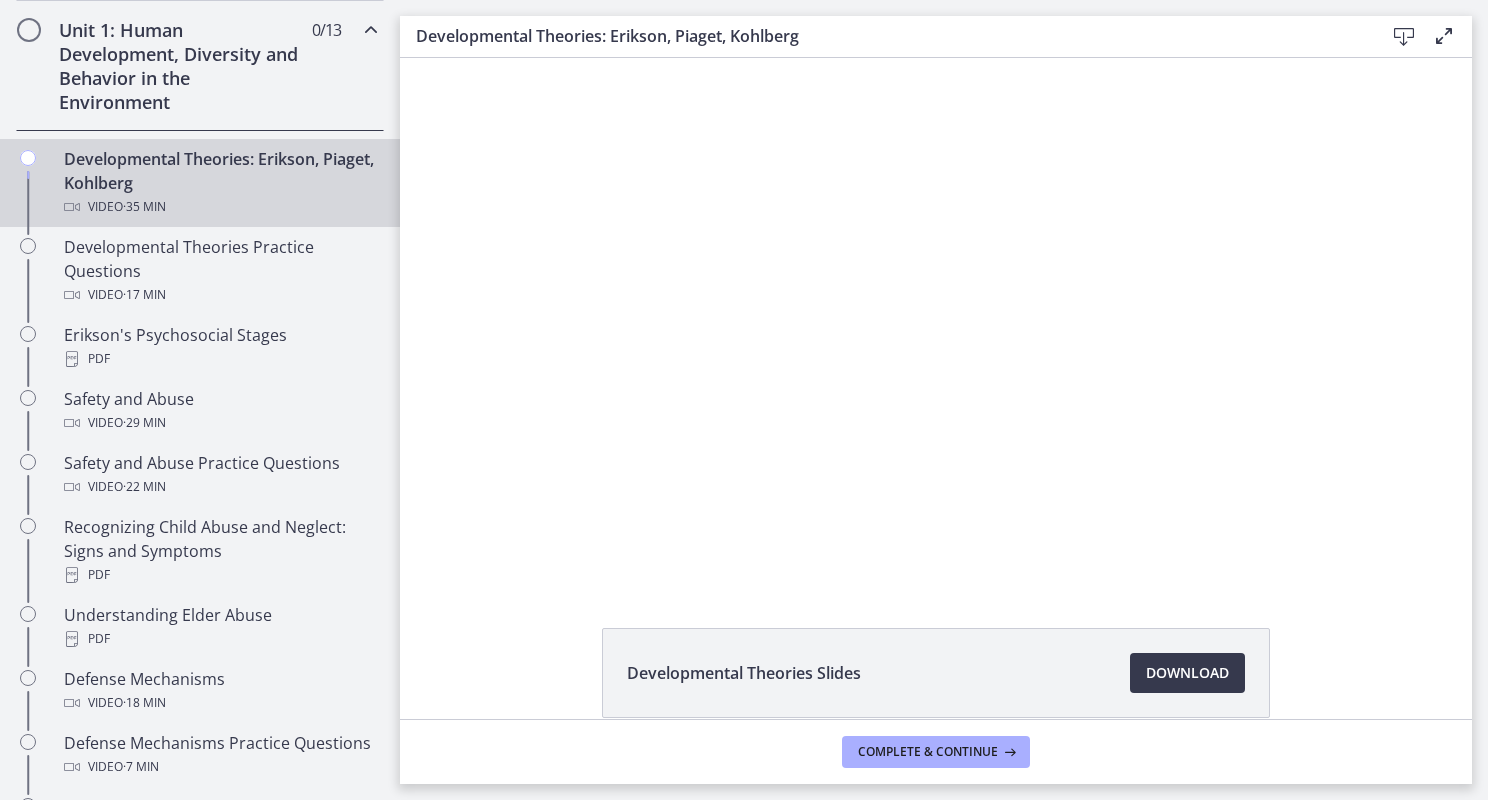 scroll, scrollTop: 0, scrollLeft: 0, axis: both 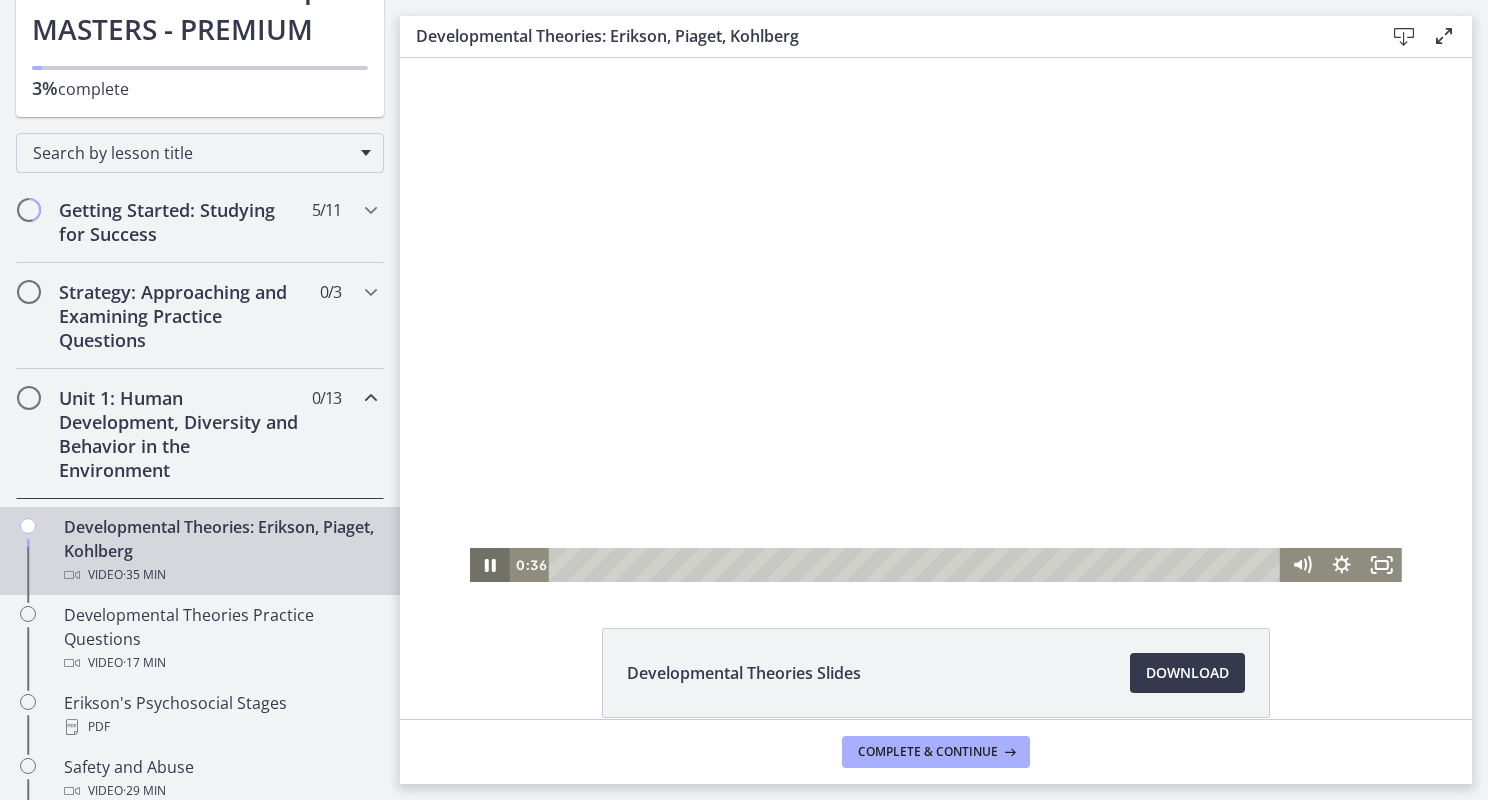 click 